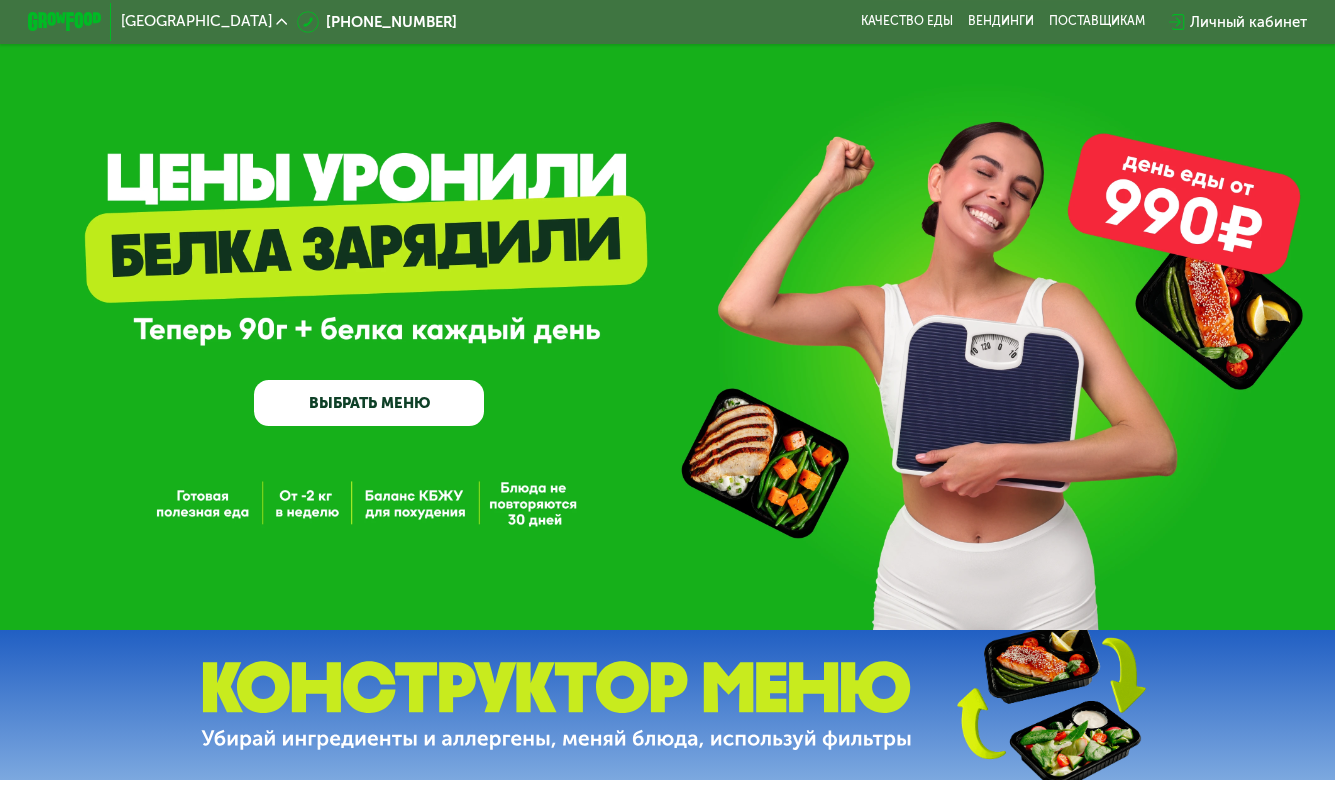 scroll, scrollTop: 0, scrollLeft: 0, axis: both 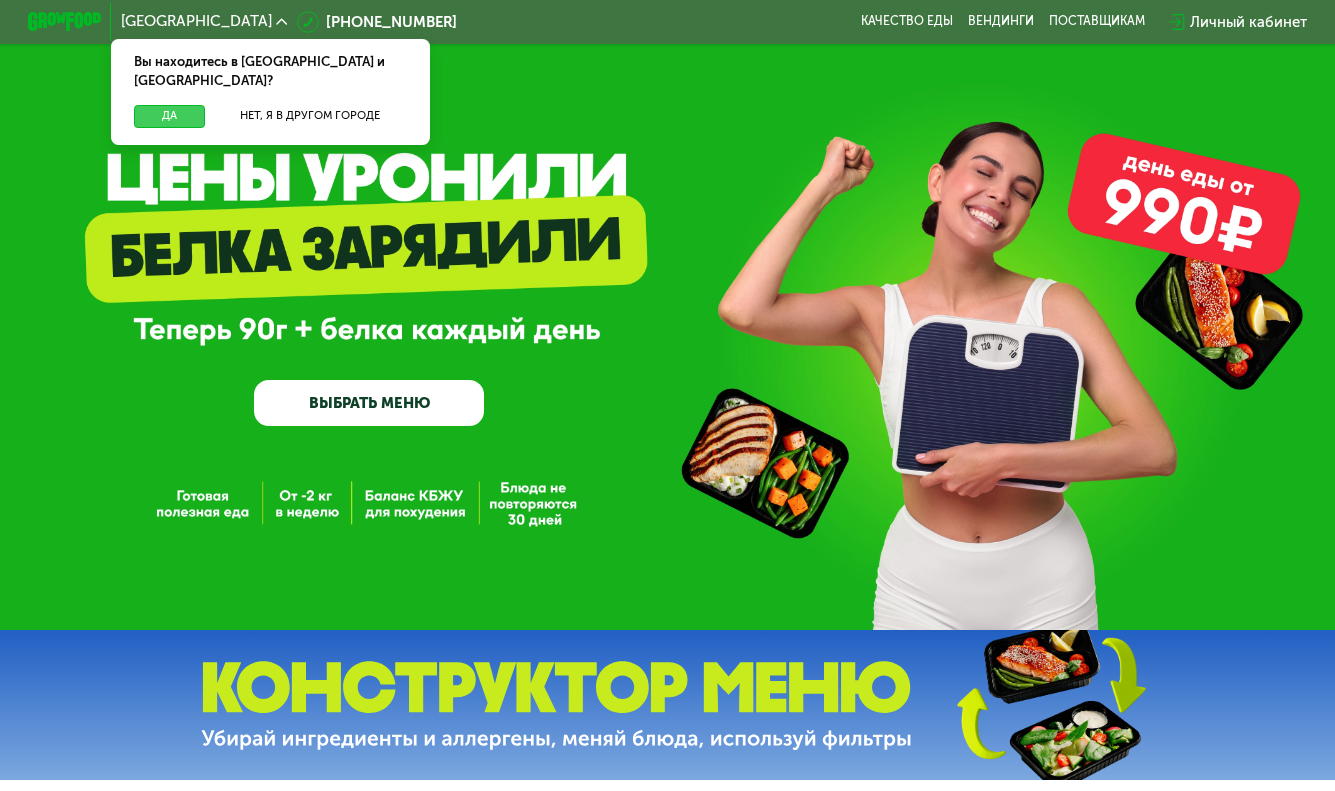 click on "Да" at bounding box center [170, 116] 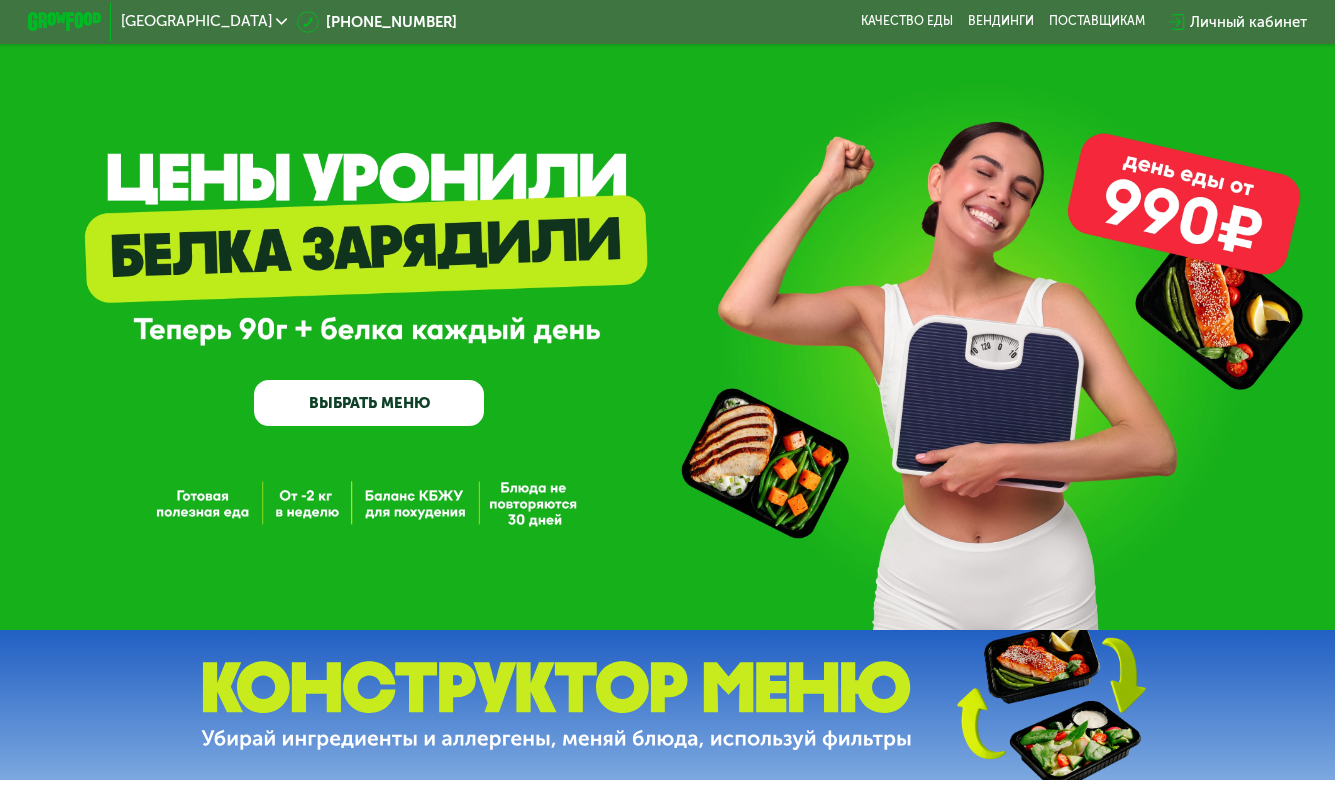 click on "ВЫБРАТЬ МЕНЮ" at bounding box center [369, 403] 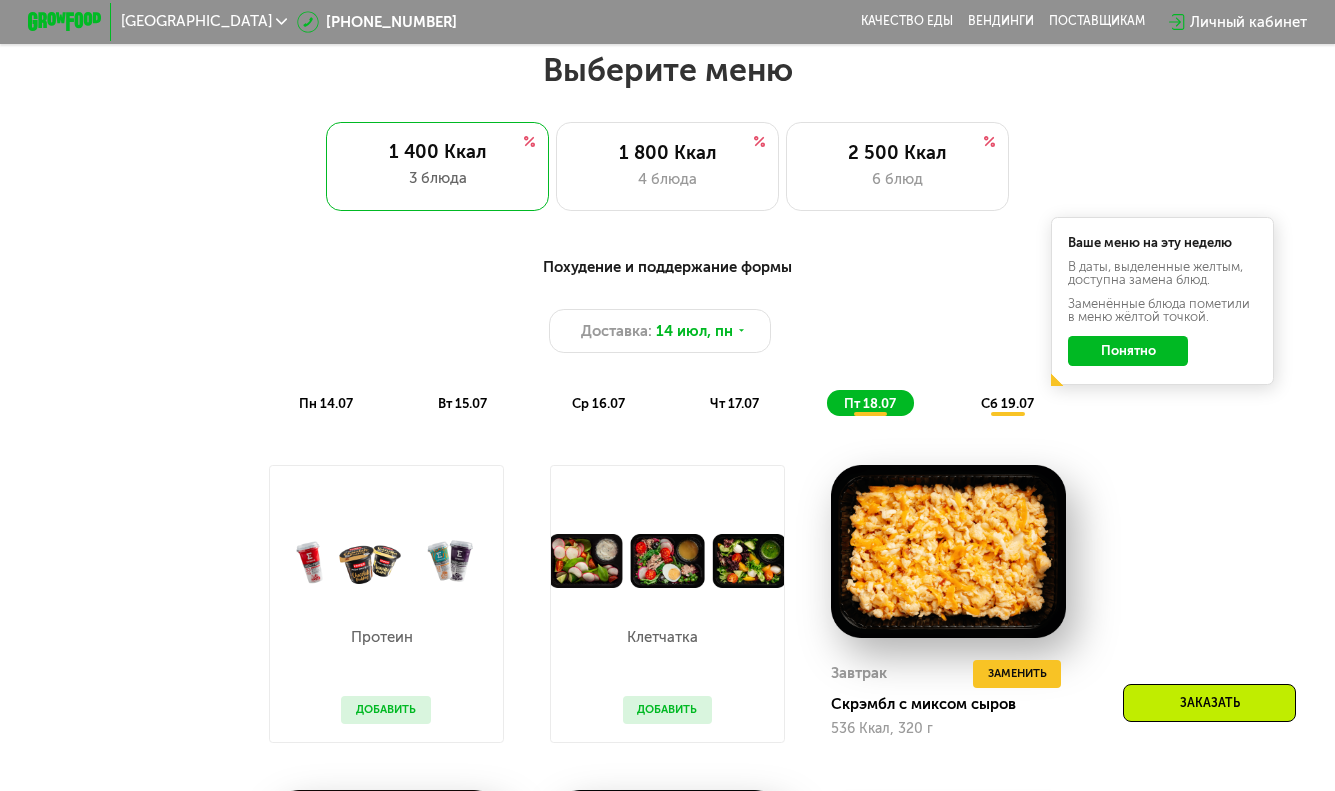 scroll, scrollTop: 802, scrollLeft: 0, axis: vertical 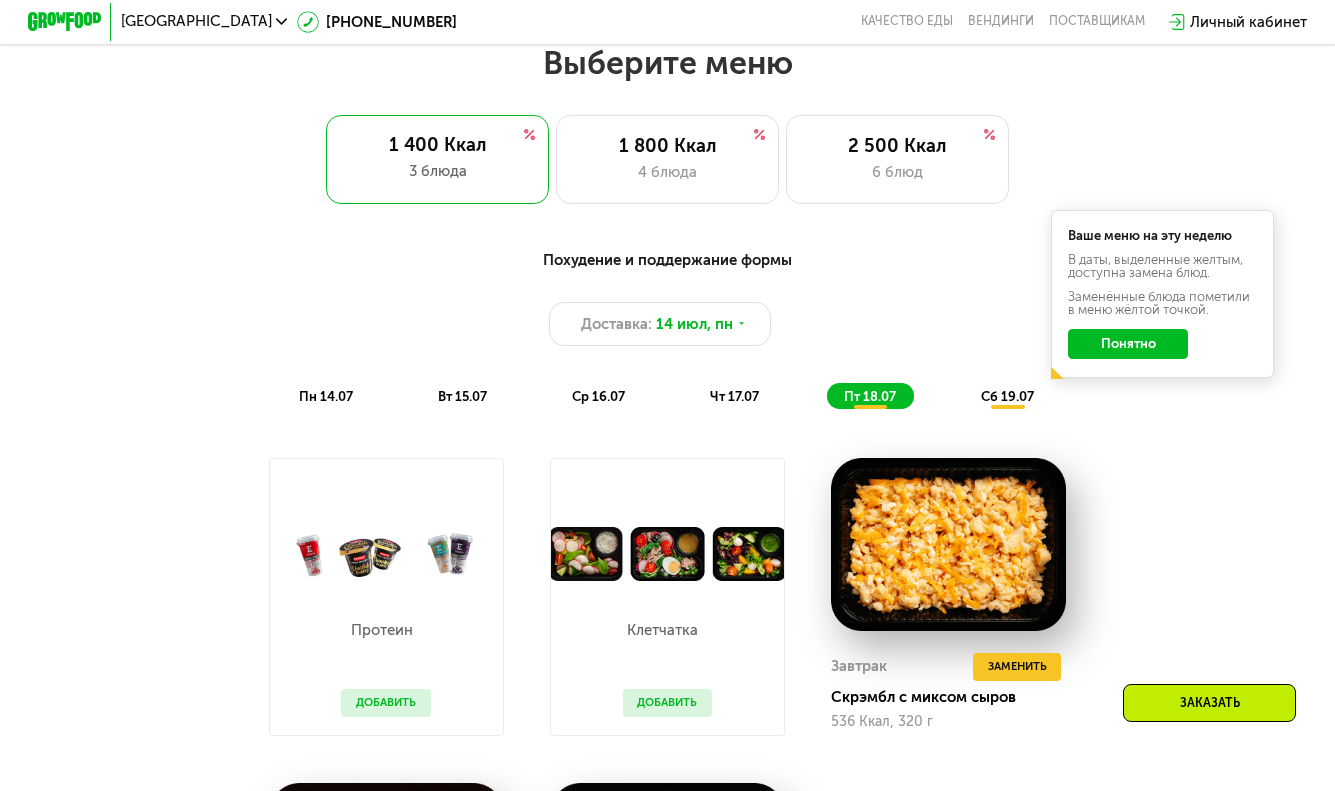 click on "Понятно" 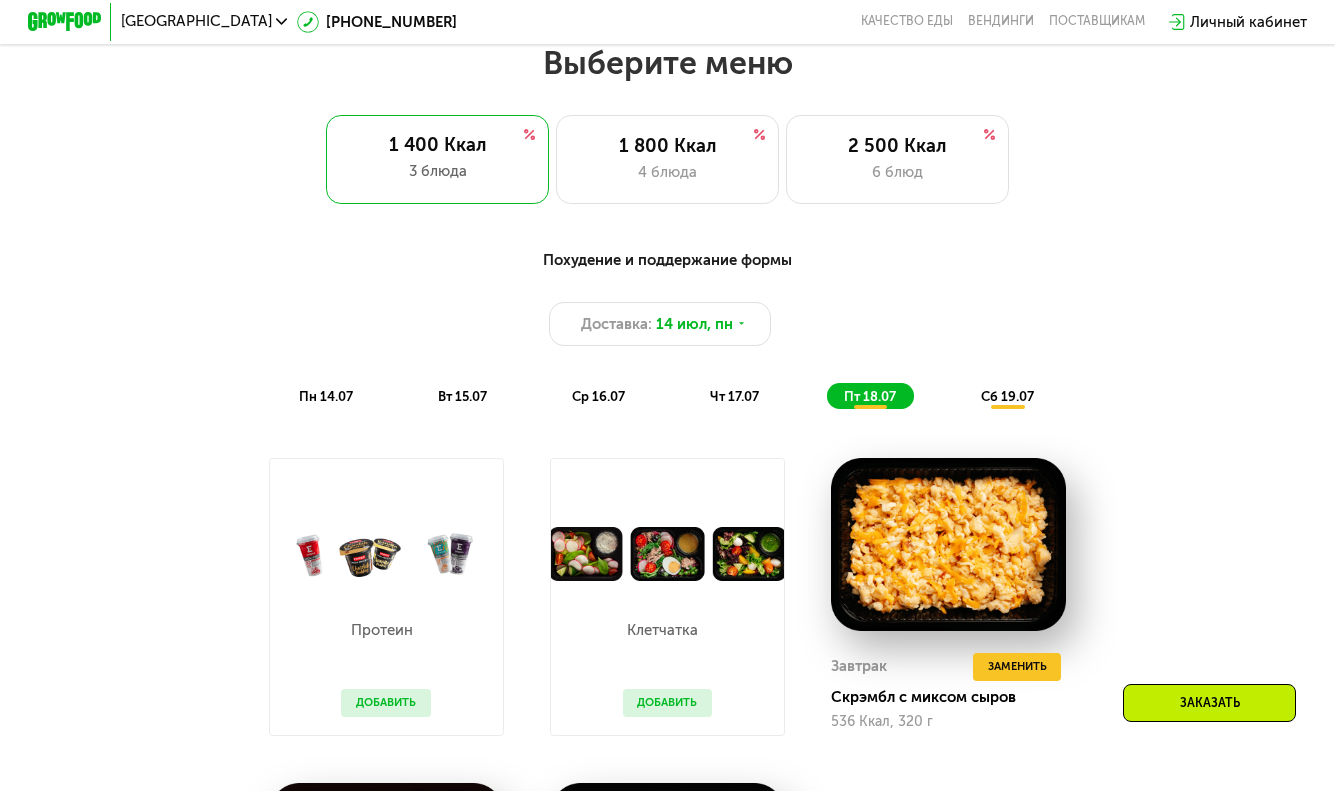 scroll, scrollTop: 994, scrollLeft: 0, axis: vertical 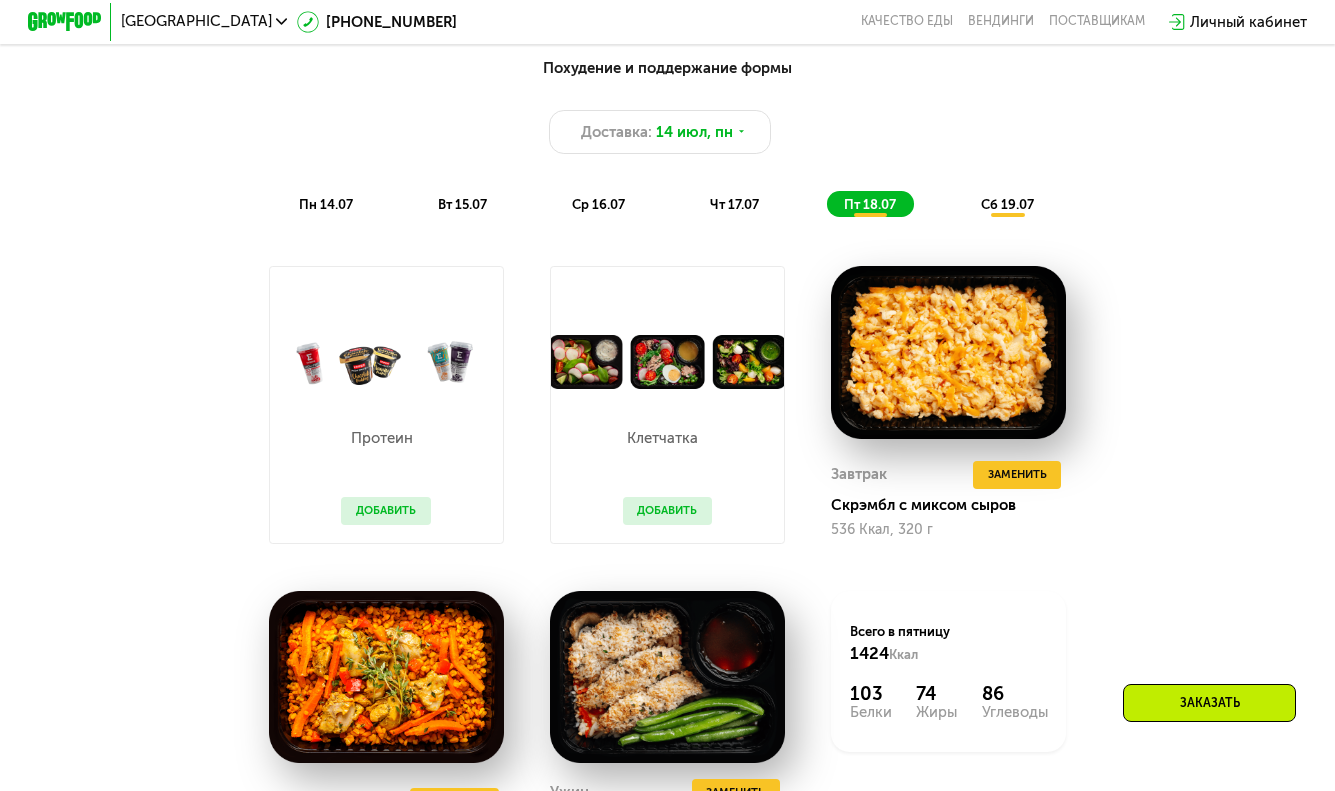 click on "пн 14.07" at bounding box center [326, 204] 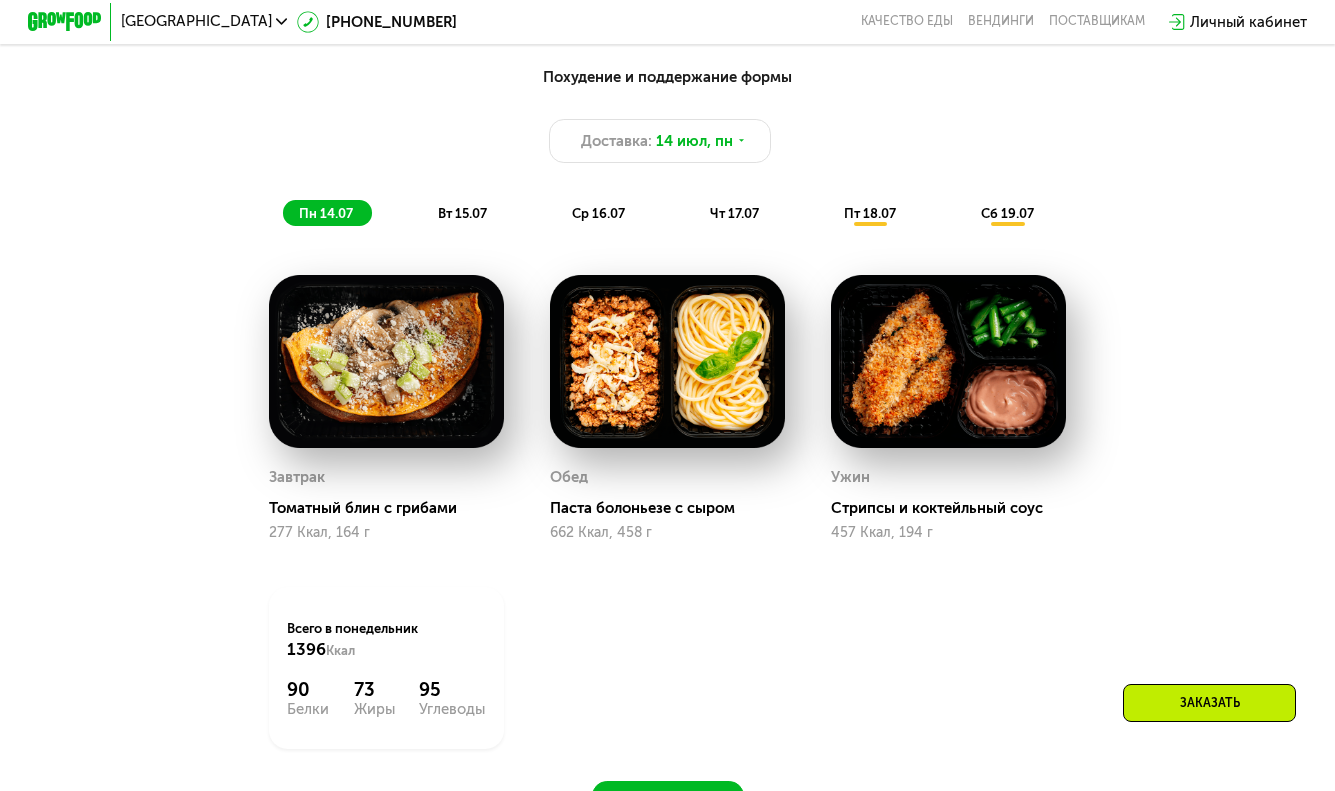 scroll, scrollTop: 980, scrollLeft: 0, axis: vertical 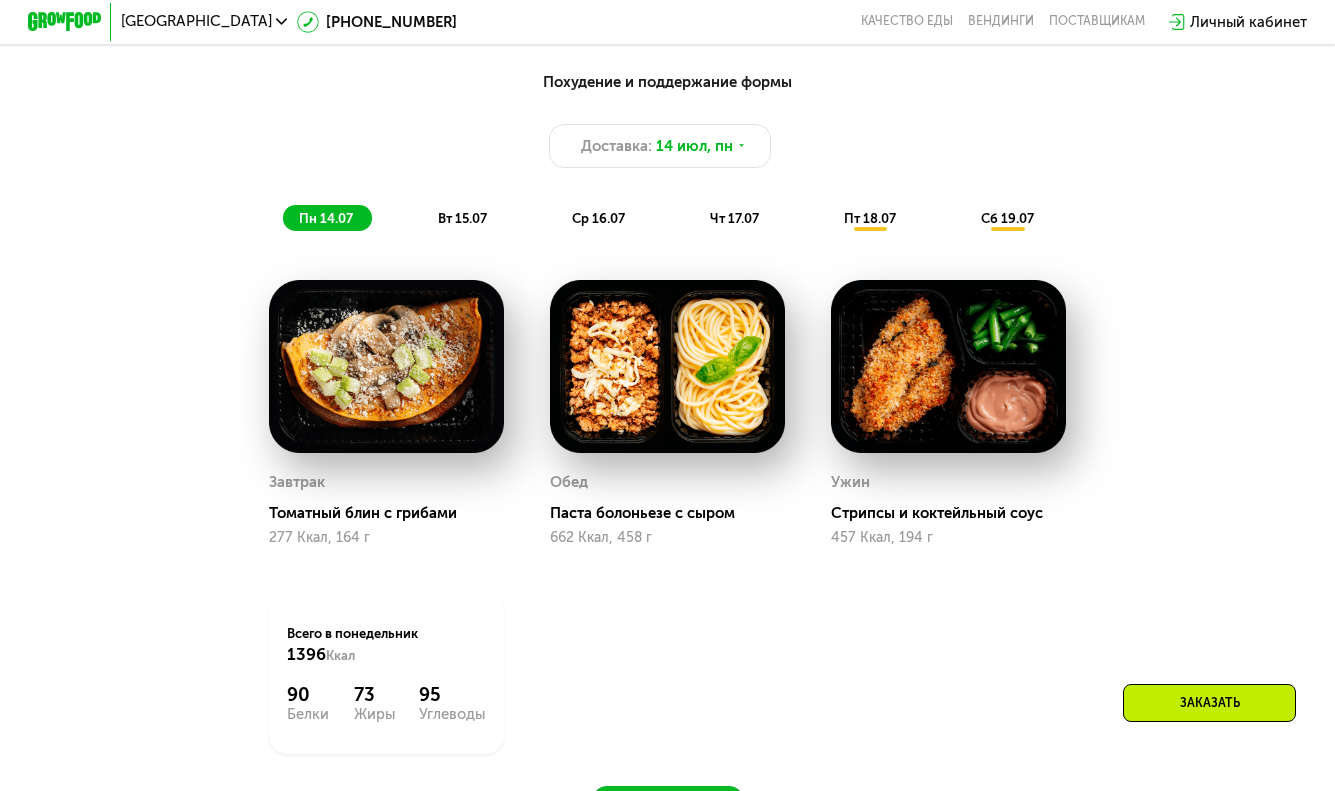 click on "вт 15.07" at bounding box center (462, 218) 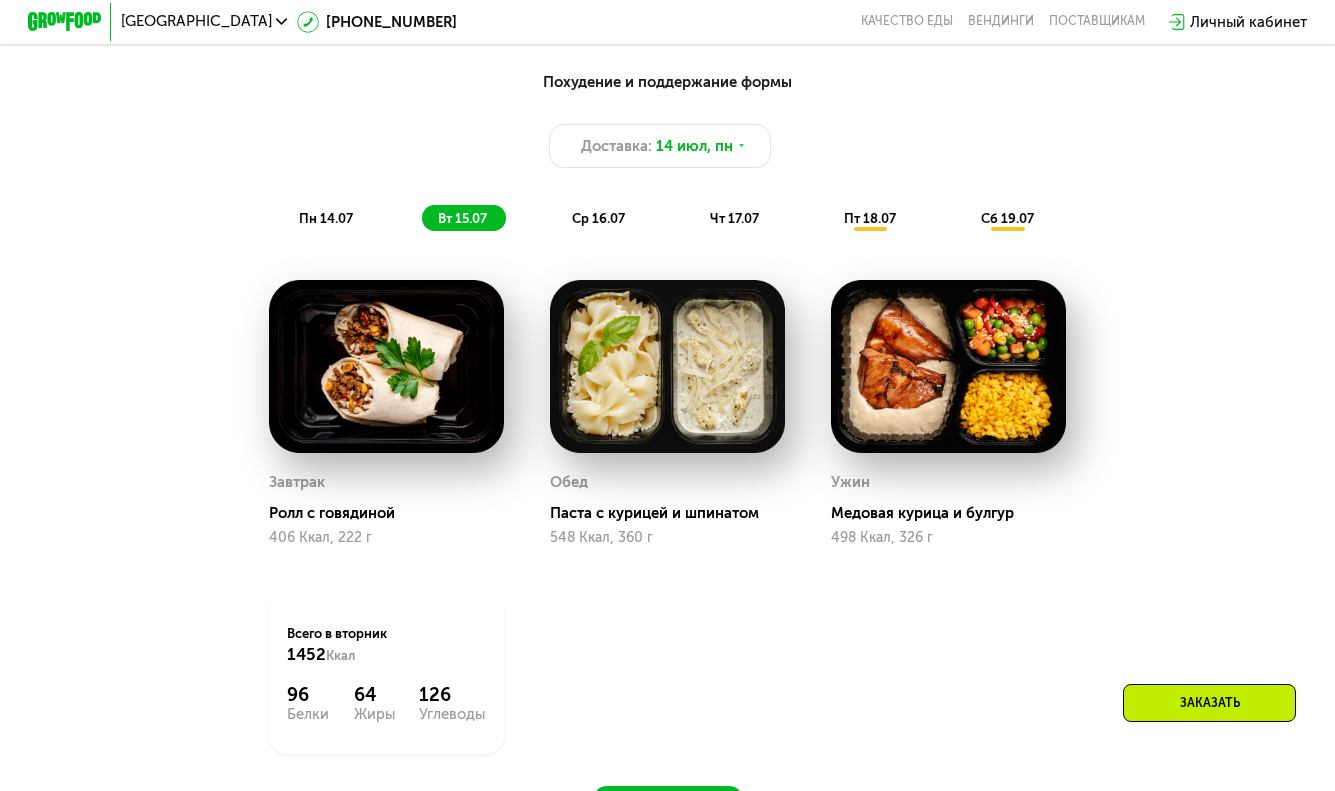 click on "ср 16.07" at bounding box center (598, 218) 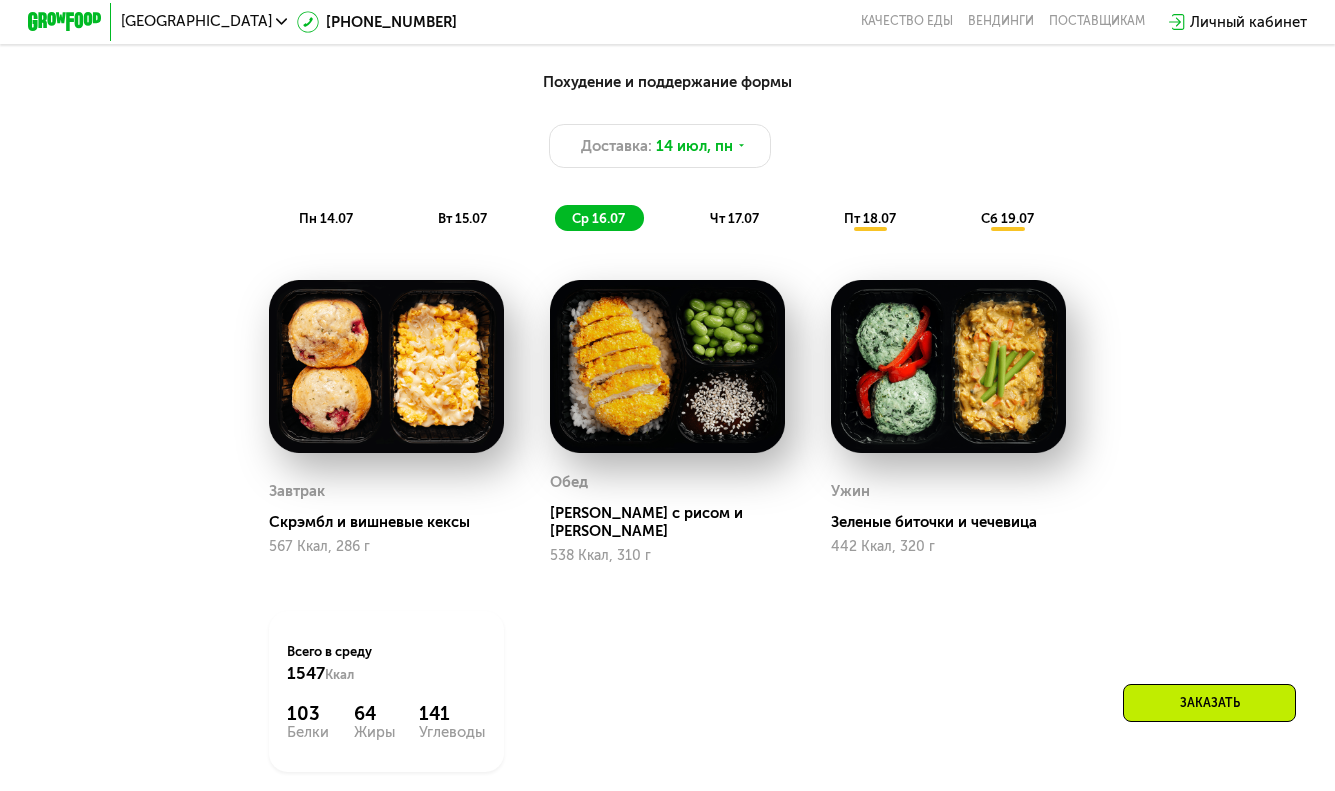 click on "вт 15.07" at bounding box center [462, 218] 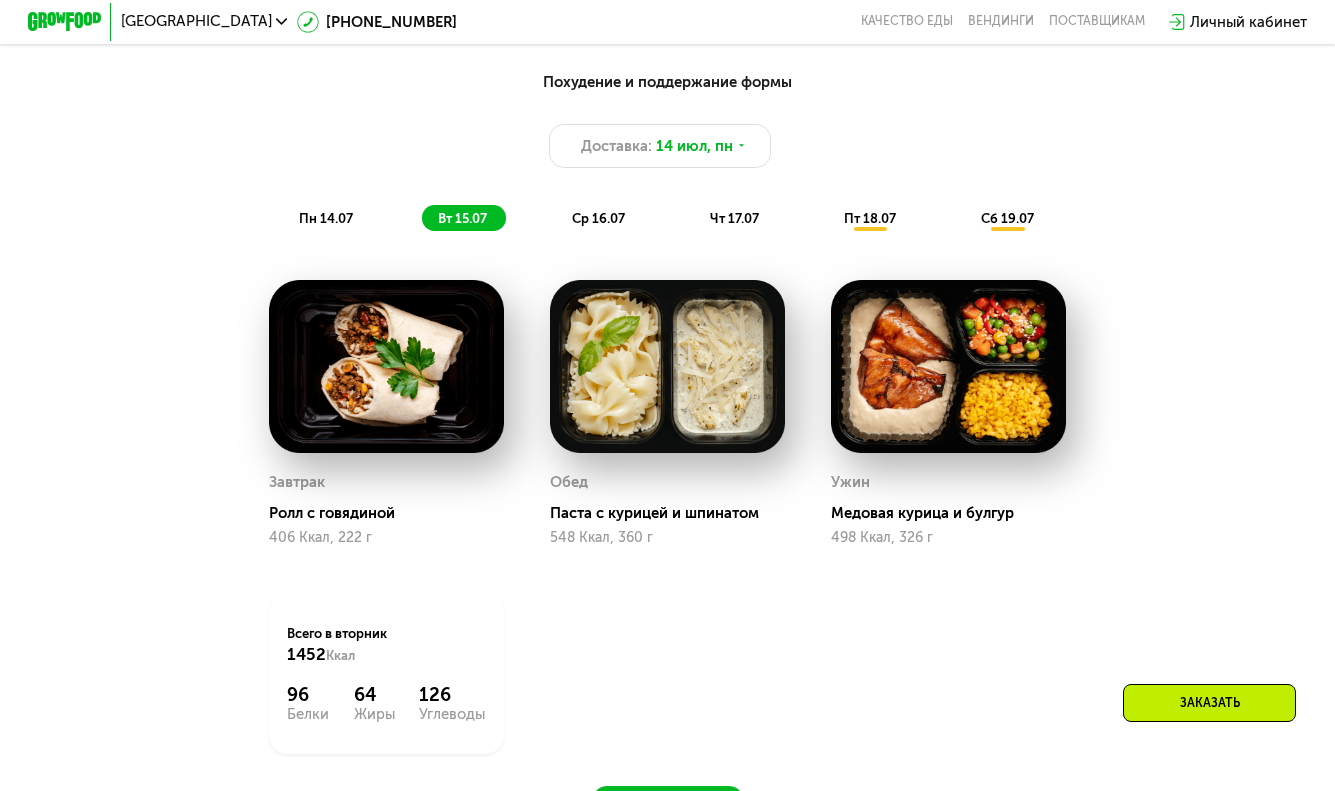 click on "ср 16.07" 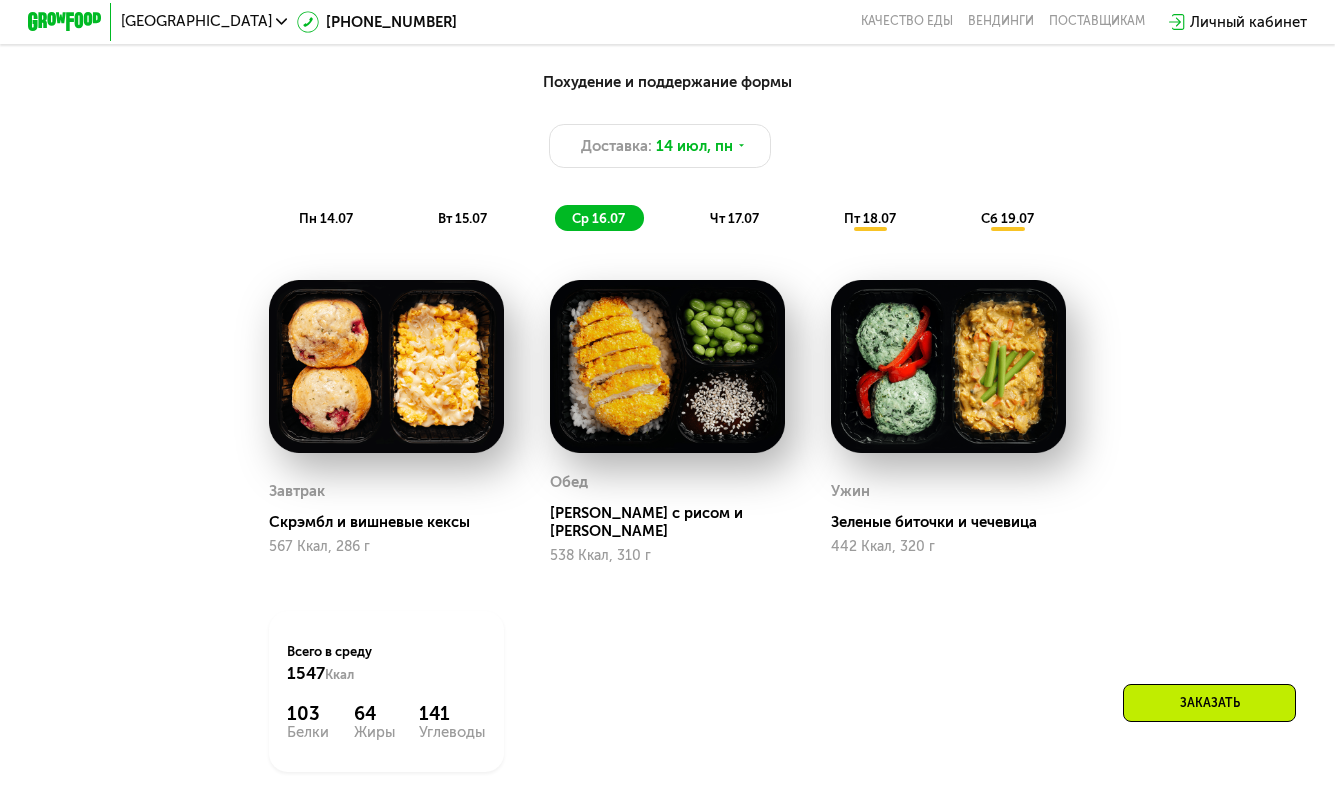 click on "пн 14.07" at bounding box center [326, 218] 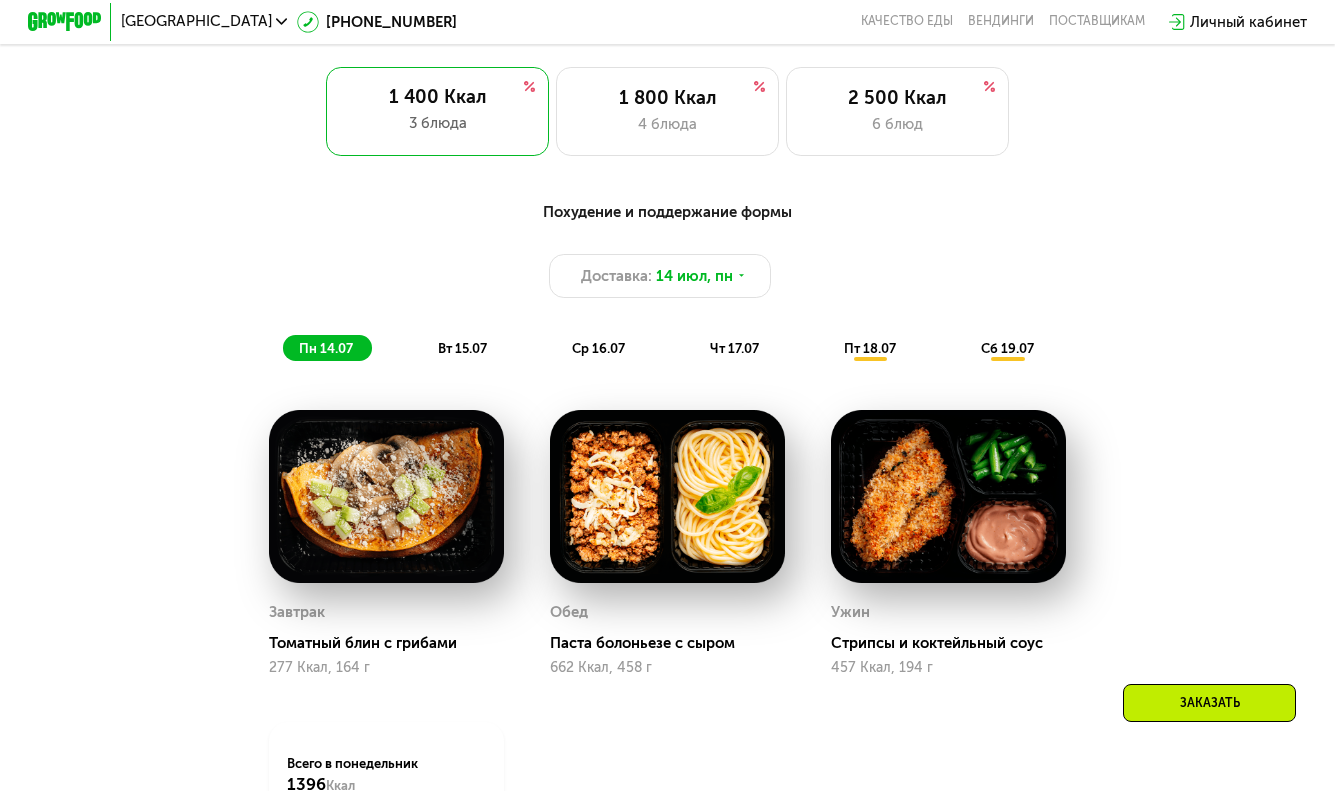 scroll, scrollTop: 839, scrollLeft: 0, axis: vertical 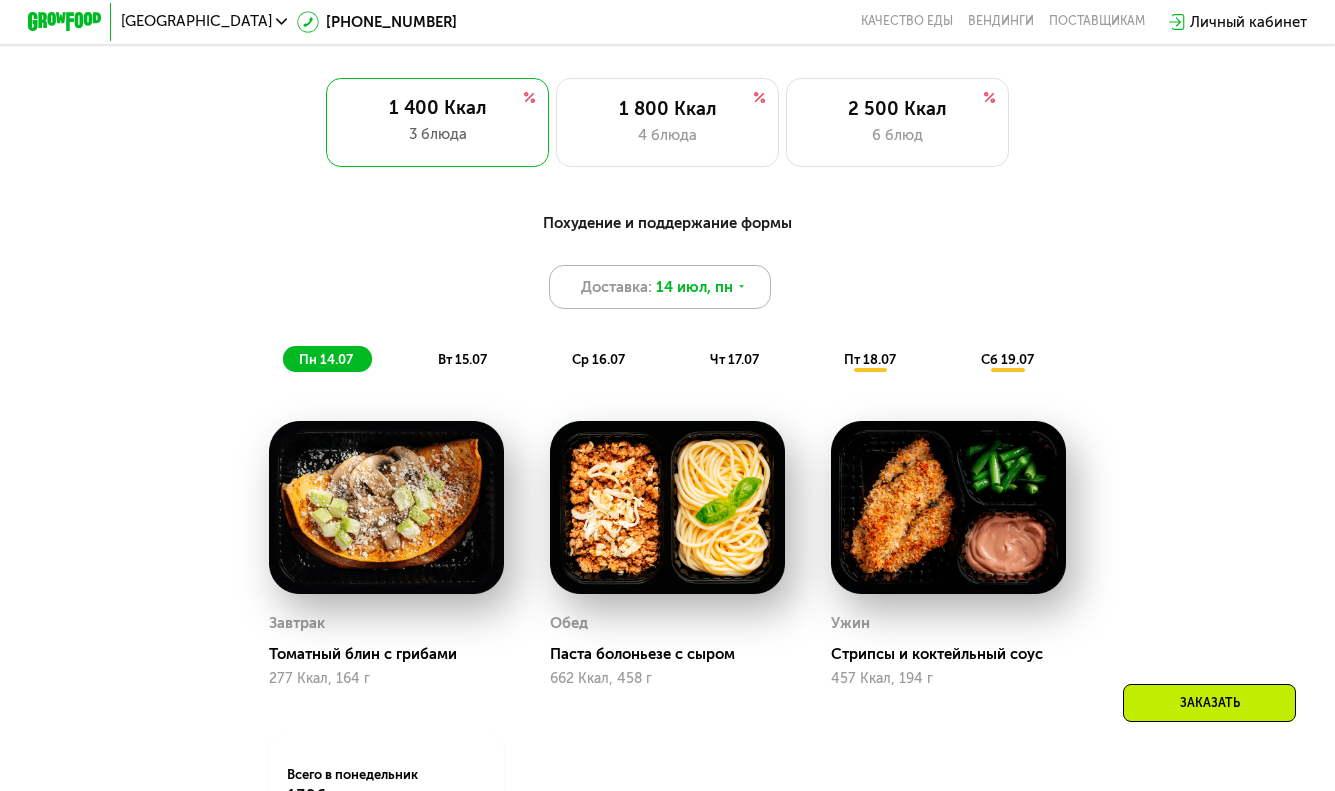 click on "14 июл, пн" at bounding box center (694, 287) 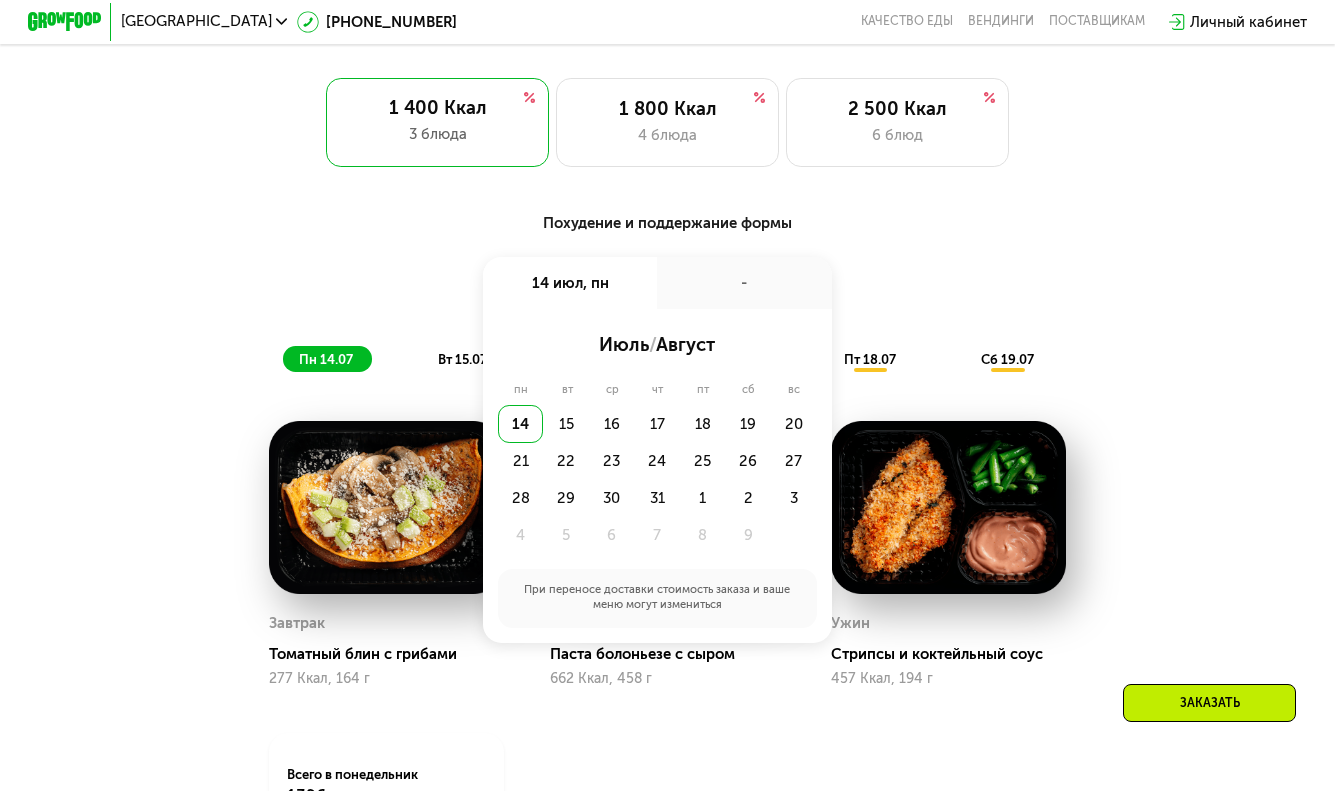 click on "Доставка: [DATE] июл, пн - июль  /  август пн вт ср чт пт сб вс 14 15 16 17 18 19 20 21 22 23 24 25 26 27 28 29 30 31 1 2 3 4 5 6 7 8 9  При переносе доставки стоимость заказа и ваше меню могут измениться" at bounding box center [668, 287] 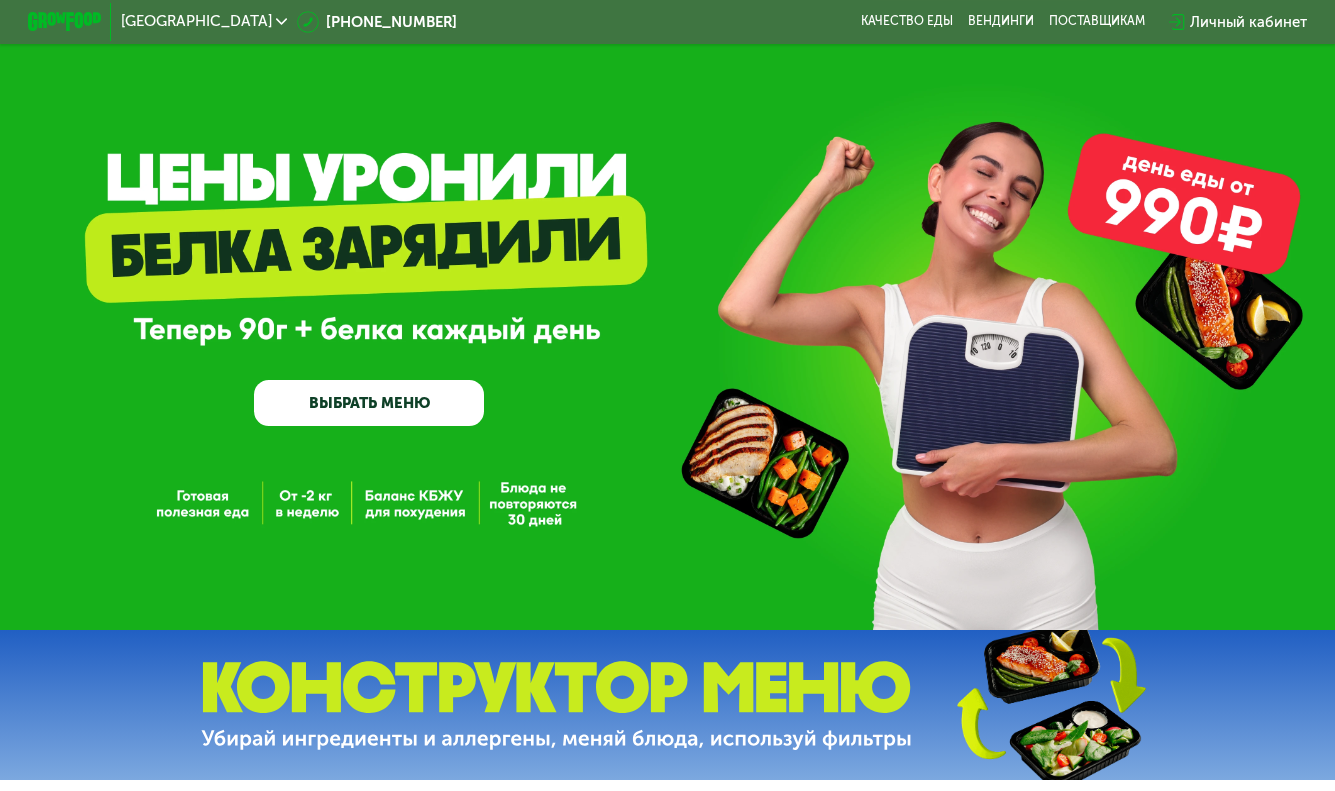 scroll, scrollTop: 0, scrollLeft: 0, axis: both 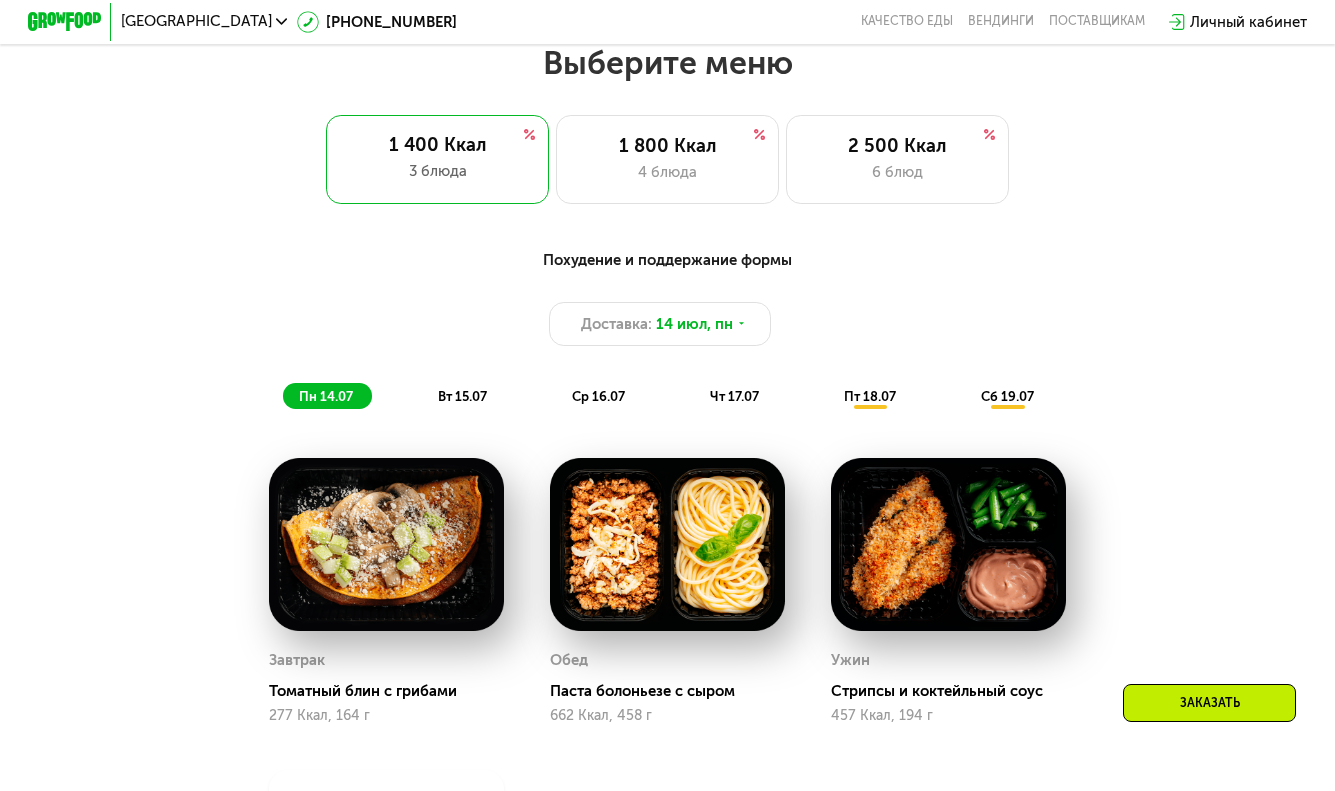 click on "Похудение и поддержание формы" at bounding box center (668, 260) 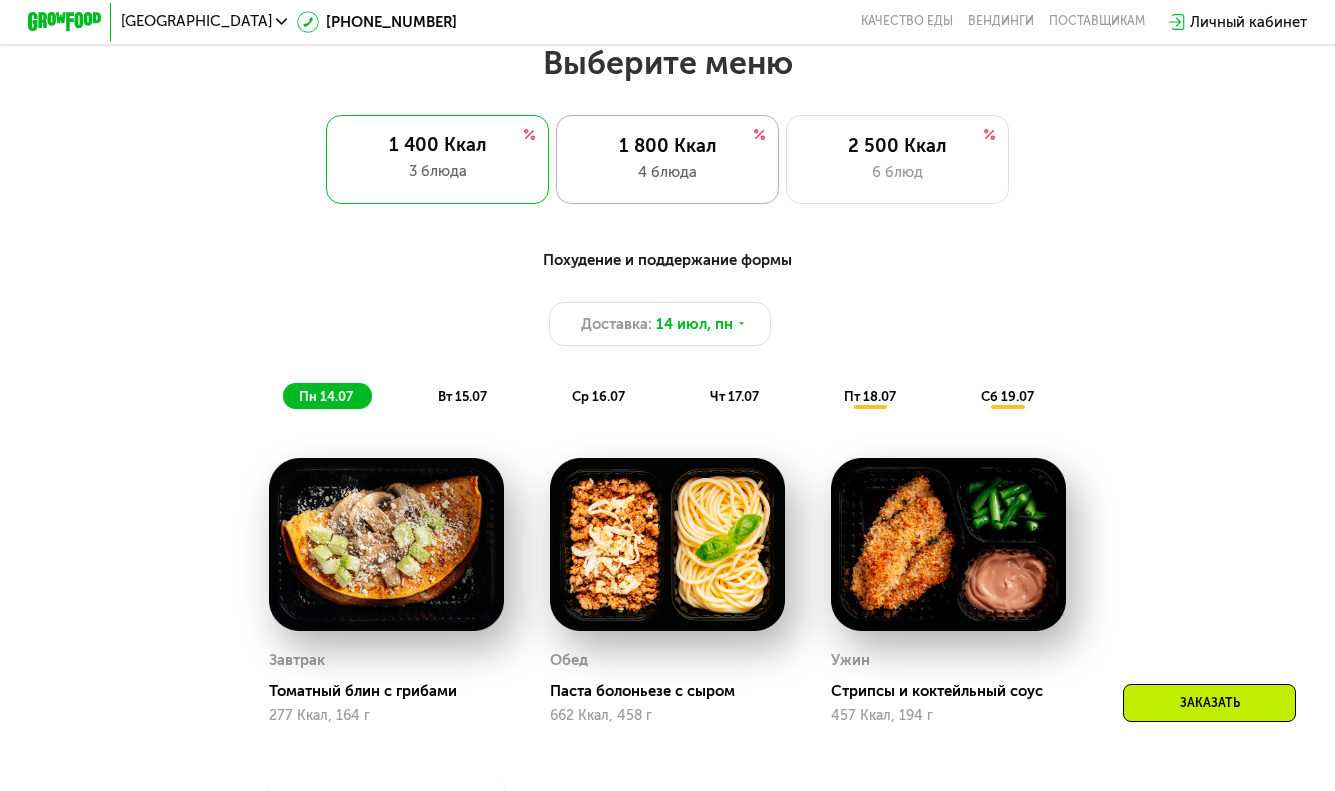 click on "4 блюда" at bounding box center [667, 172] 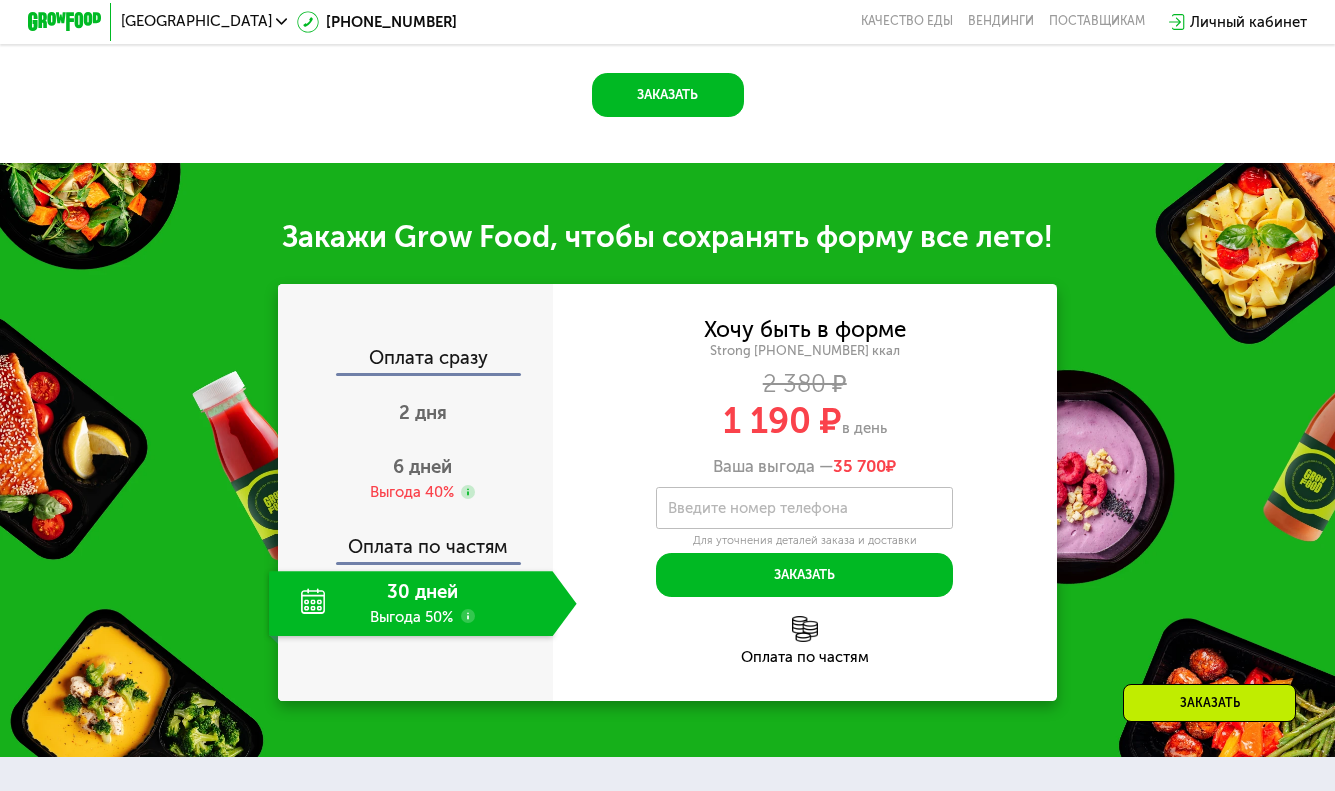 scroll, scrollTop: 2089, scrollLeft: 0, axis: vertical 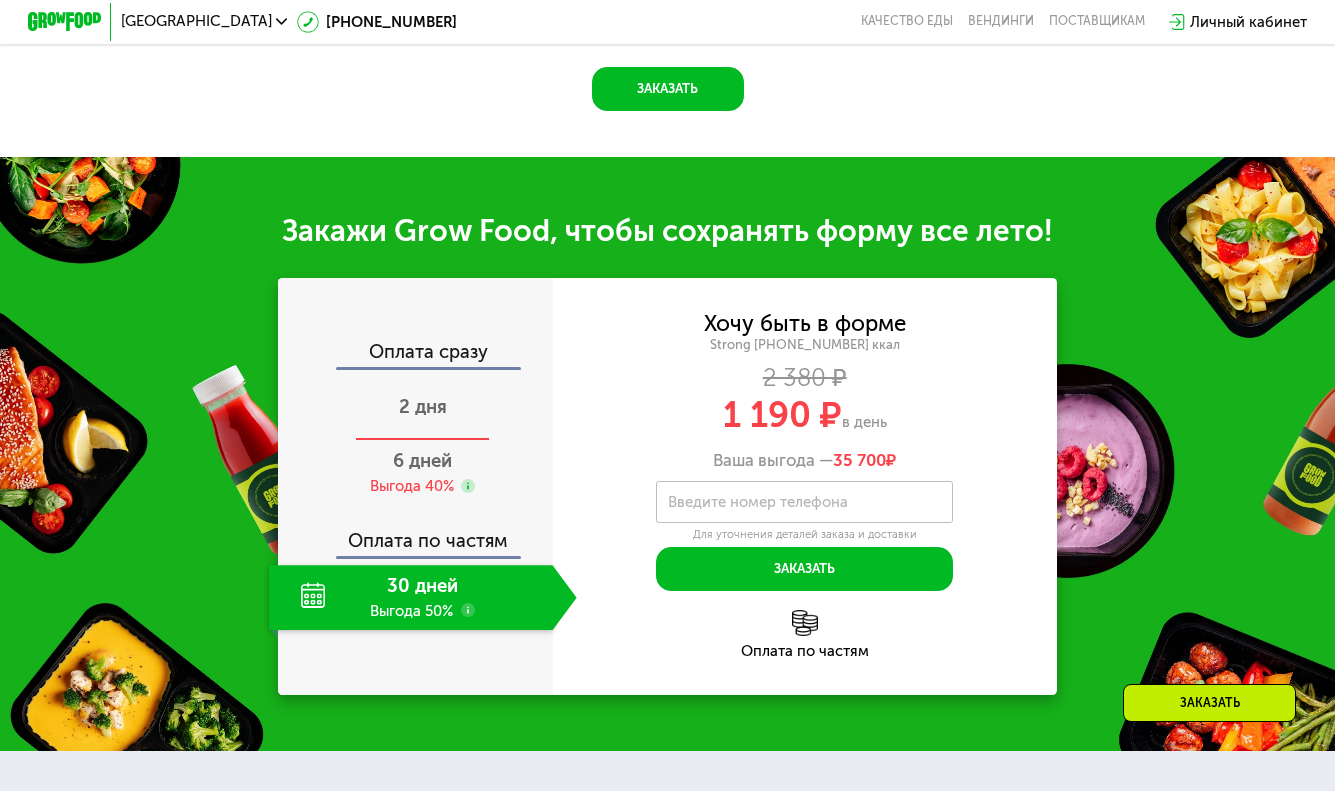 click on "2 дня" at bounding box center (423, 407) 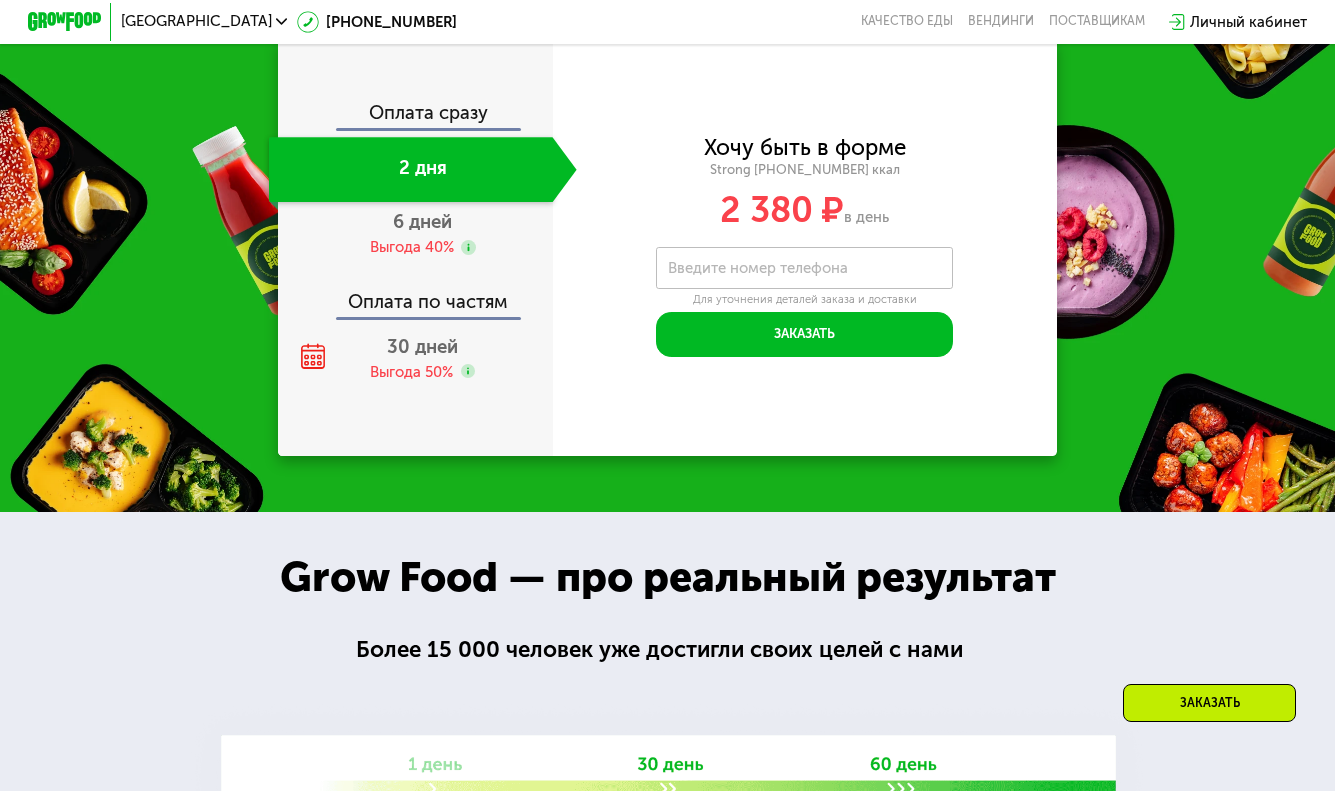 click on "Оплата по частям" 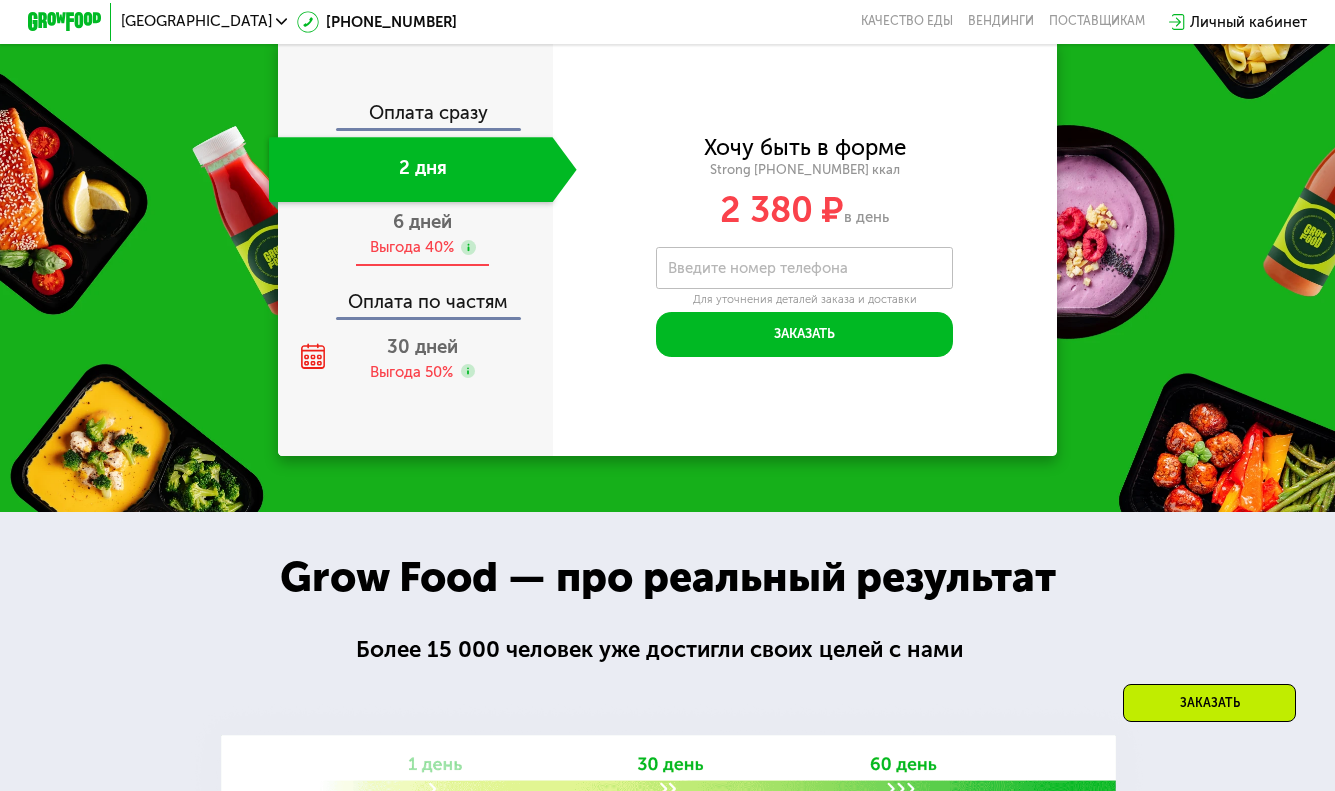 click on "6 дней" at bounding box center [422, 222] 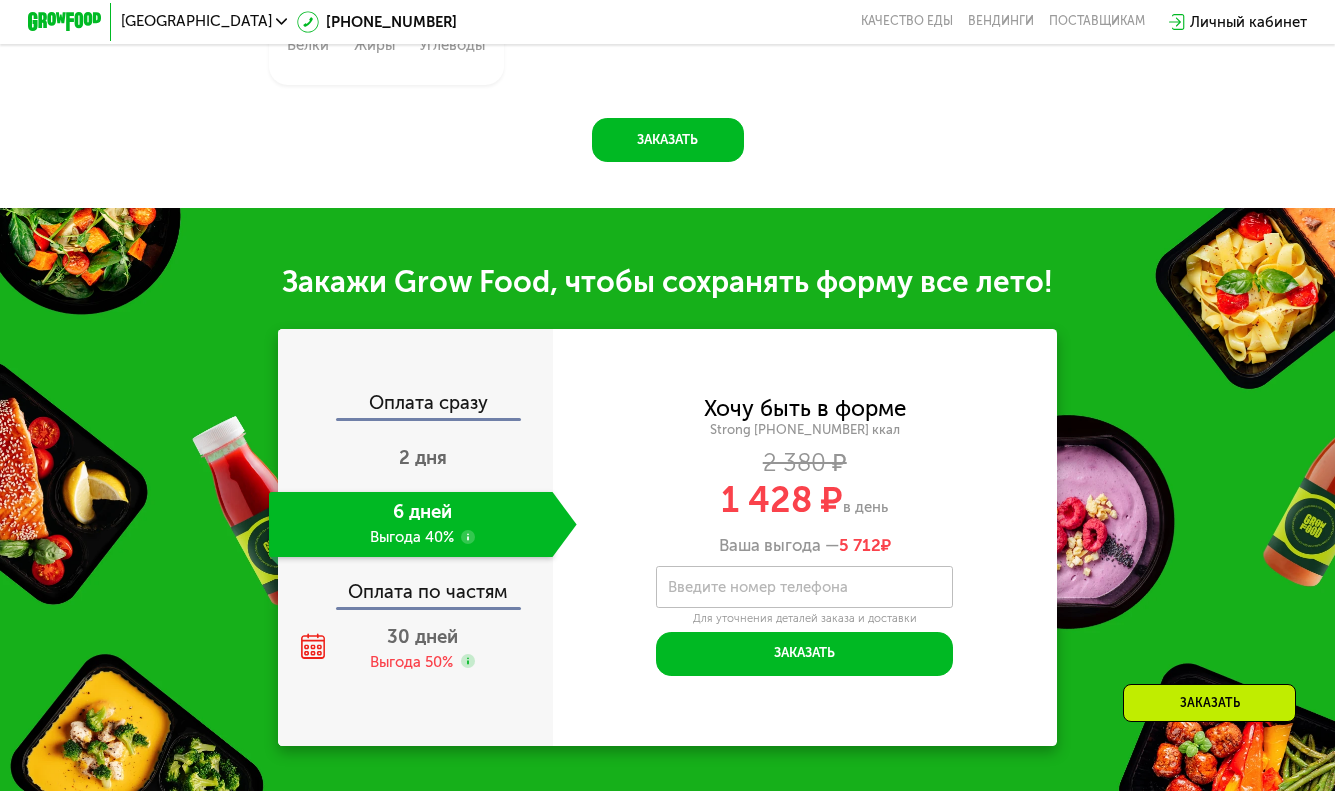 scroll, scrollTop: 2009, scrollLeft: 0, axis: vertical 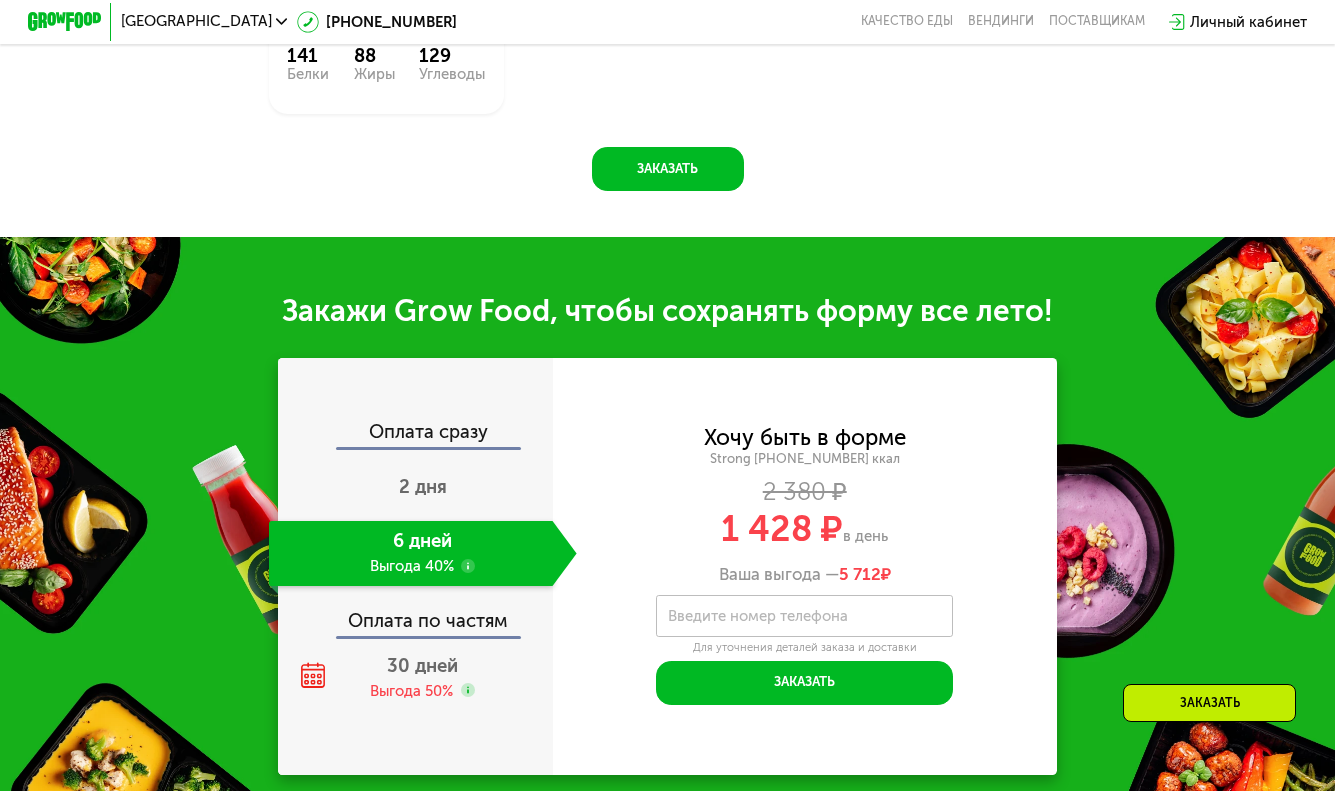 click on "Сбалансированное питание на каждый день Доставка: [DATE]  Настроены 8 приемов (0 ₽)     Сбросить  пн 14.07 вт 15.07 ср 16.07 чт 17.07 пт 18.07 сб 19.07 Завтрак Томатный блин с грибами 277 Ккал, 164 г 2й завтрак Ролл с курицей и клюквой 422 Ккал, 172 г Обед Паста болоньезе с сыром 662 Ккал, 458 г Ужин Стрипсы и коктейльный соус 457 Ккал, 194 г  Всего в [DATE] 1818 Ккал 107  Белки  93  Жиры  138  Углеводы  Завтрак Рисовая каша 507 Ккал, 450 г 2й завтрак Ролл с говядиной 406 Ккал, 222 г Обед Паста с курицей и шпинатом 548 Ккал, 360 г Ужин Медовая курица и булгур 498 Ккал, 326 г  Всего в [DATE] 1959 Ккал 143  Белки  74 183 1884" at bounding box center [667, -373] 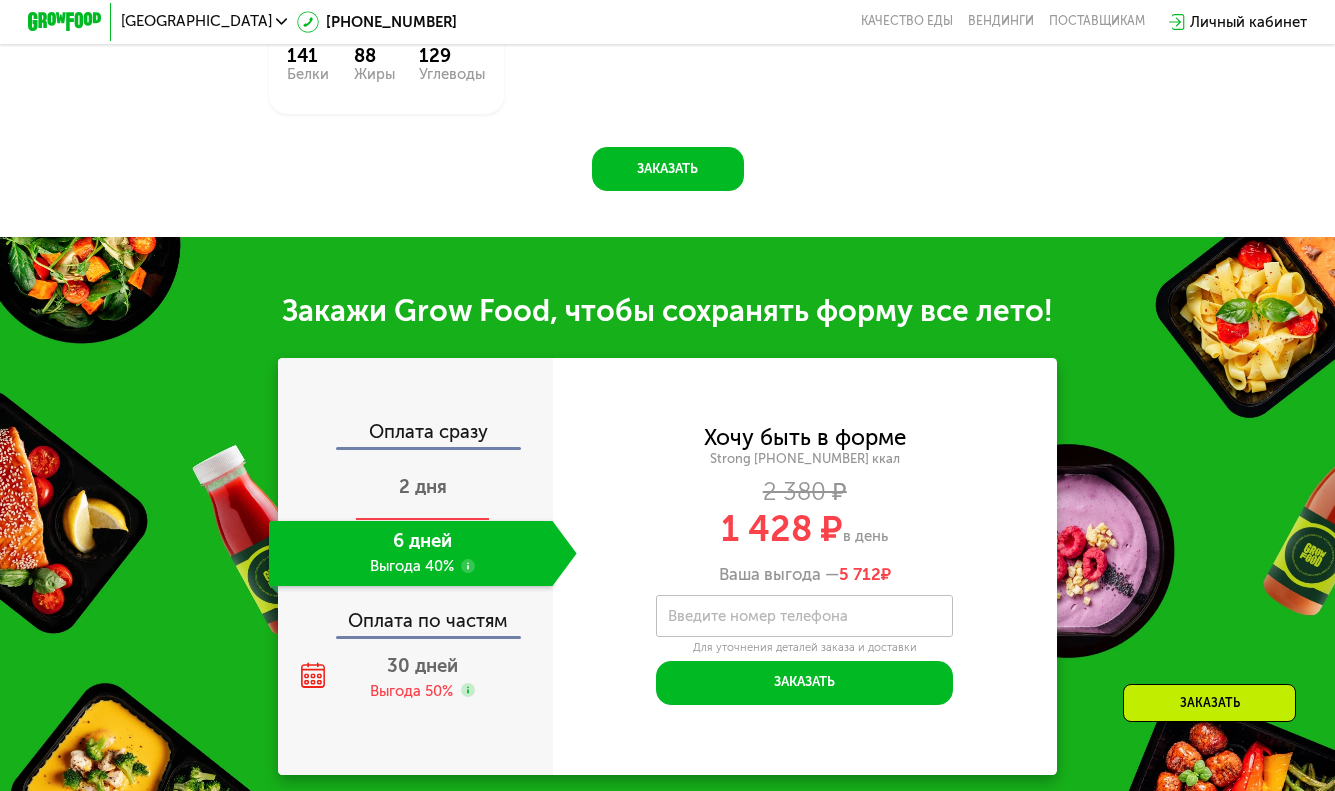 click on "2 дня" at bounding box center [423, 487] 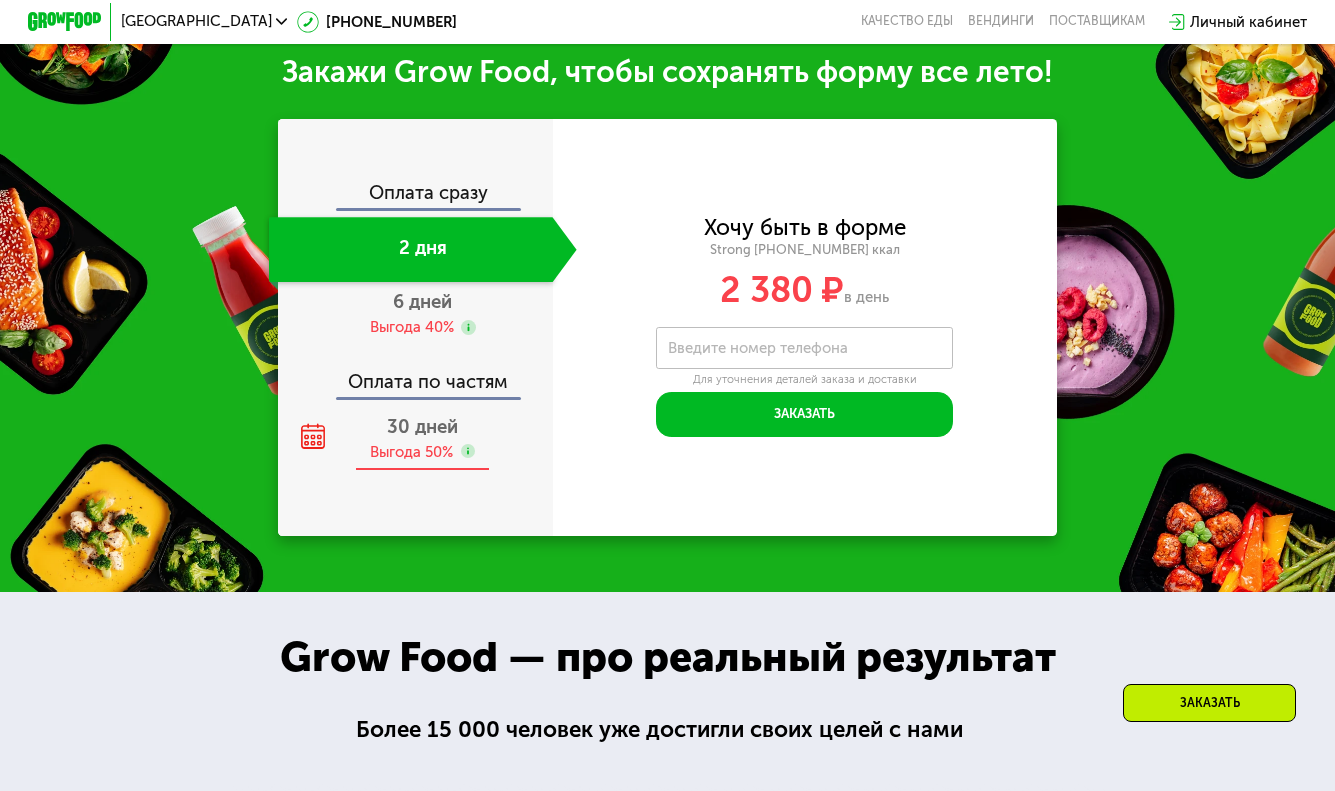 click on "30 дней Выгода 50%" at bounding box center [423, 438] 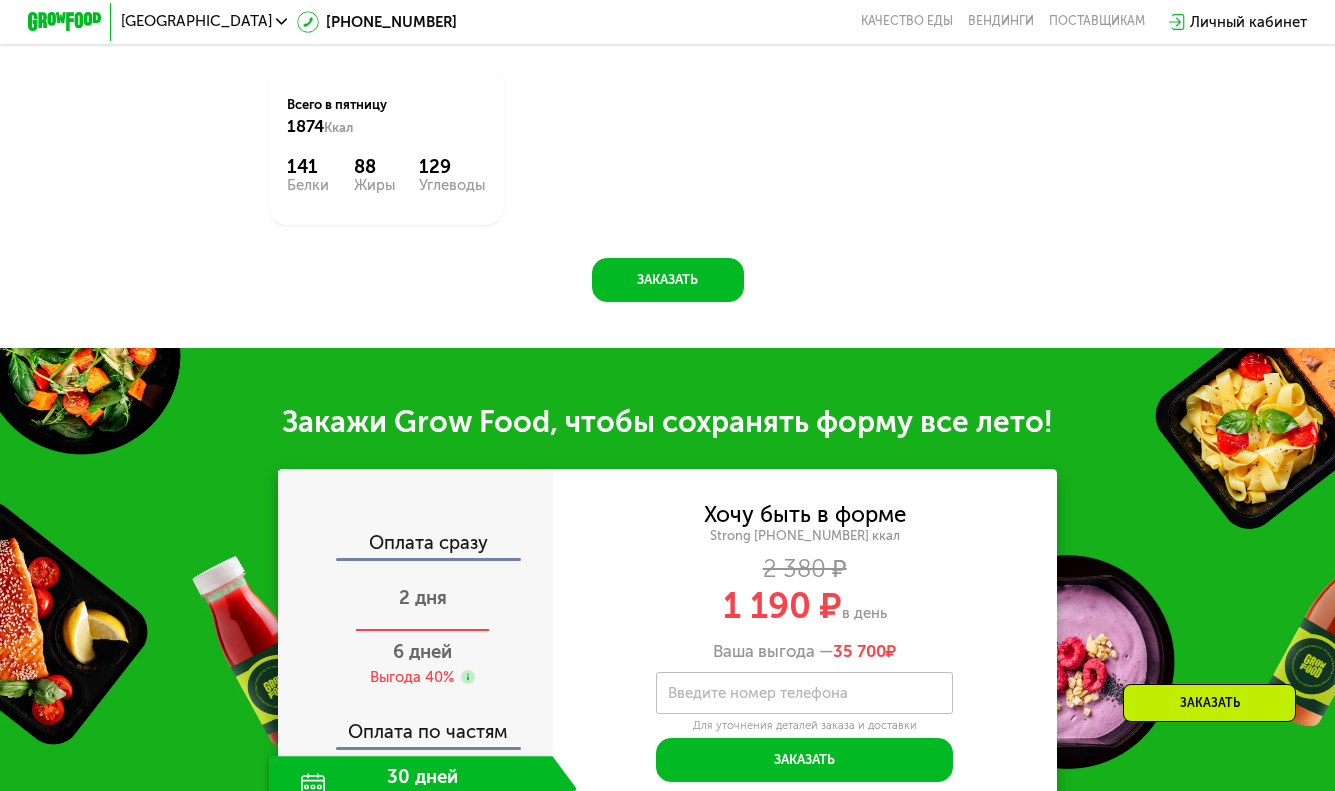 scroll, scrollTop: 1999, scrollLeft: 0, axis: vertical 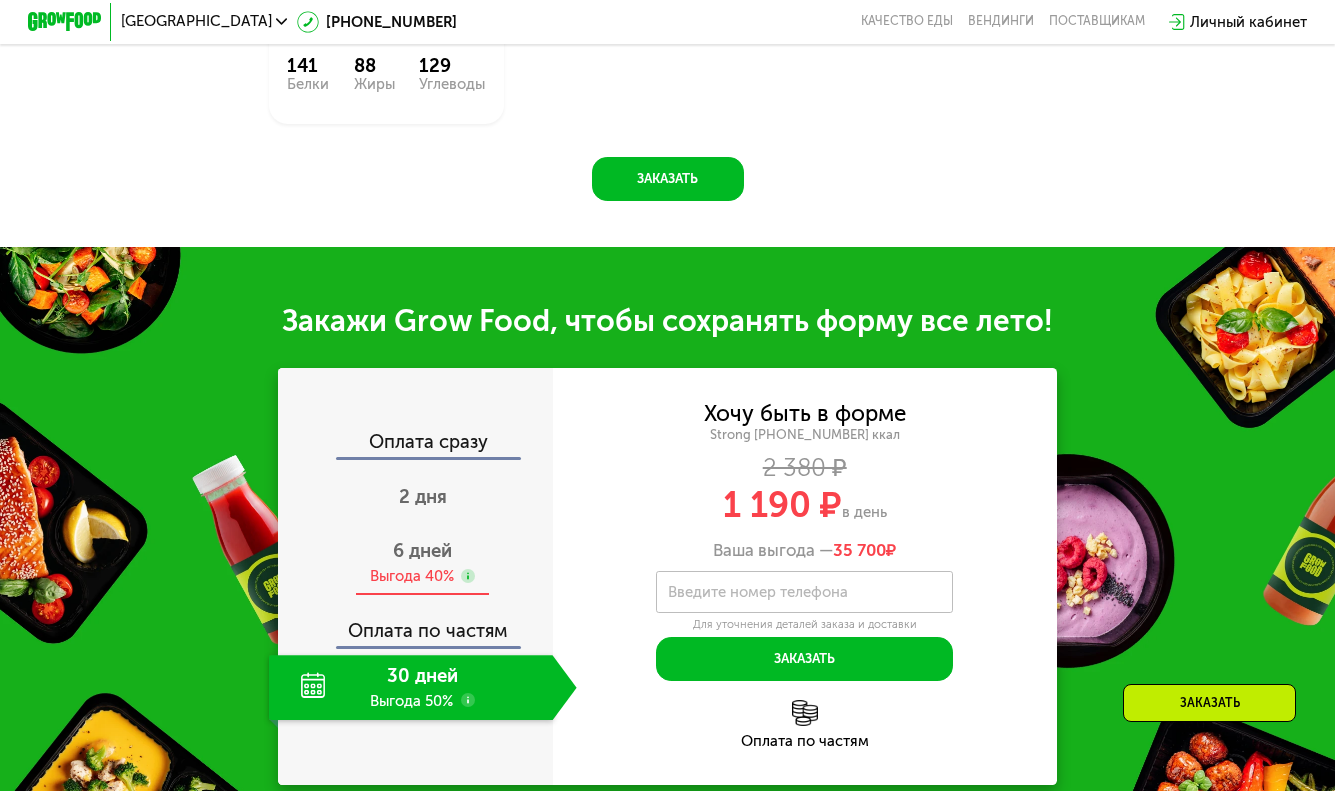 click on "6 дней" at bounding box center (422, 551) 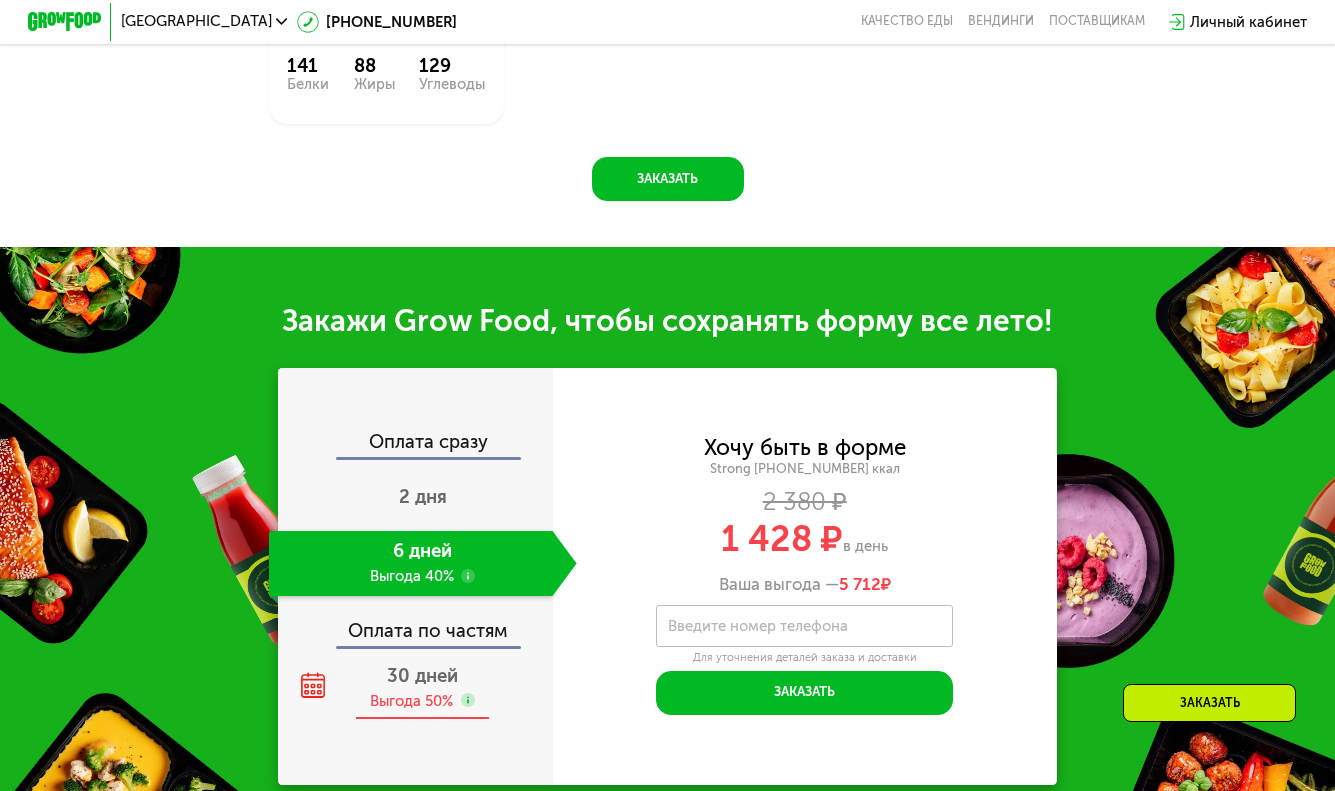click on "30 дней Выгода 50%" at bounding box center [423, 687] 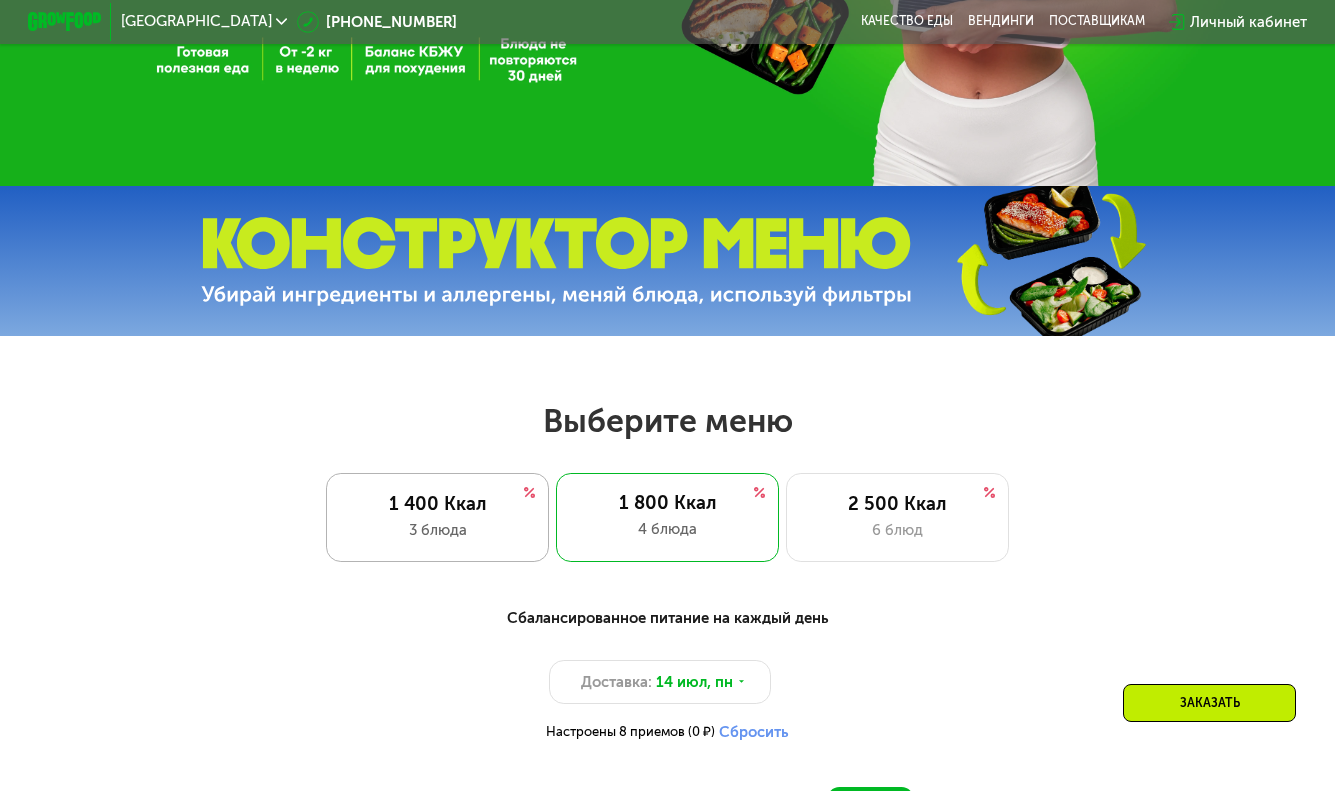 scroll, scrollTop: 444, scrollLeft: 0, axis: vertical 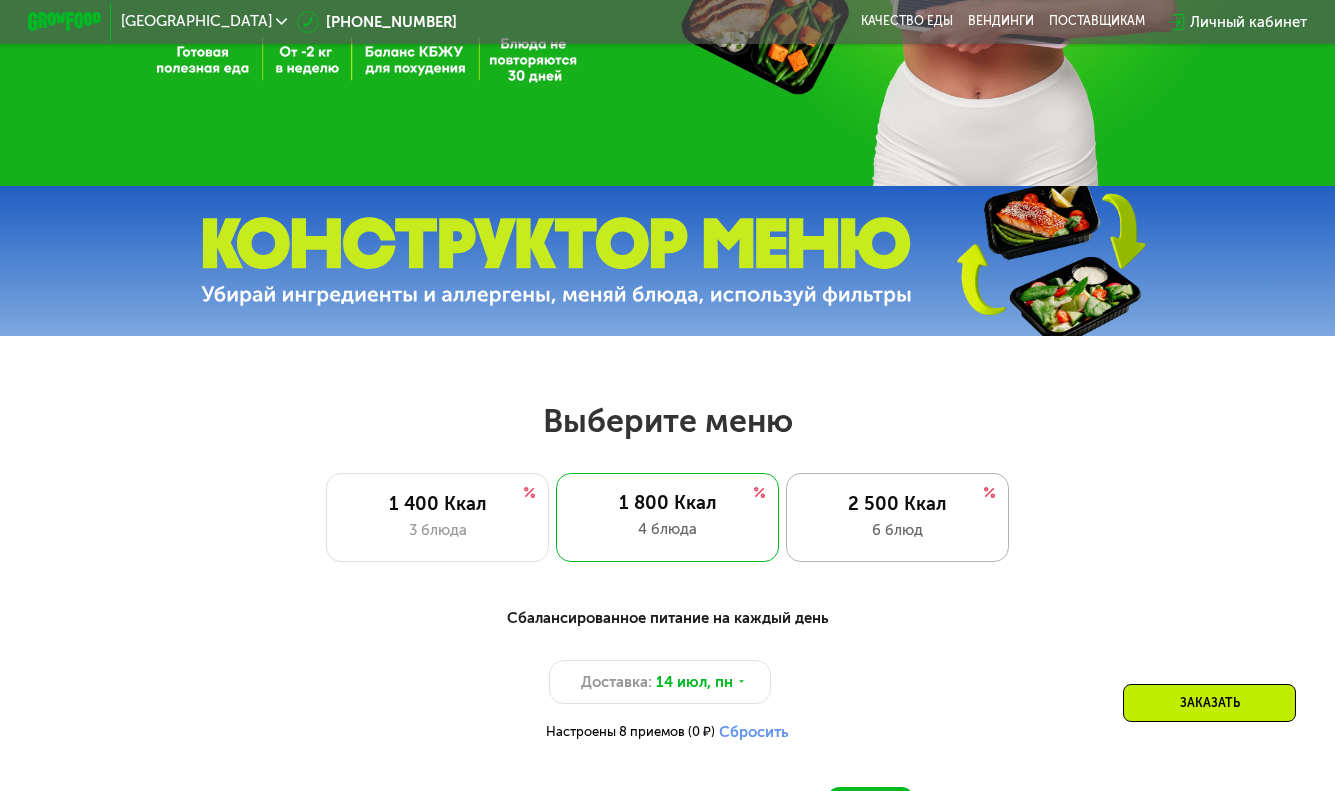 click on "2 500 Ккал" at bounding box center (897, 504) 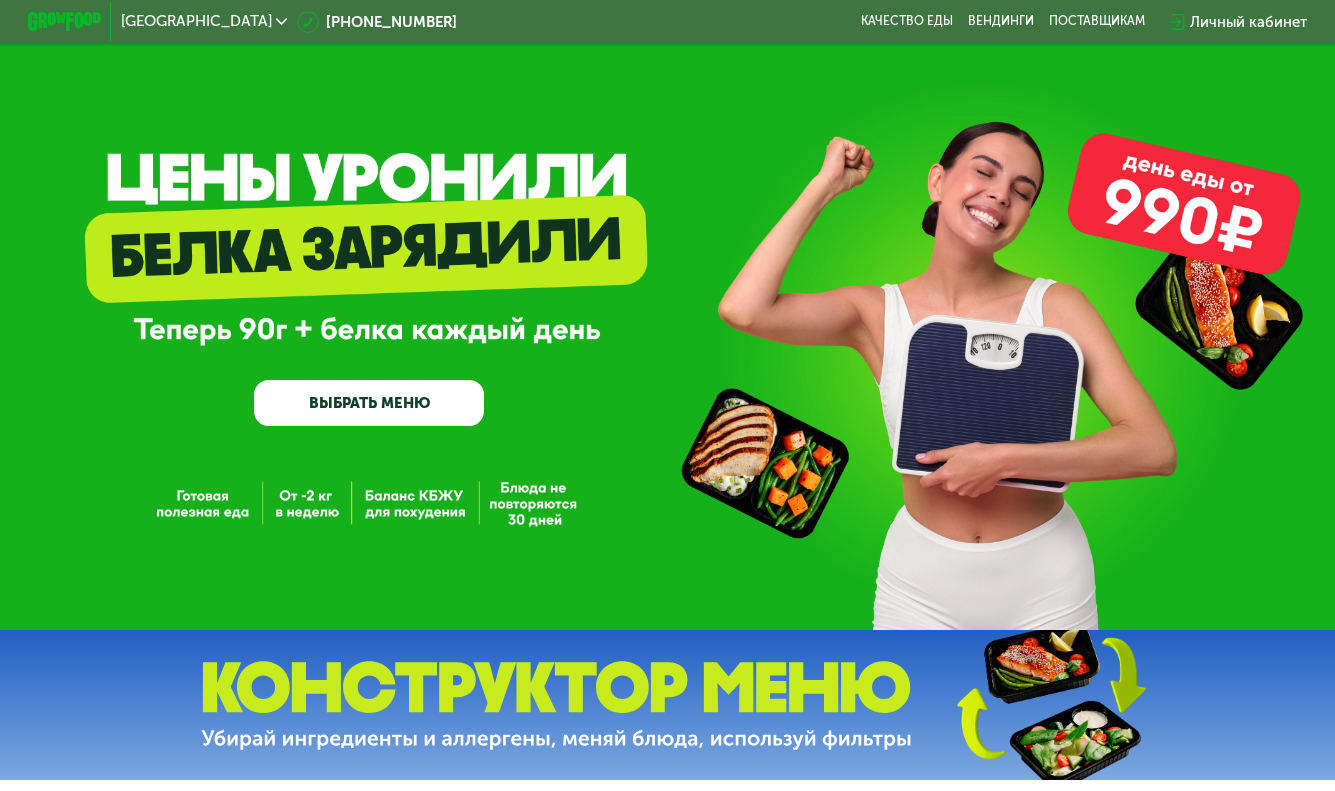 scroll, scrollTop: 0, scrollLeft: 0, axis: both 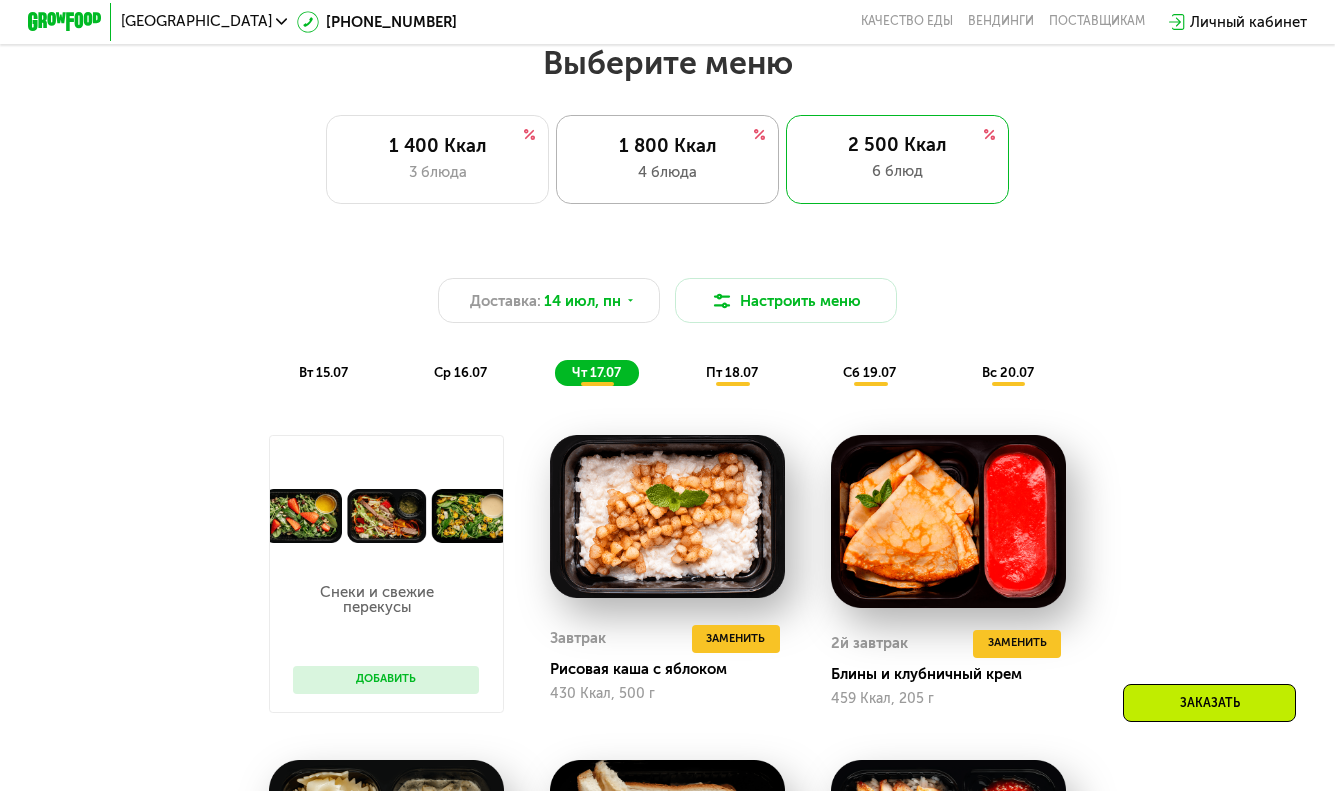 click on "1 800 Ккал" at bounding box center (667, 146) 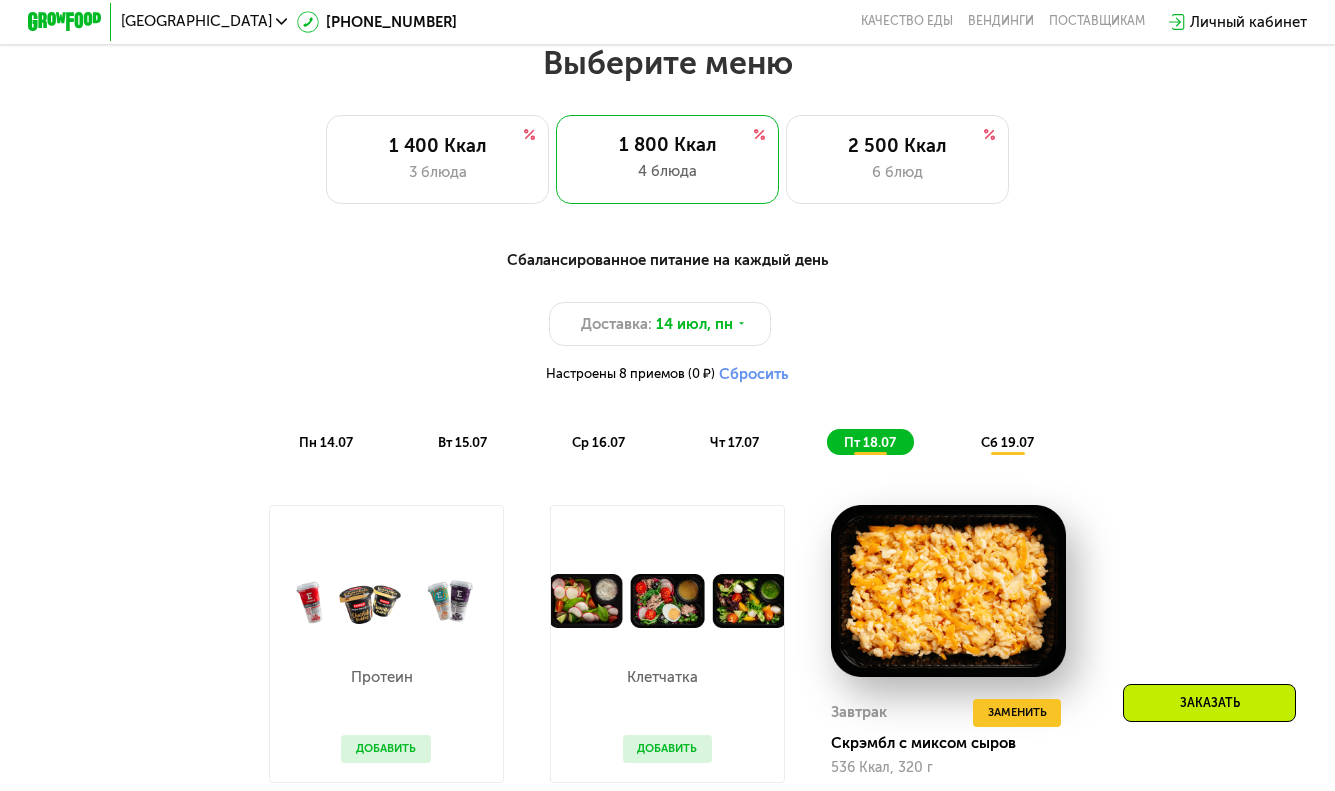 click on "пн 14.07" at bounding box center [326, 442] 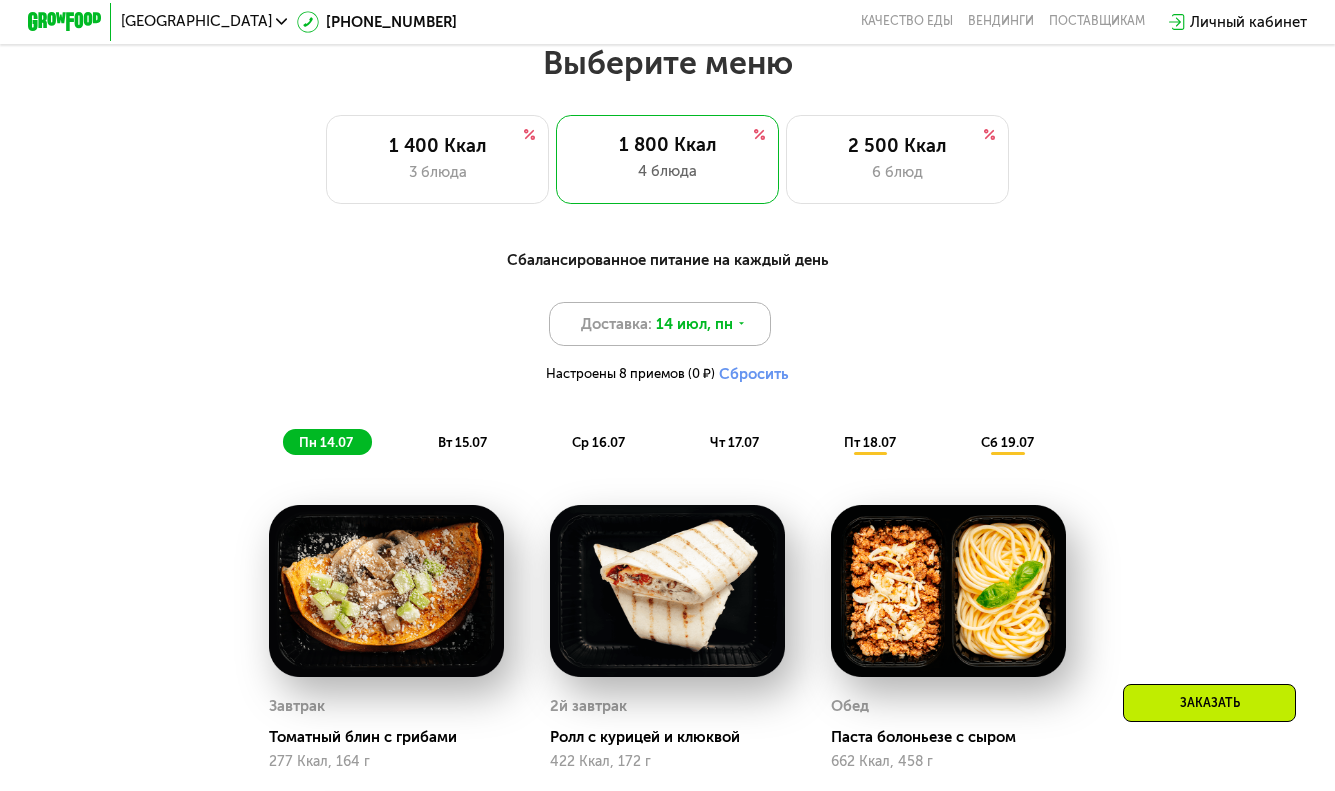 click 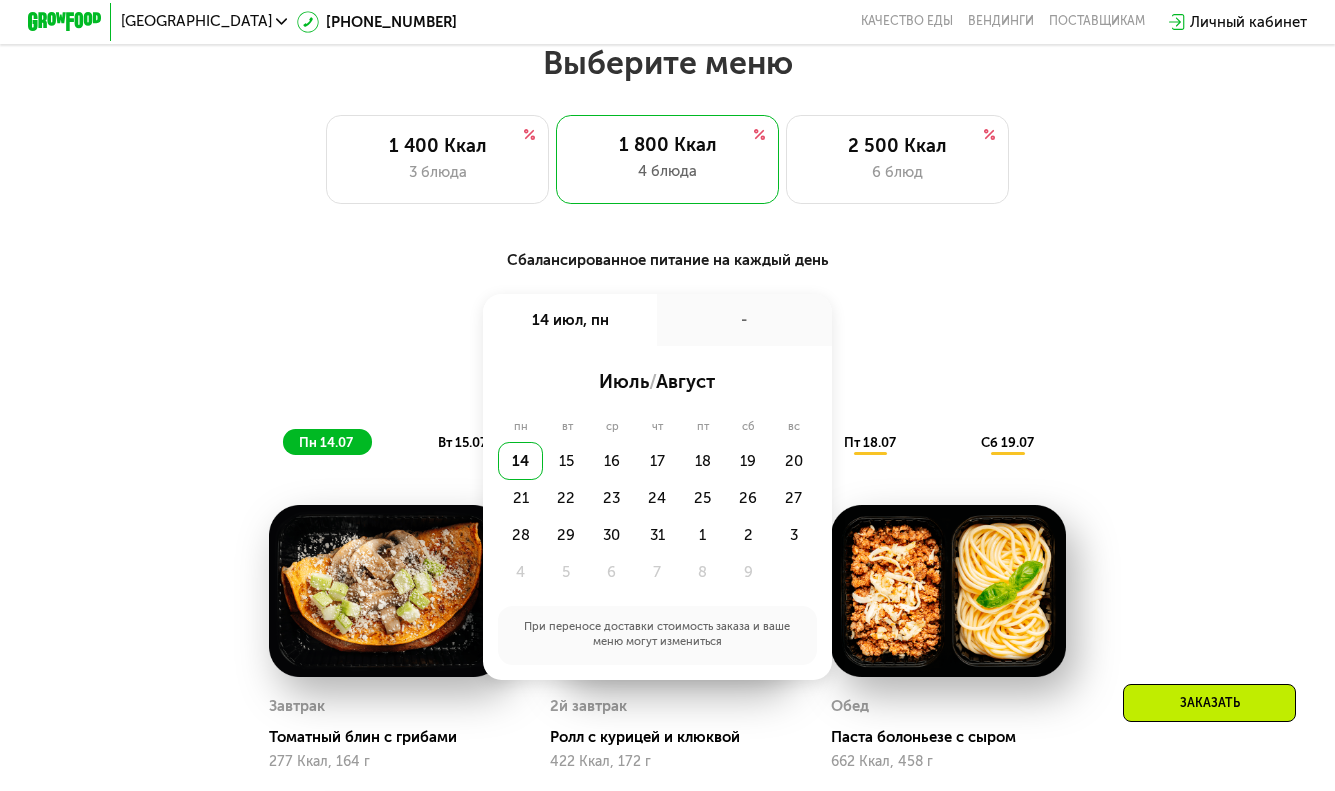 click on "Доставка: [DATE] июл, пн - июль  /  август пн вт ср чт пт сб вс 14 15 16 17 18 19 20 21 22 23 24 25 26 27 28 29 30 31 1 2 3 4 5 6 7 8 9  При переносе доставки стоимость заказа и ваше меню могут измениться   Настроены 8 приемов (0 ₽)     Сбросить" at bounding box center [668, 347] 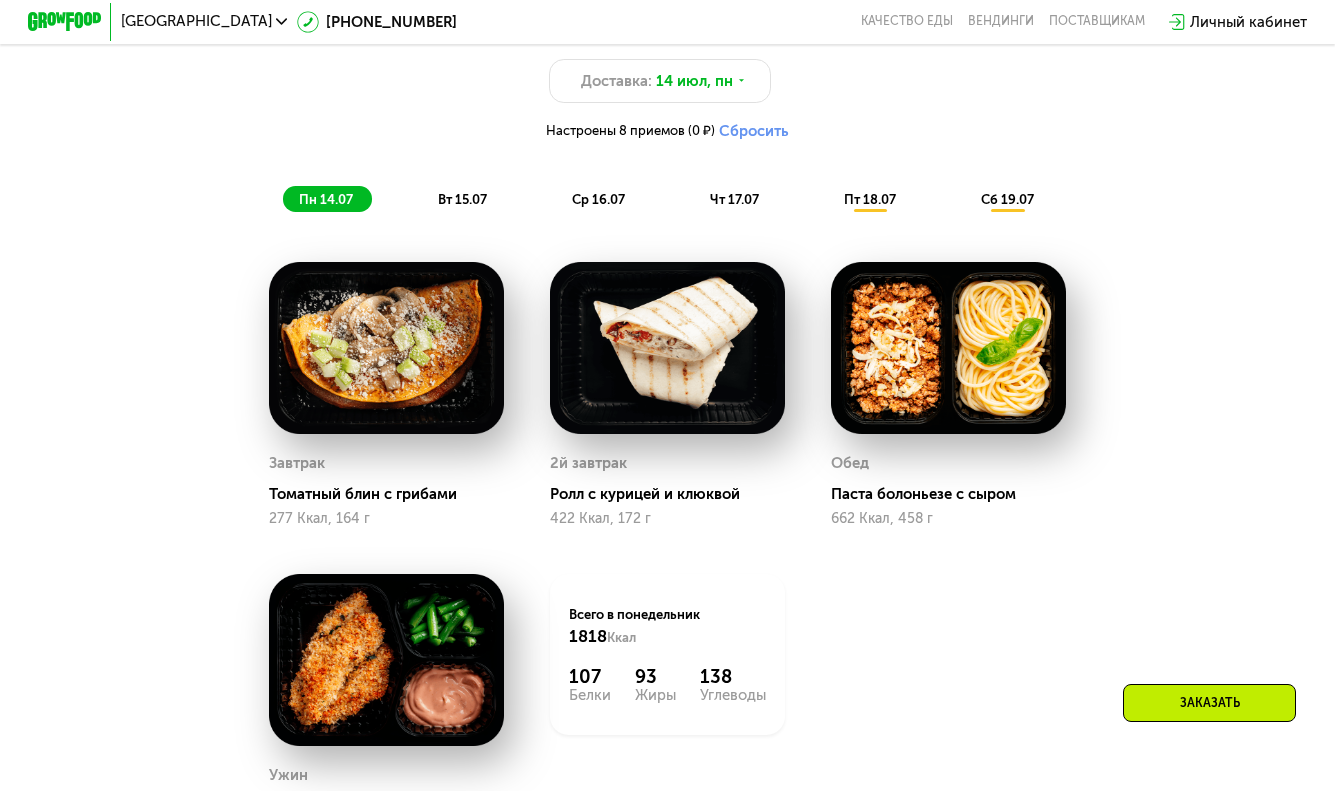 scroll, scrollTop: 1046, scrollLeft: 0, axis: vertical 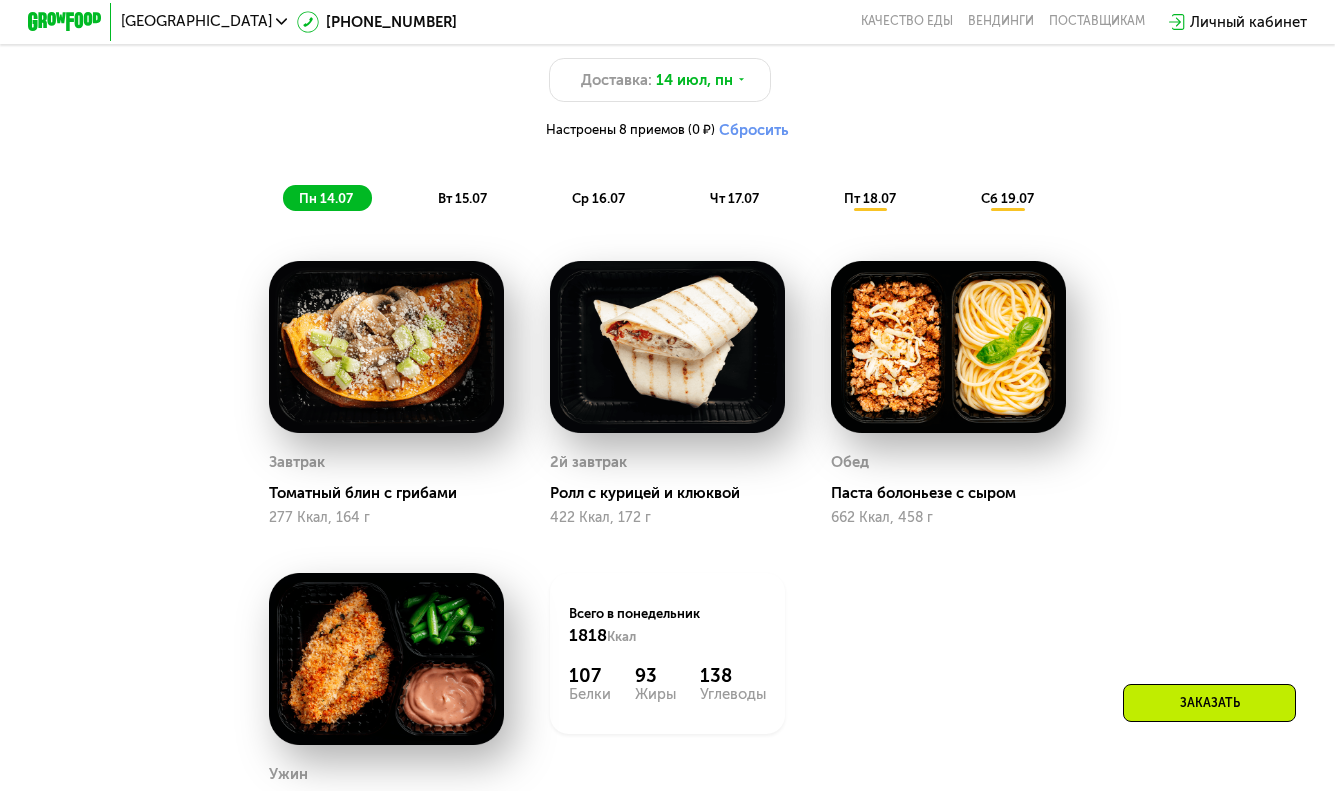 click on "вт 15.07" 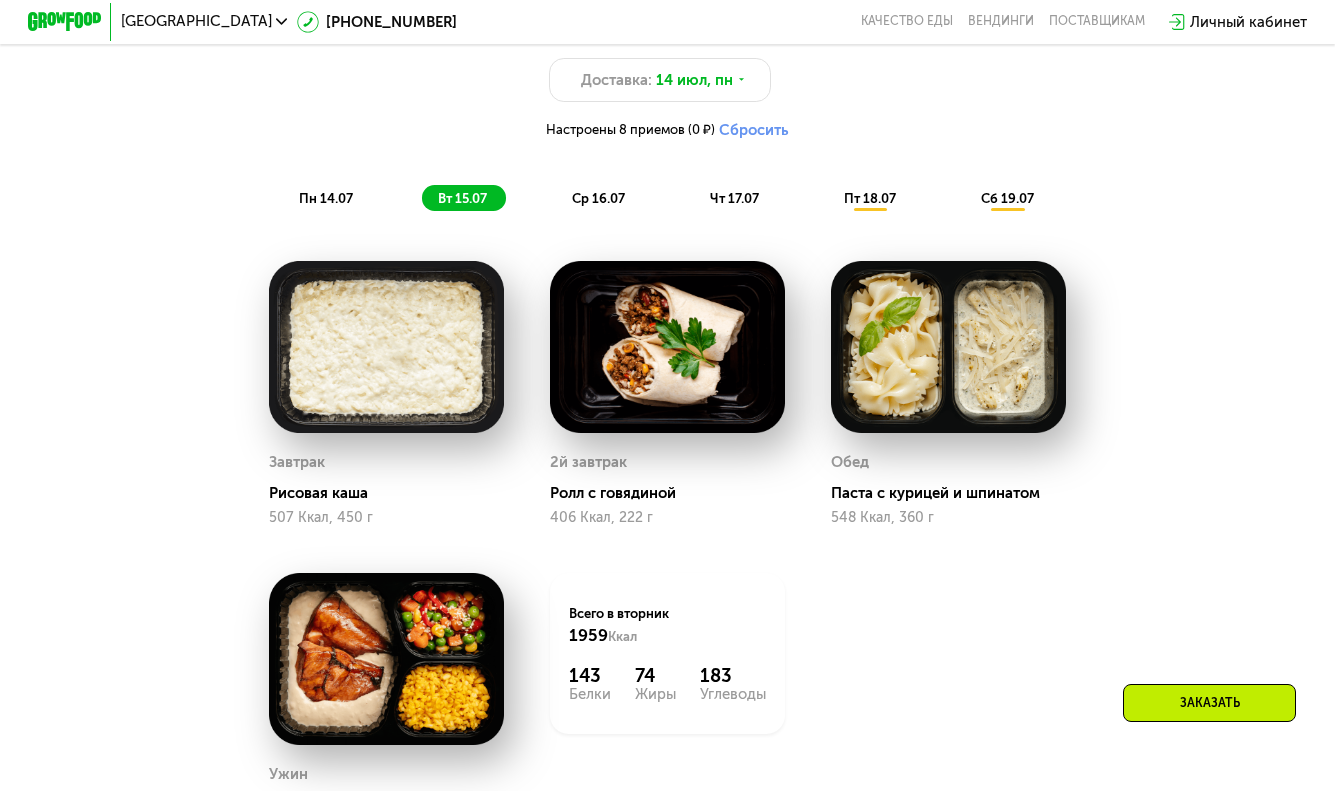 click at bounding box center (386, 347) 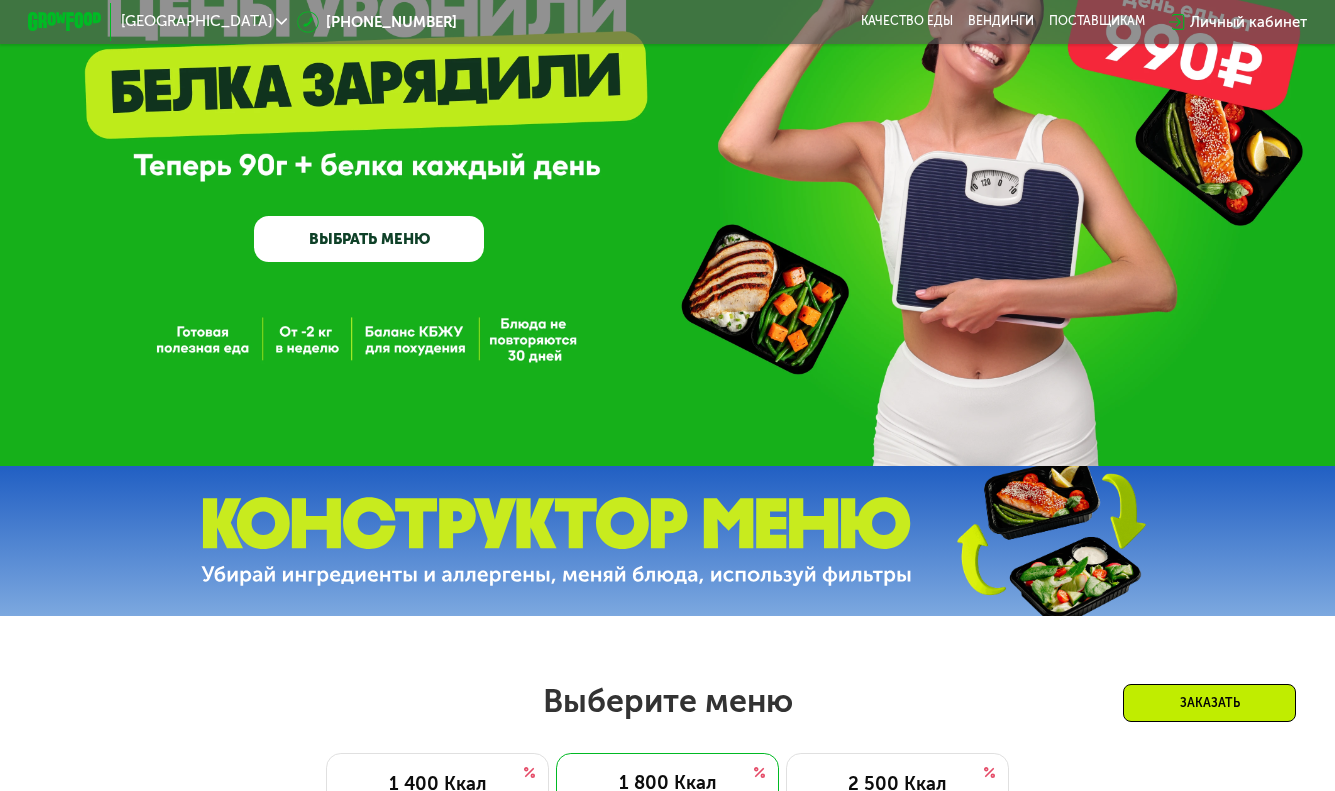 click on "ВЫБРАТЬ МЕНЮ" at bounding box center (369, 239) 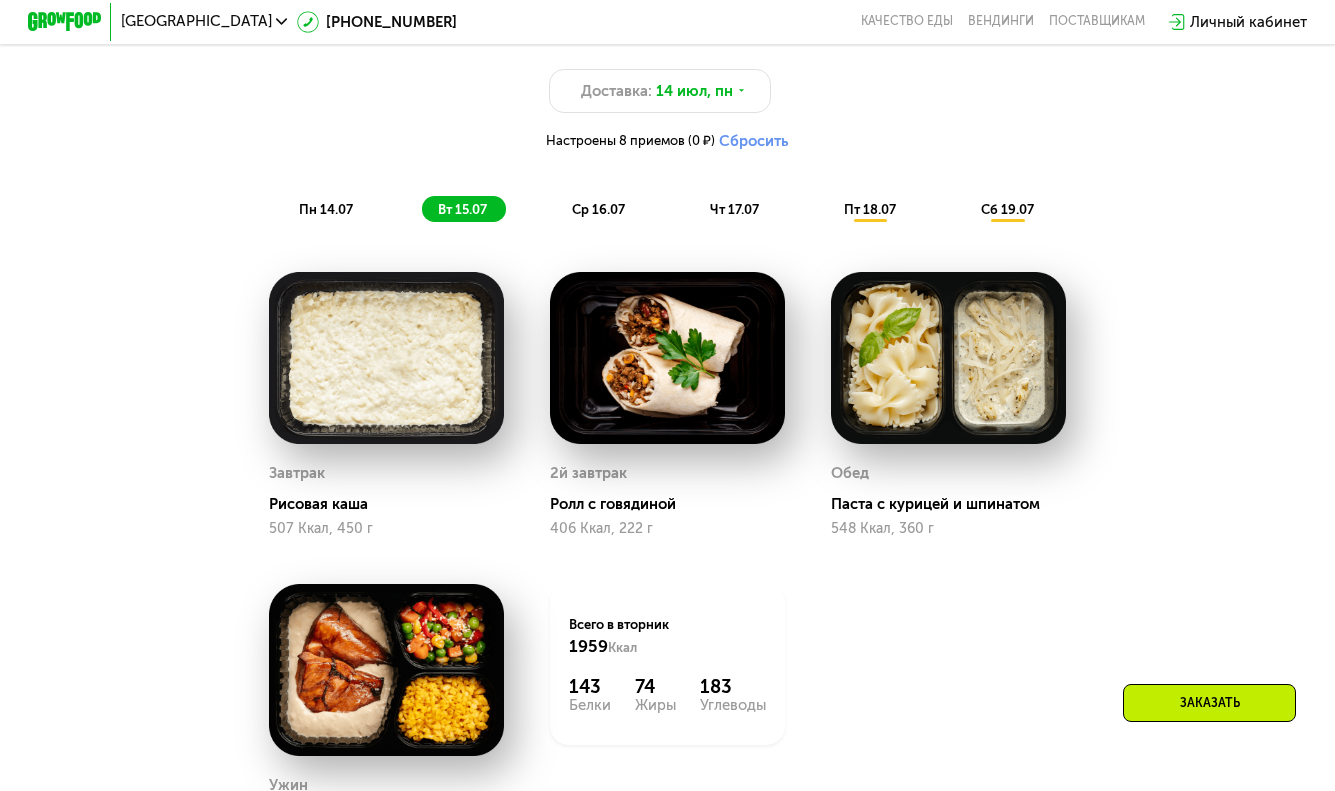 scroll, scrollTop: 1109, scrollLeft: 0, axis: vertical 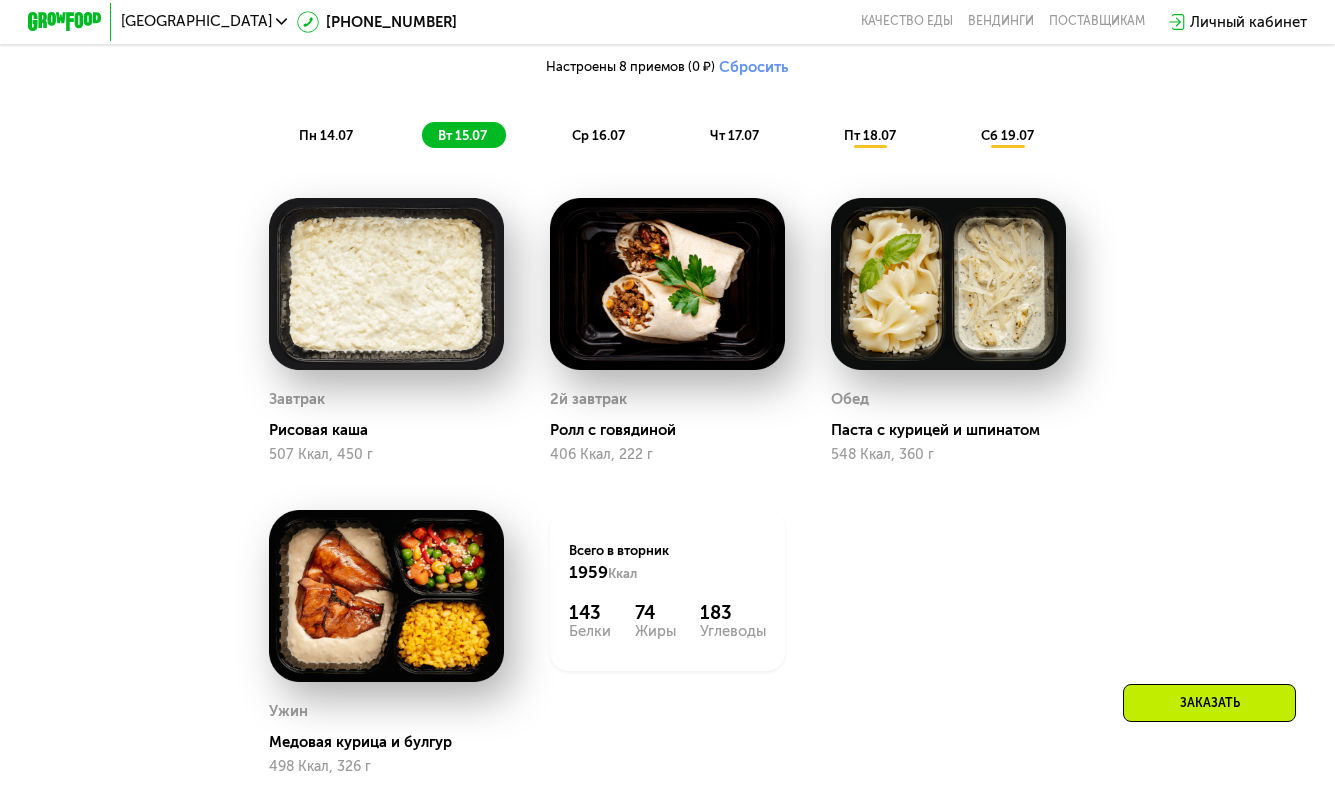 click on "пн 14.07" at bounding box center (326, 135) 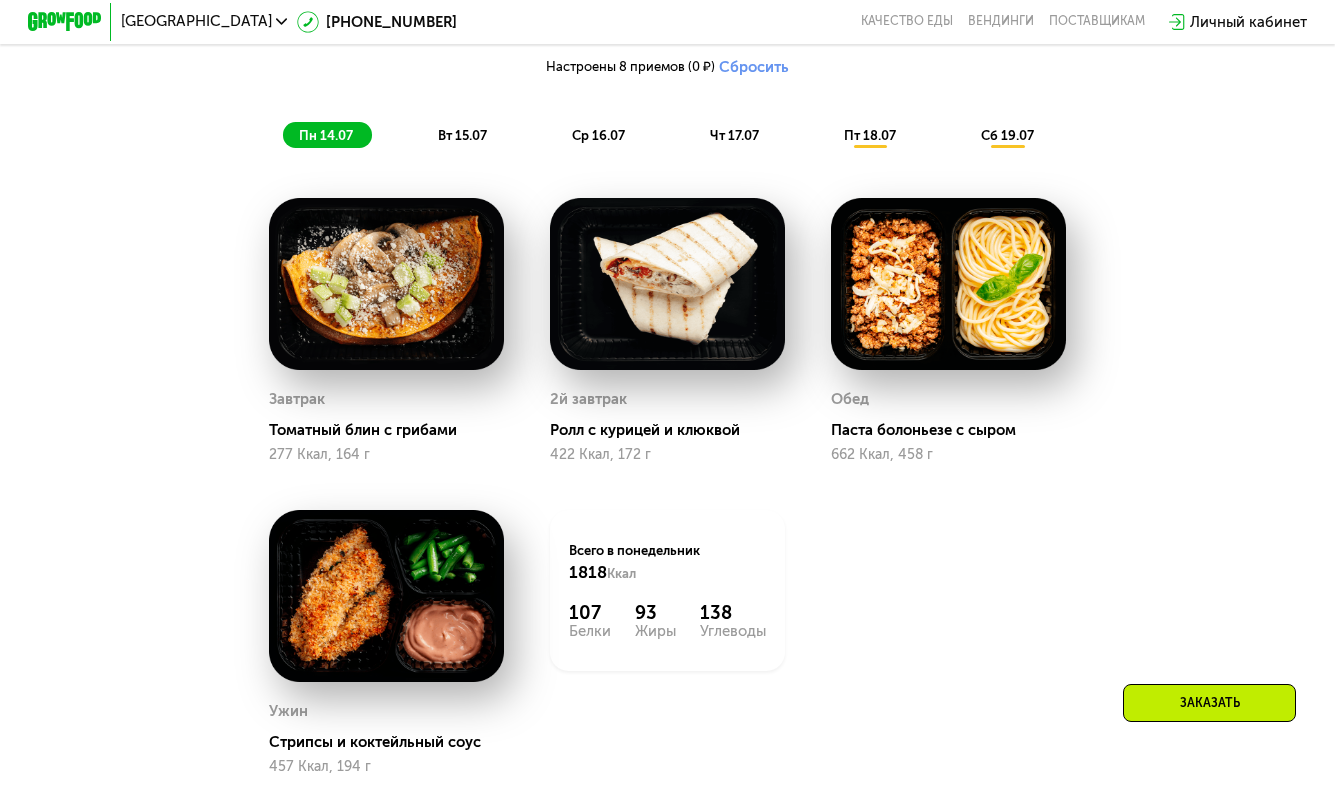 click on "ср 16.07" at bounding box center (598, 135) 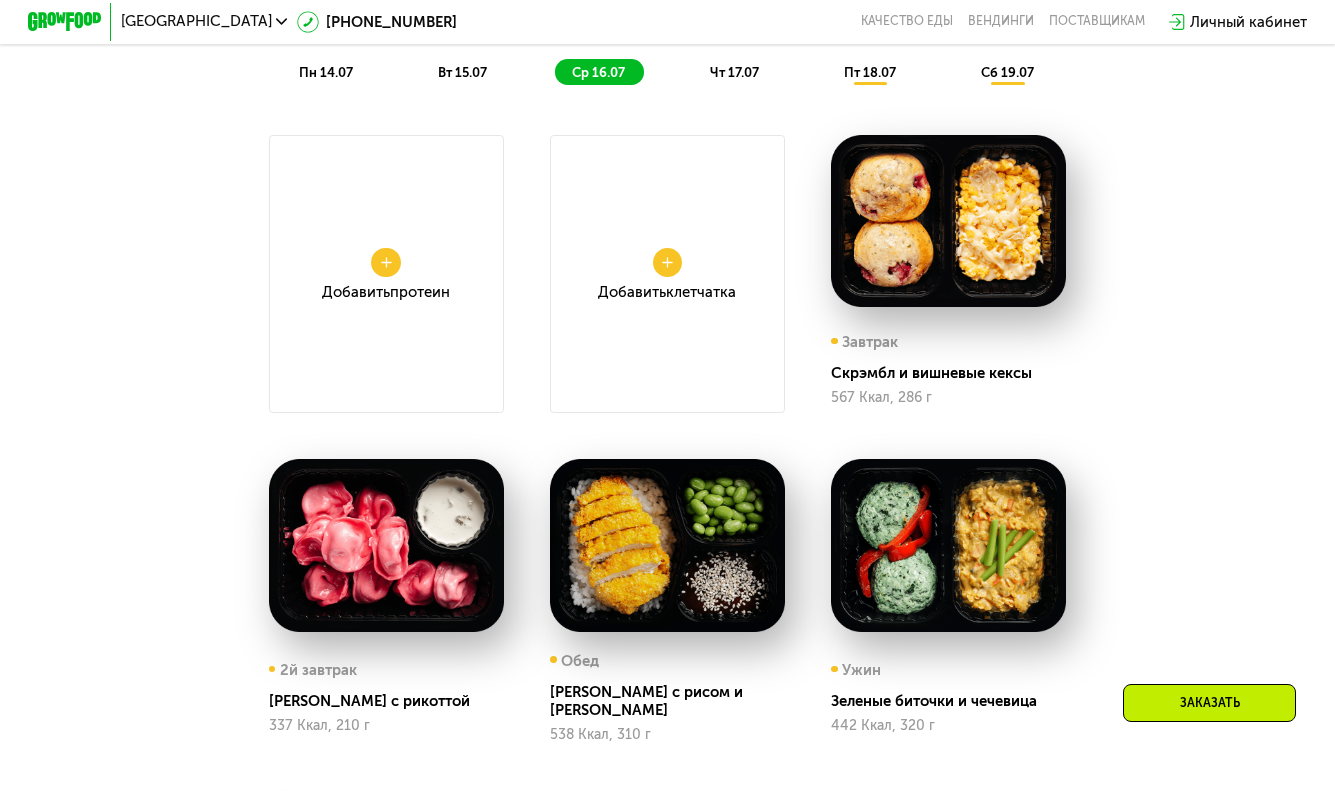 scroll, scrollTop: 1172, scrollLeft: 0, axis: vertical 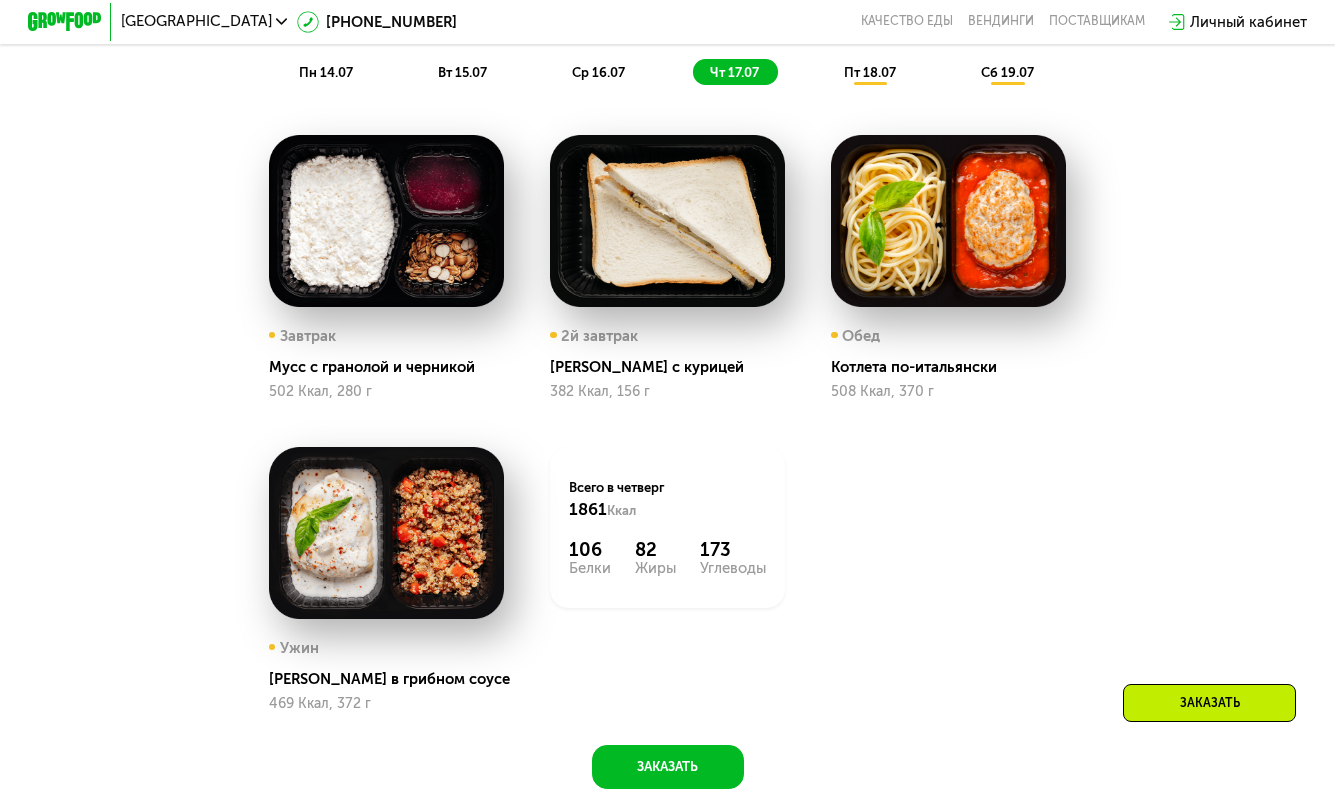 click on "ср 16.07" at bounding box center [598, 72] 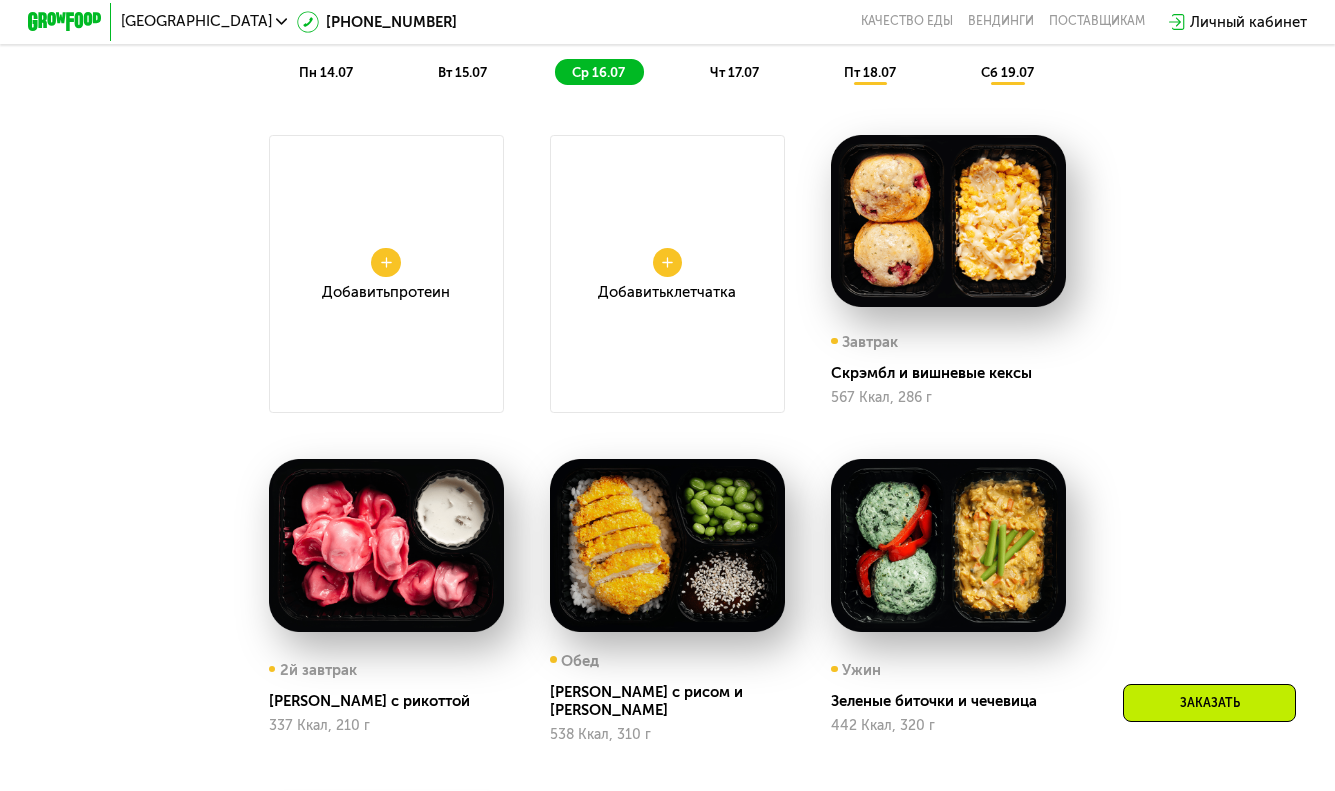 click on "Добавить  Клетчатка" at bounding box center (667, 274) 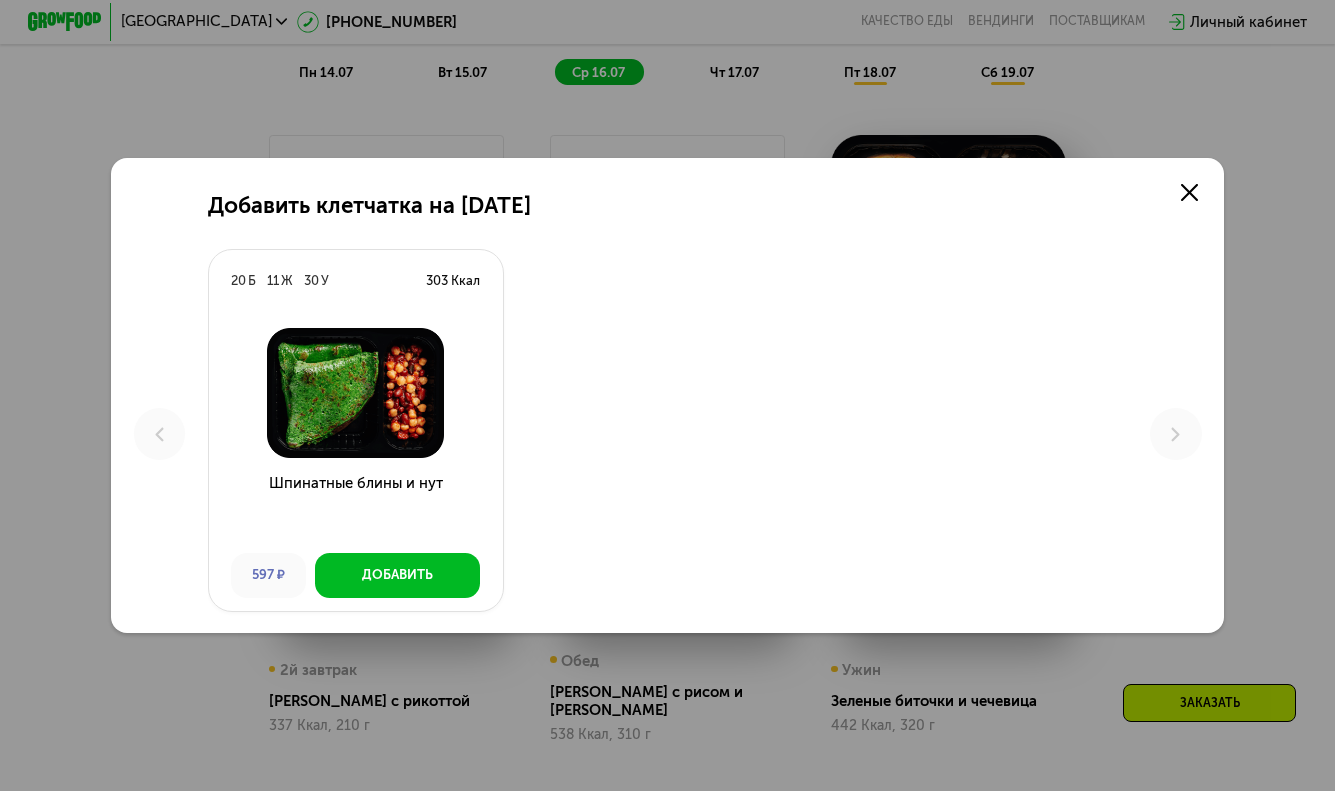 scroll, scrollTop: 0, scrollLeft: 0, axis: both 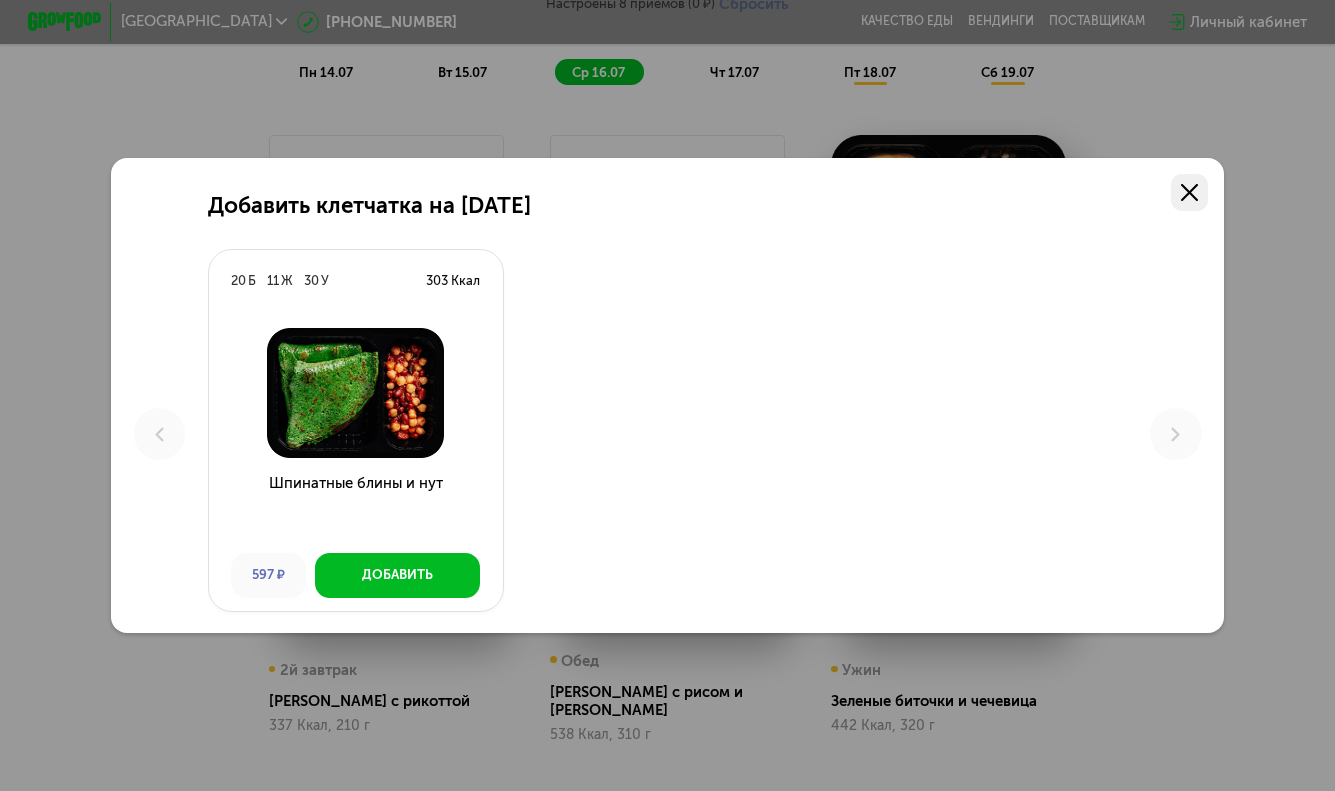 click 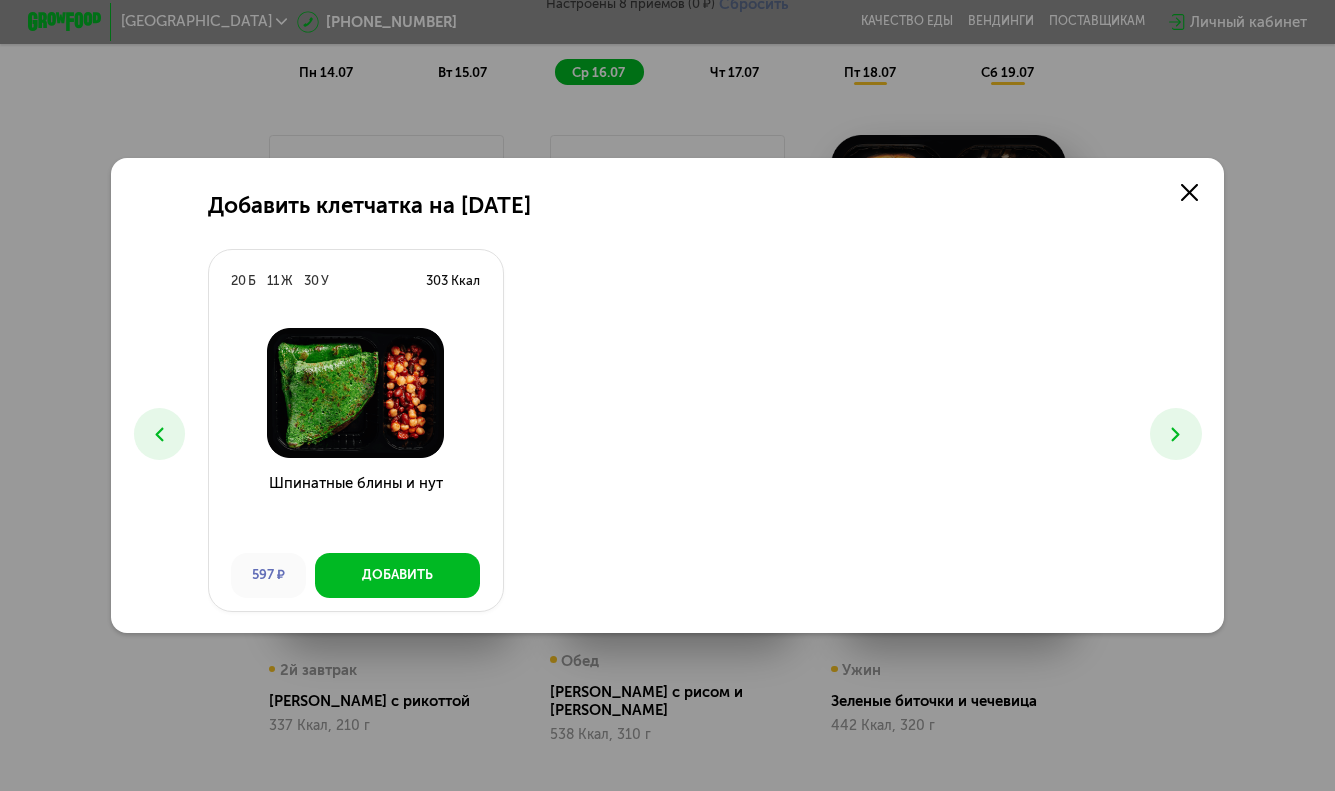 scroll, scrollTop: 1172, scrollLeft: 0, axis: vertical 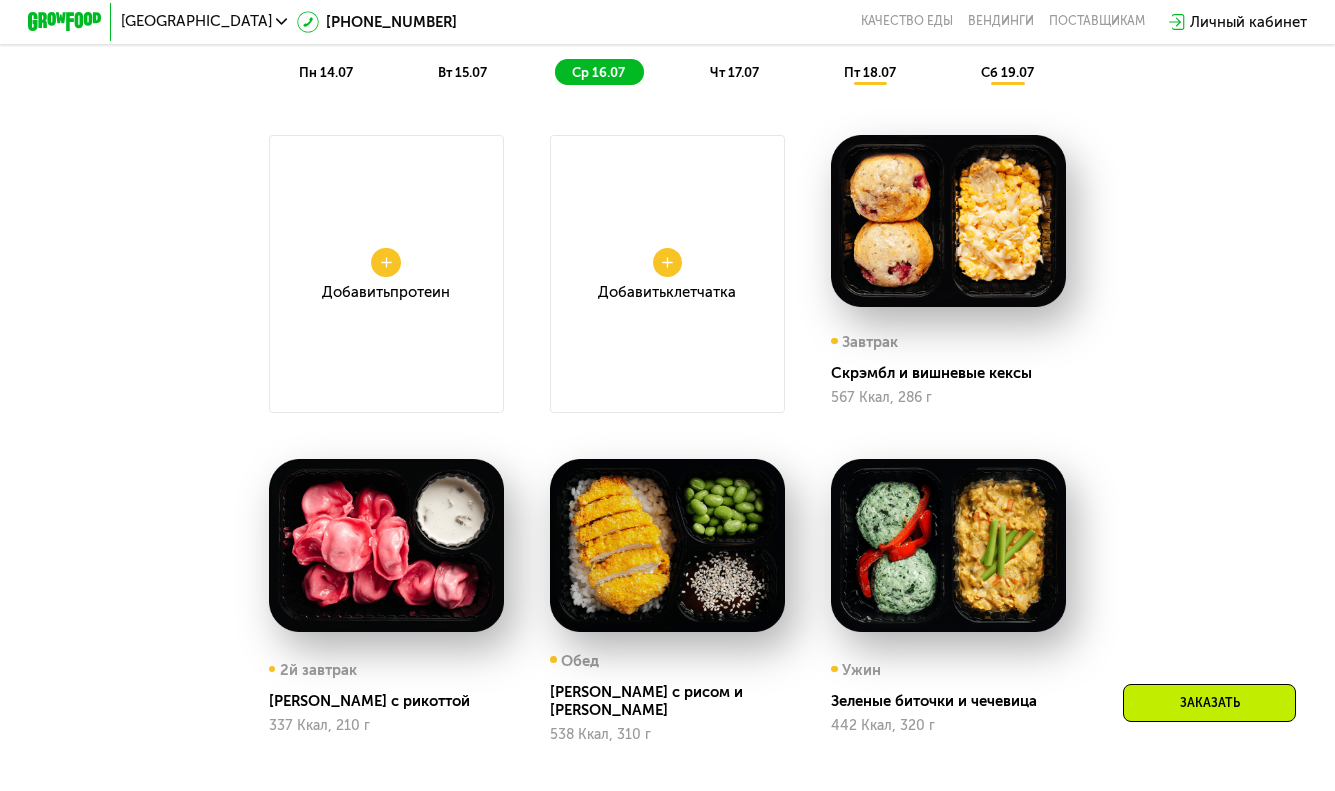 click on "Добавить  Протеин" at bounding box center (386, 274) 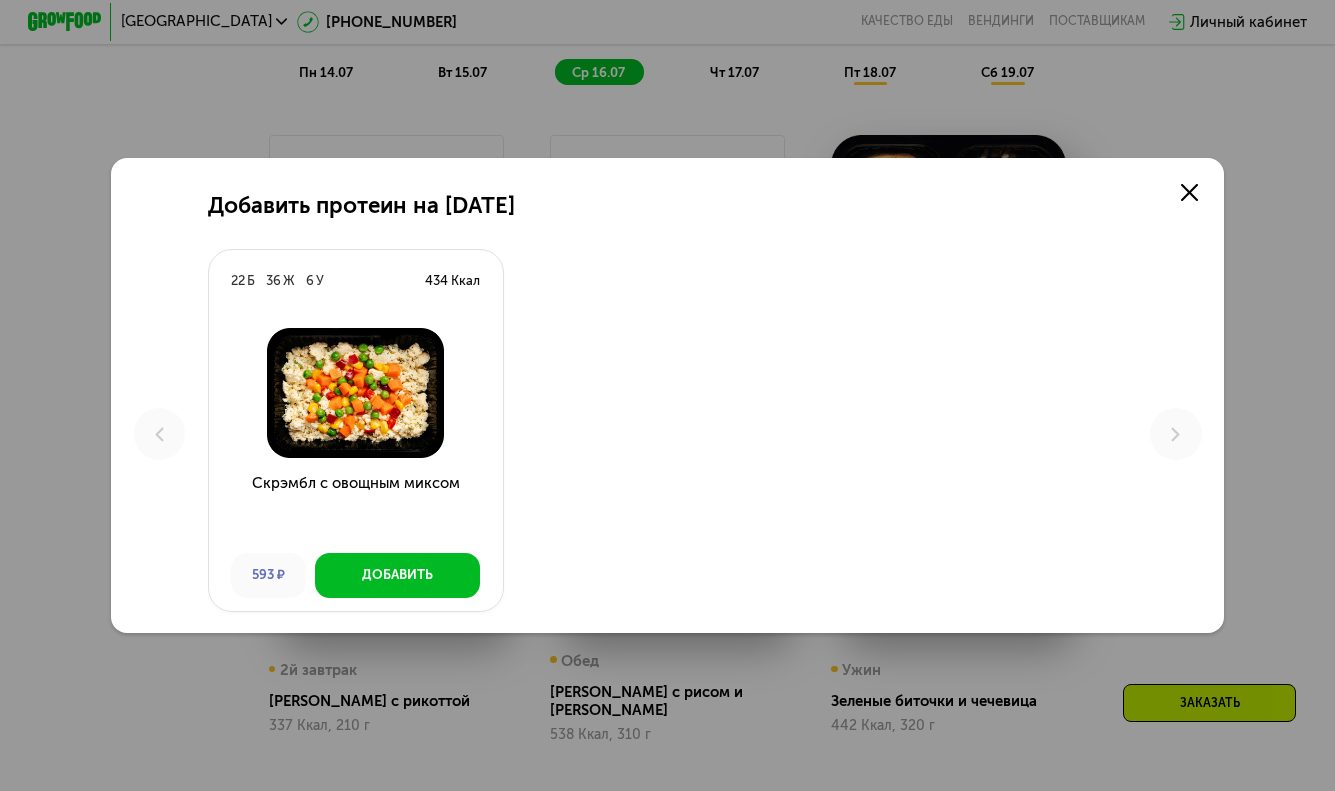 scroll, scrollTop: 0, scrollLeft: 0, axis: both 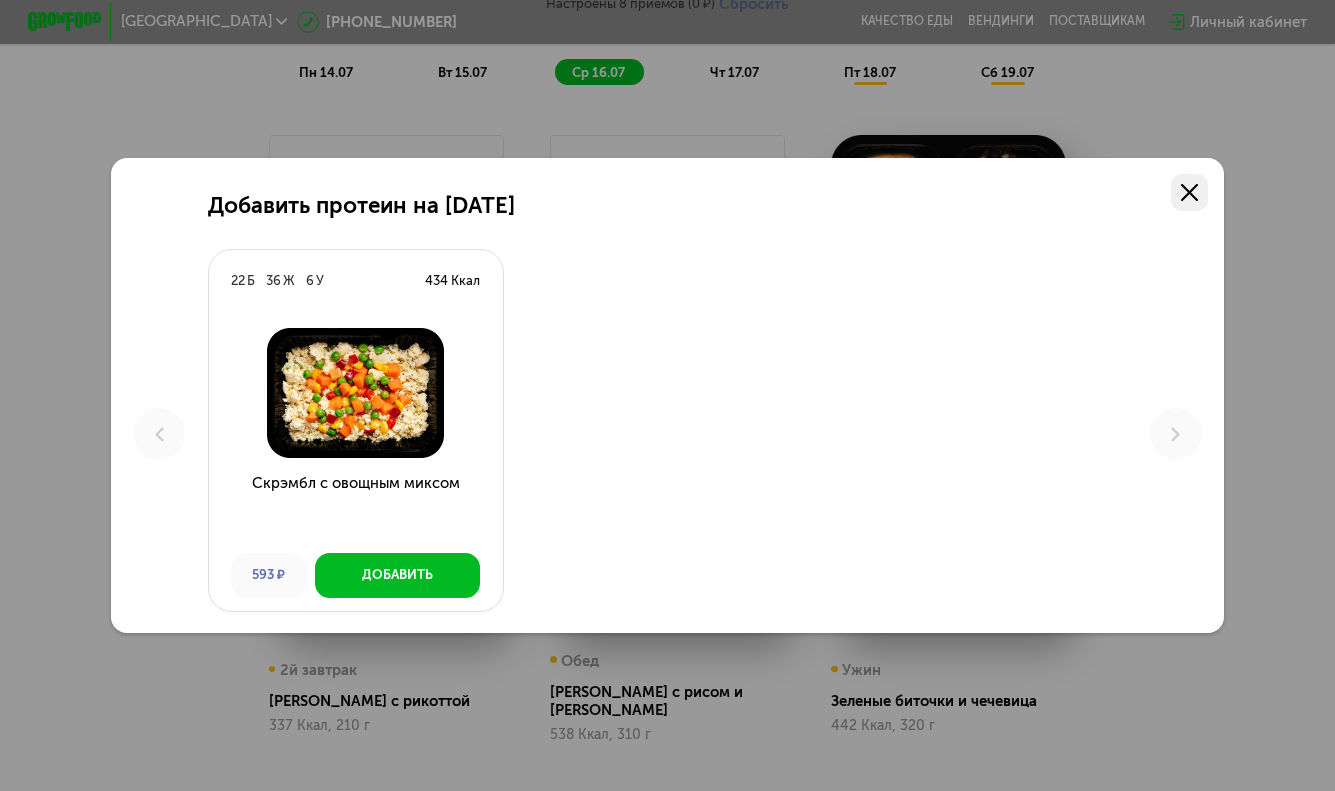 click at bounding box center [1189, 192] 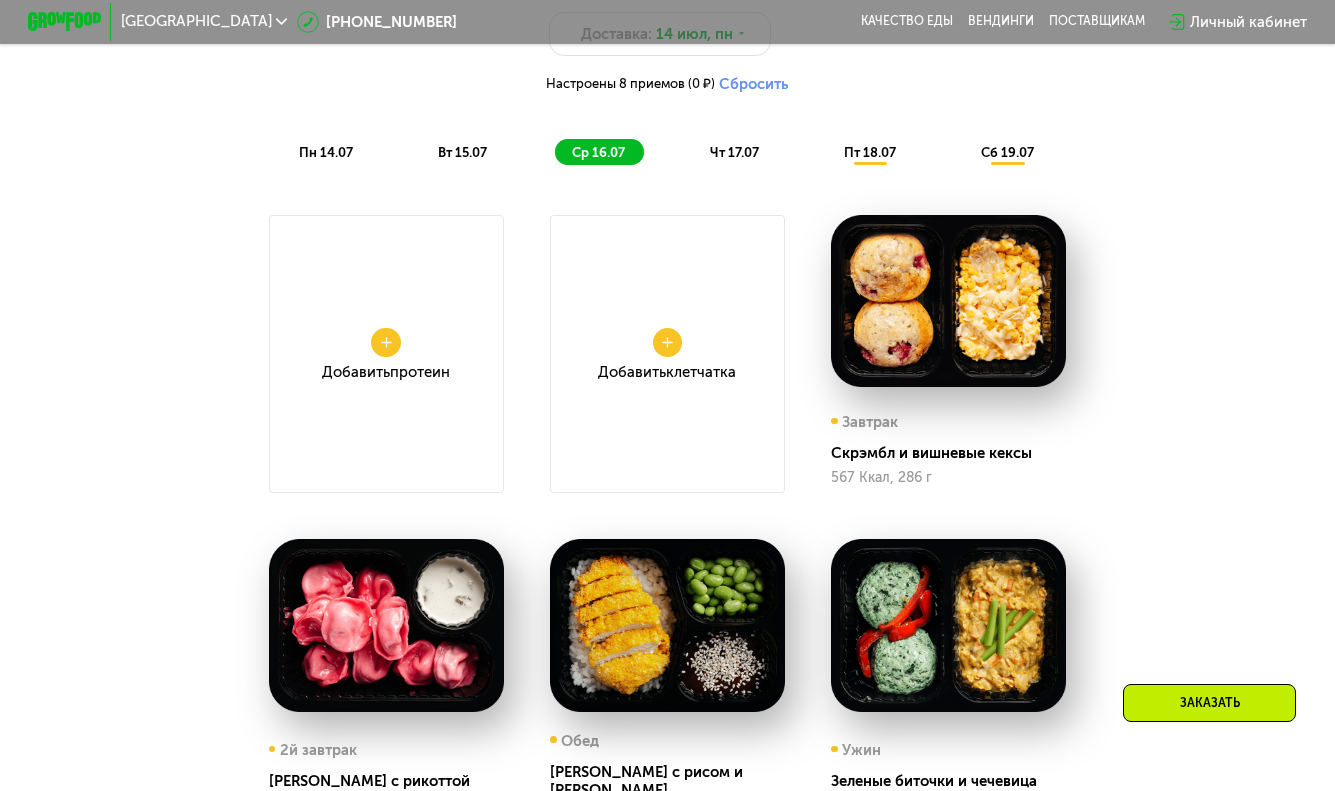 scroll, scrollTop: 1172, scrollLeft: 0, axis: vertical 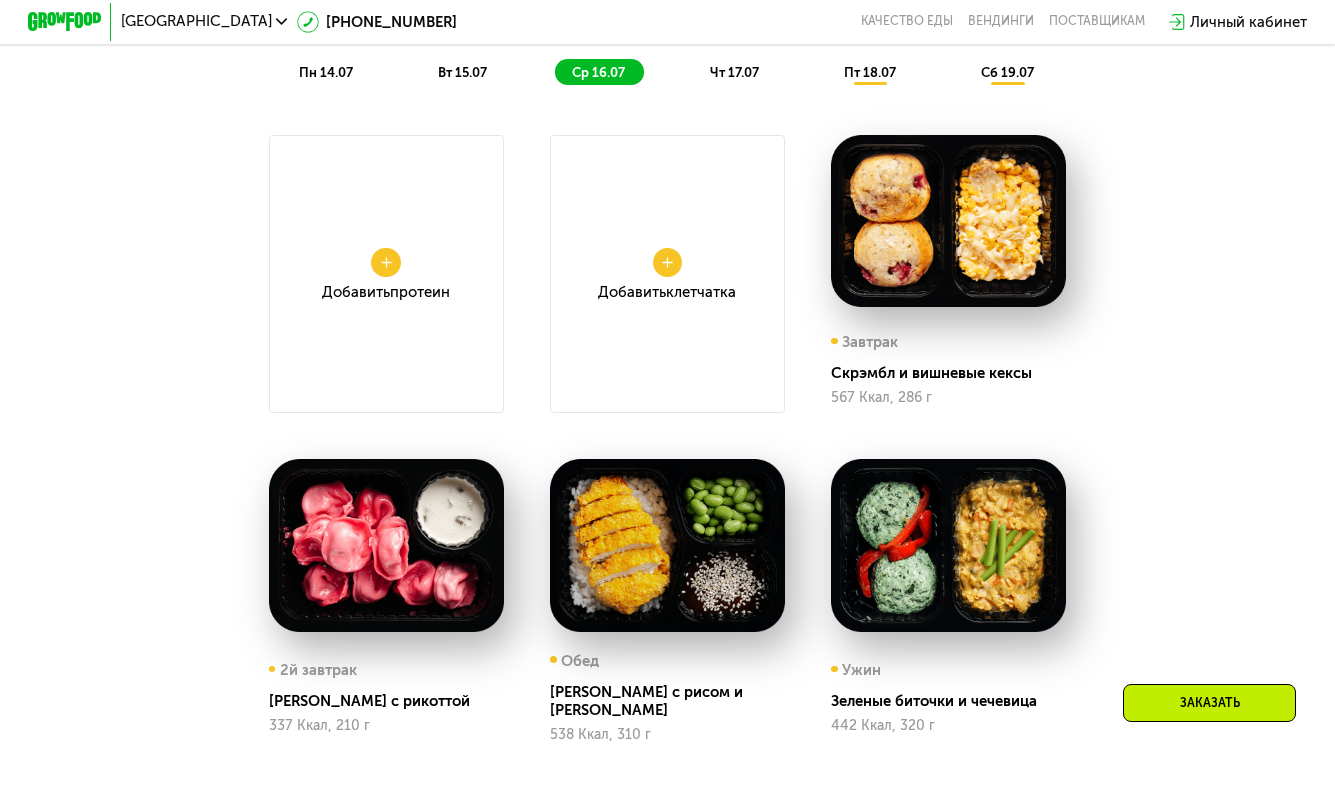 click on "Сбалансированное питание на каждый день Доставка: [DATE]  Настроены 8 приемов (0 ₽)     Сбросить  пн 14.07 вт 15.07 ср 16.07 чт 17.07 пт 18.07 сб 19.07" at bounding box center [668, -18] 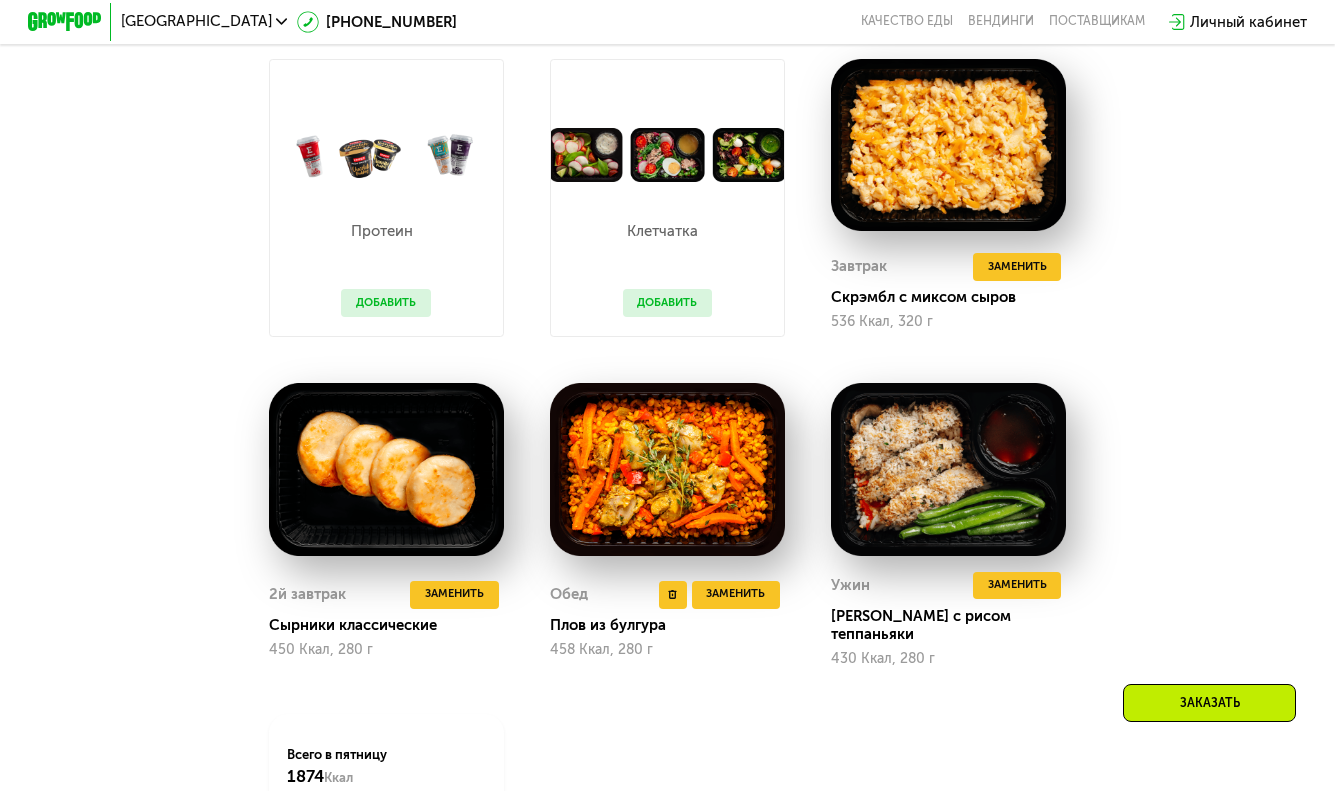 scroll, scrollTop: 1168, scrollLeft: 0, axis: vertical 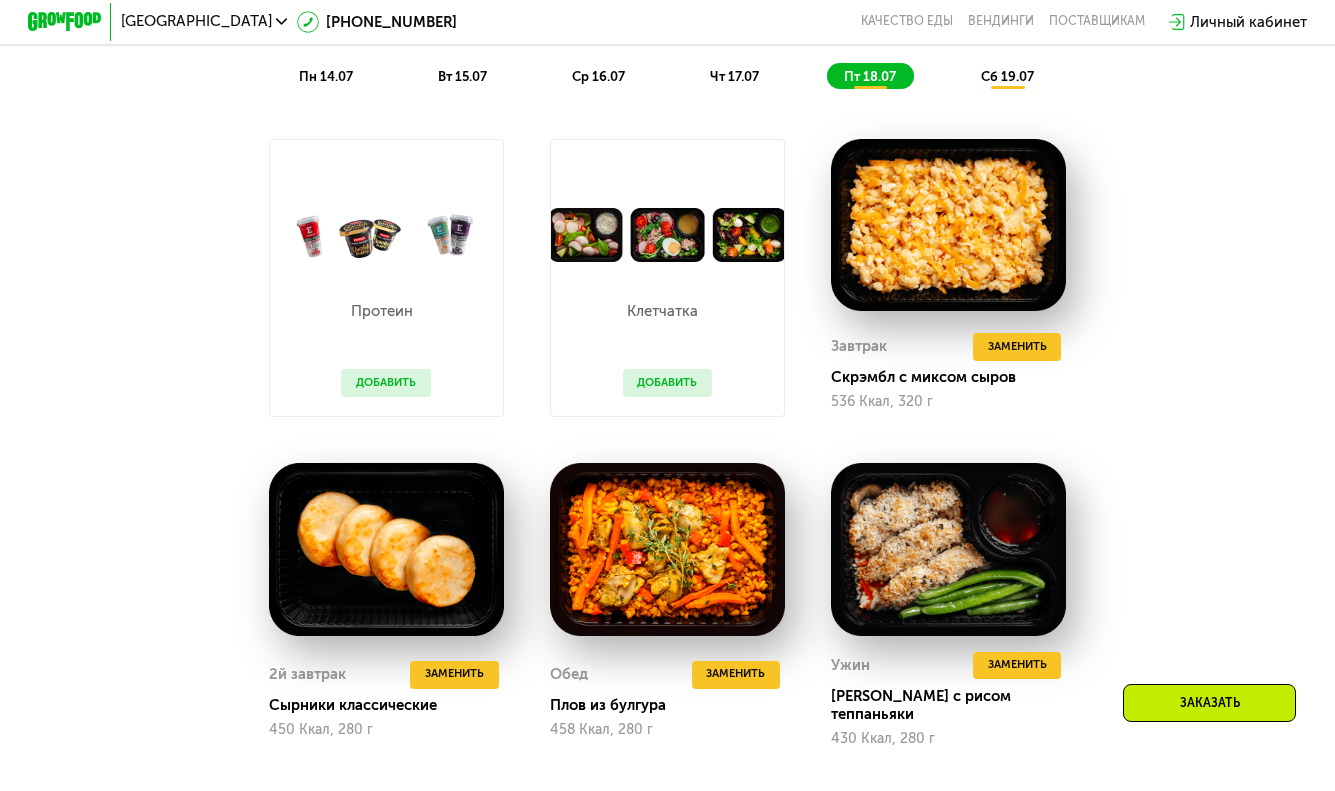 click on "сб 19.07" at bounding box center (1007, 76) 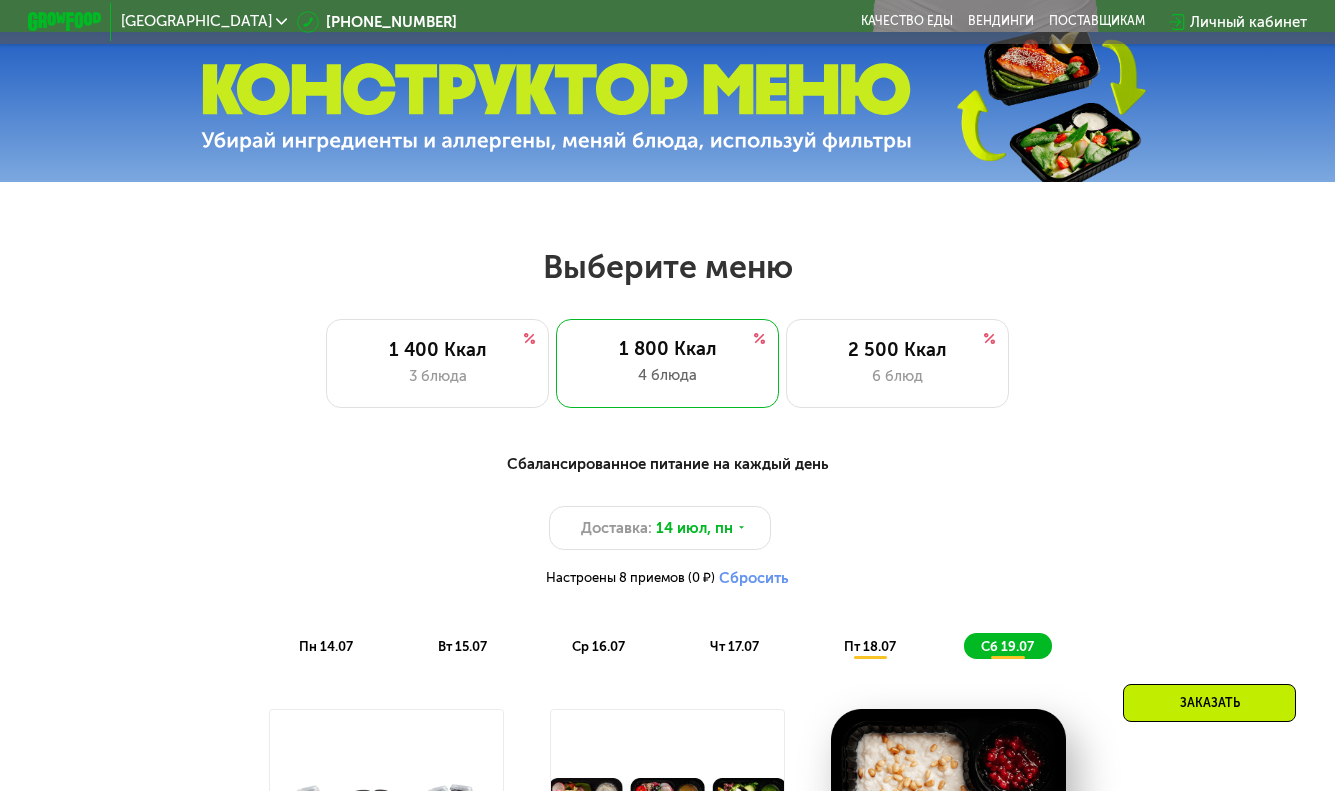scroll, scrollTop: 552, scrollLeft: 0, axis: vertical 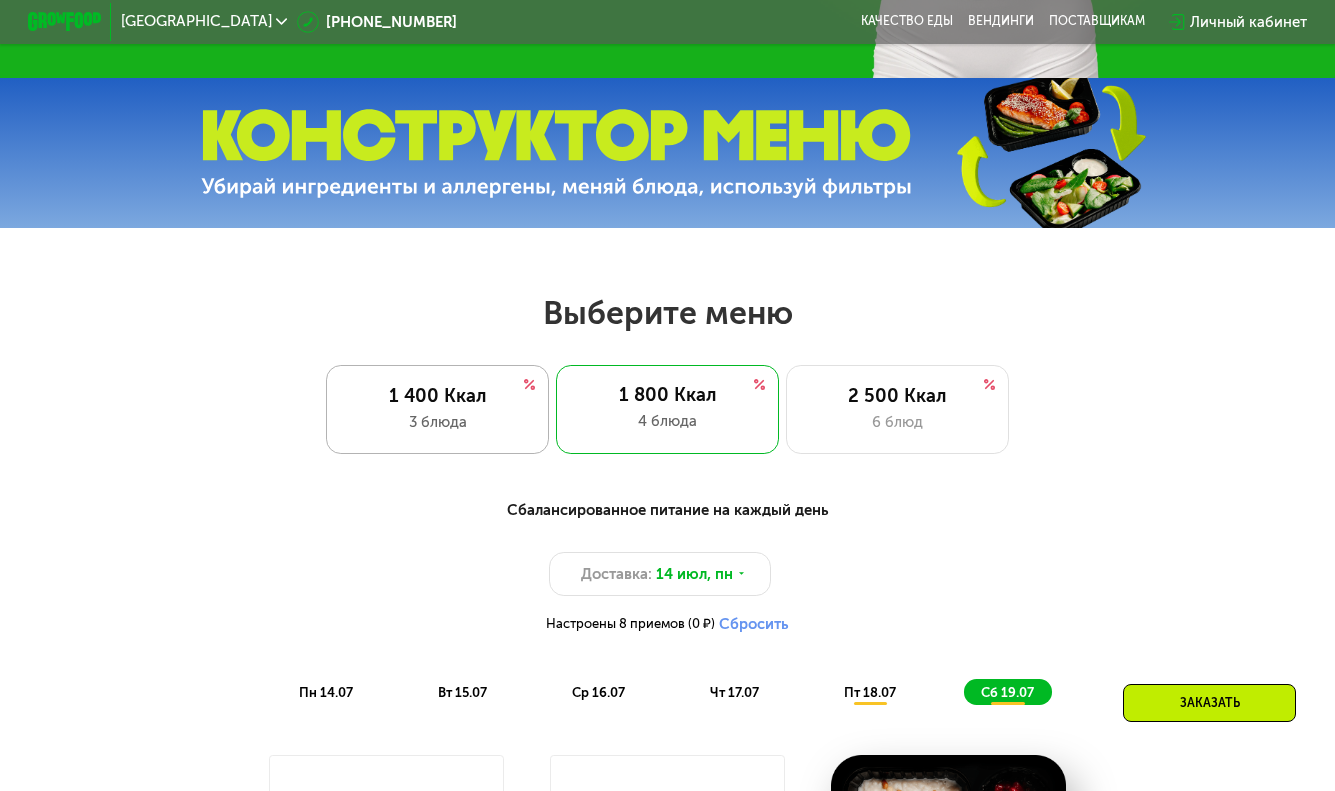 click on "3 блюда" at bounding box center (437, 422) 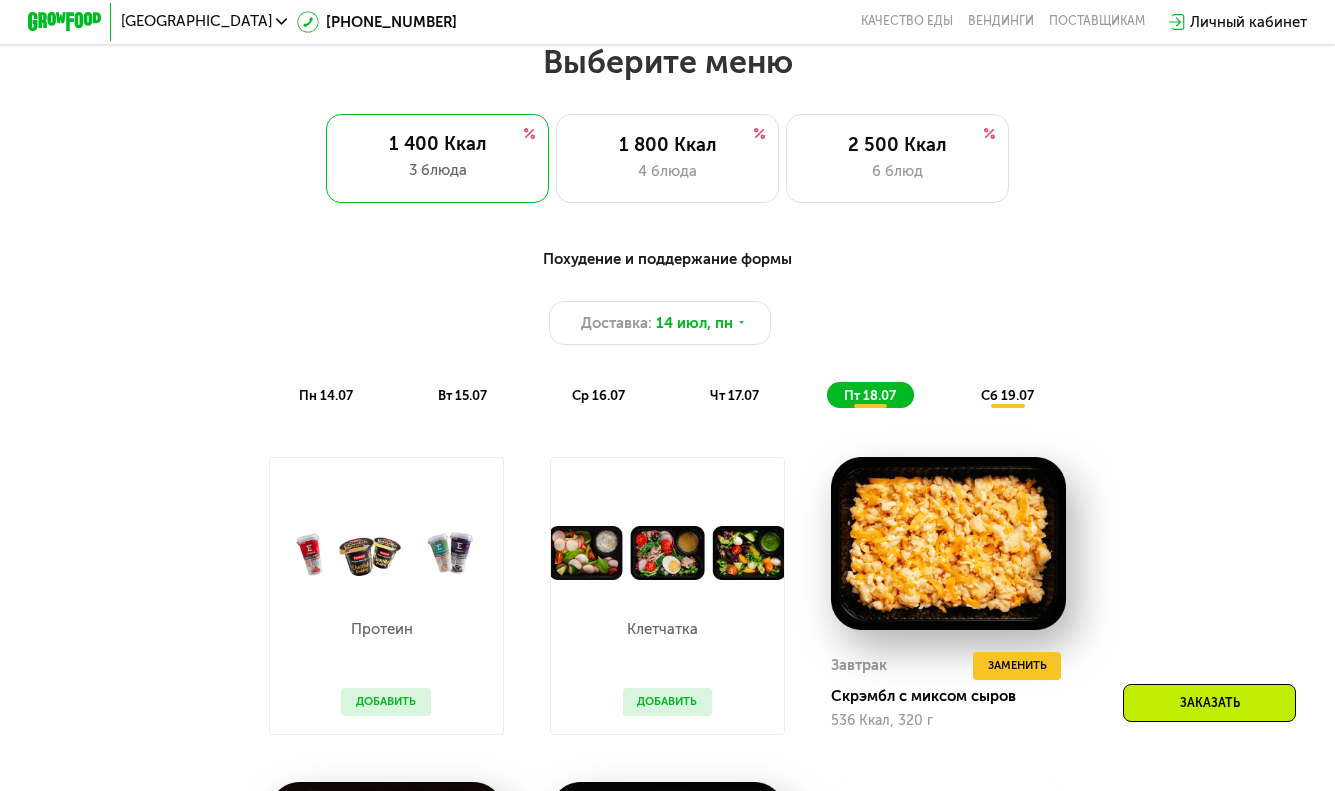 scroll, scrollTop: 809, scrollLeft: 0, axis: vertical 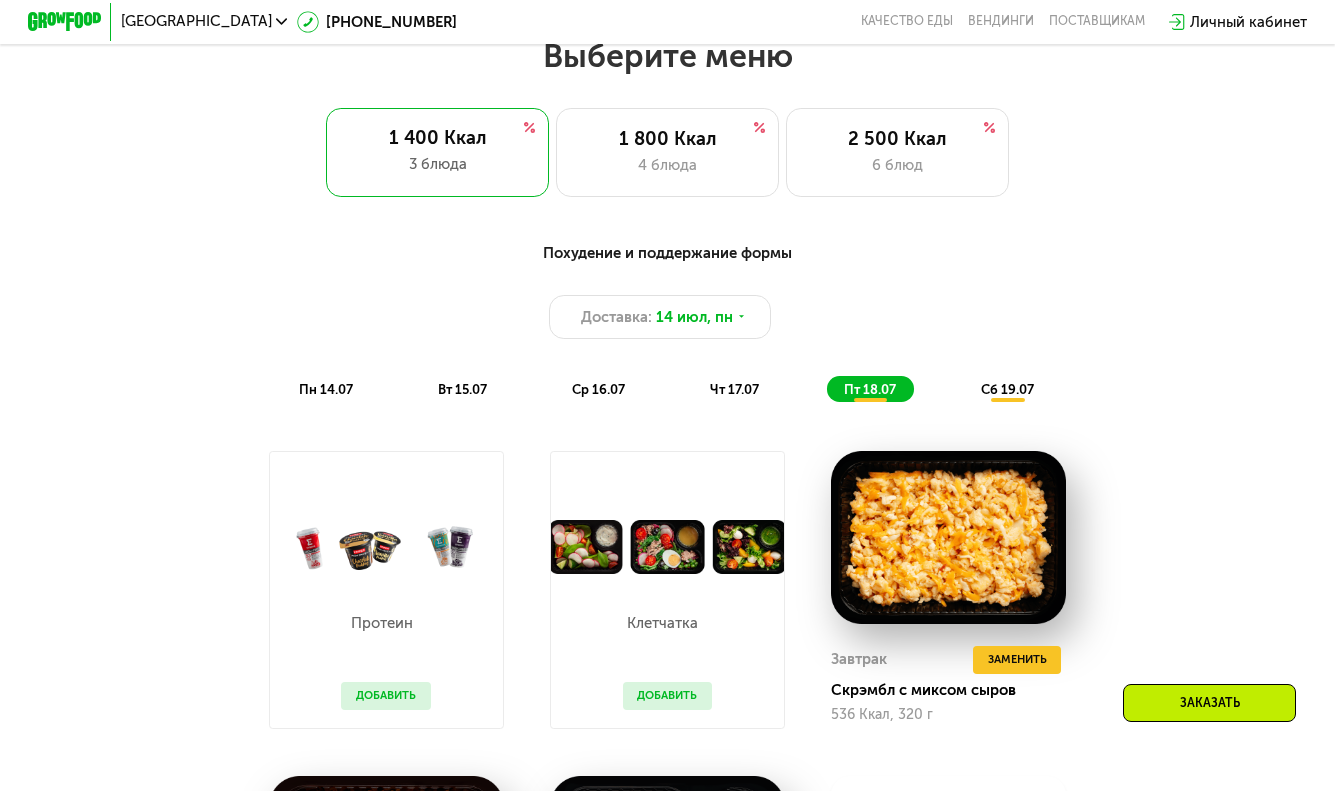 click on "пн 14.07" 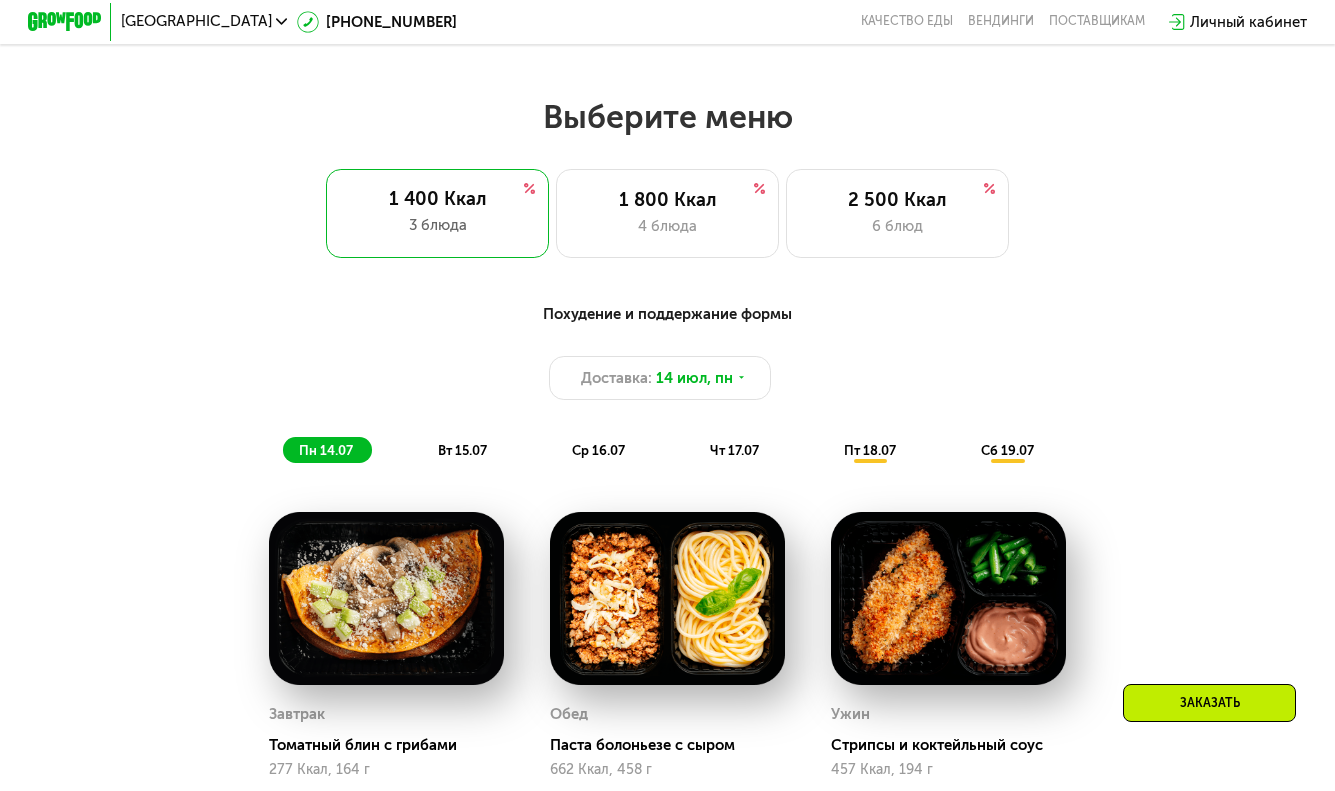 scroll, scrollTop: 740, scrollLeft: 0, axis: vertical 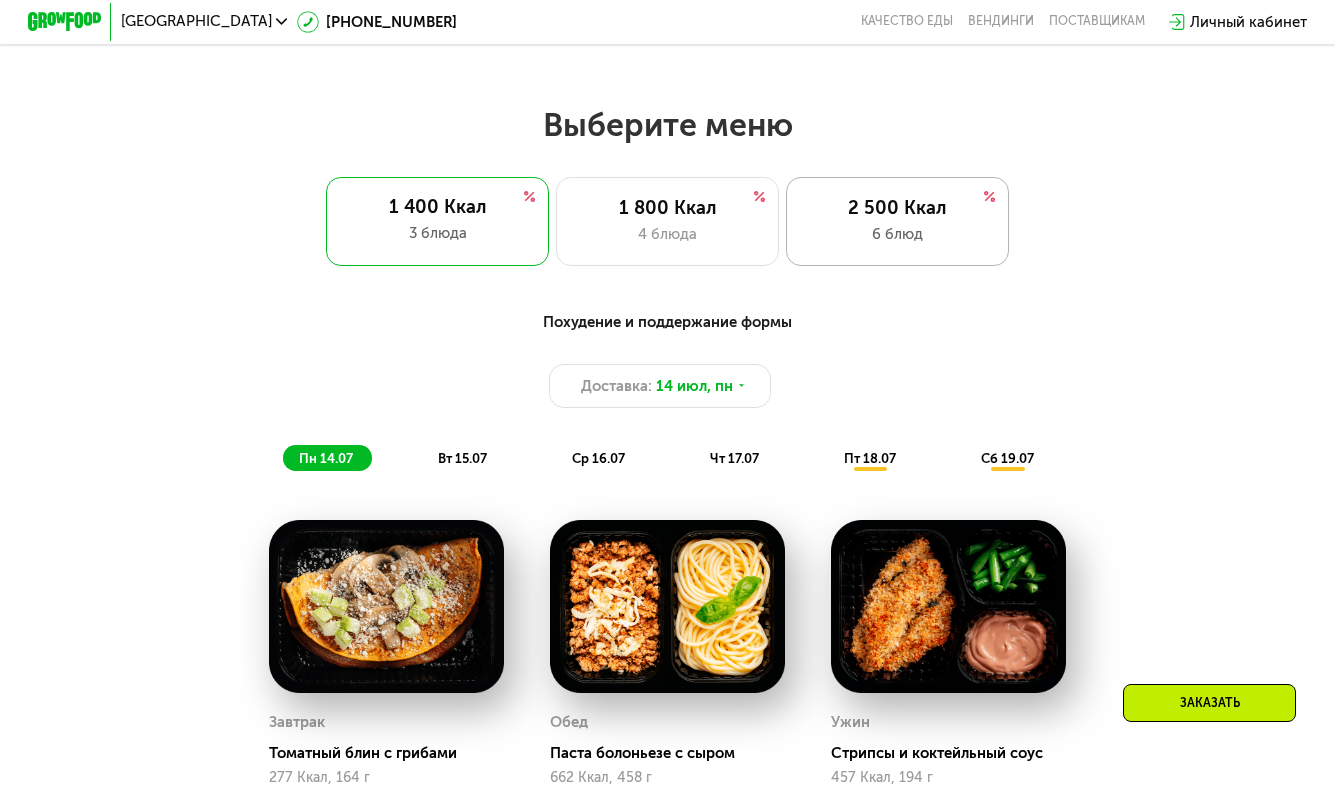 click on "6 блюд" at bounding box center [897, 234] 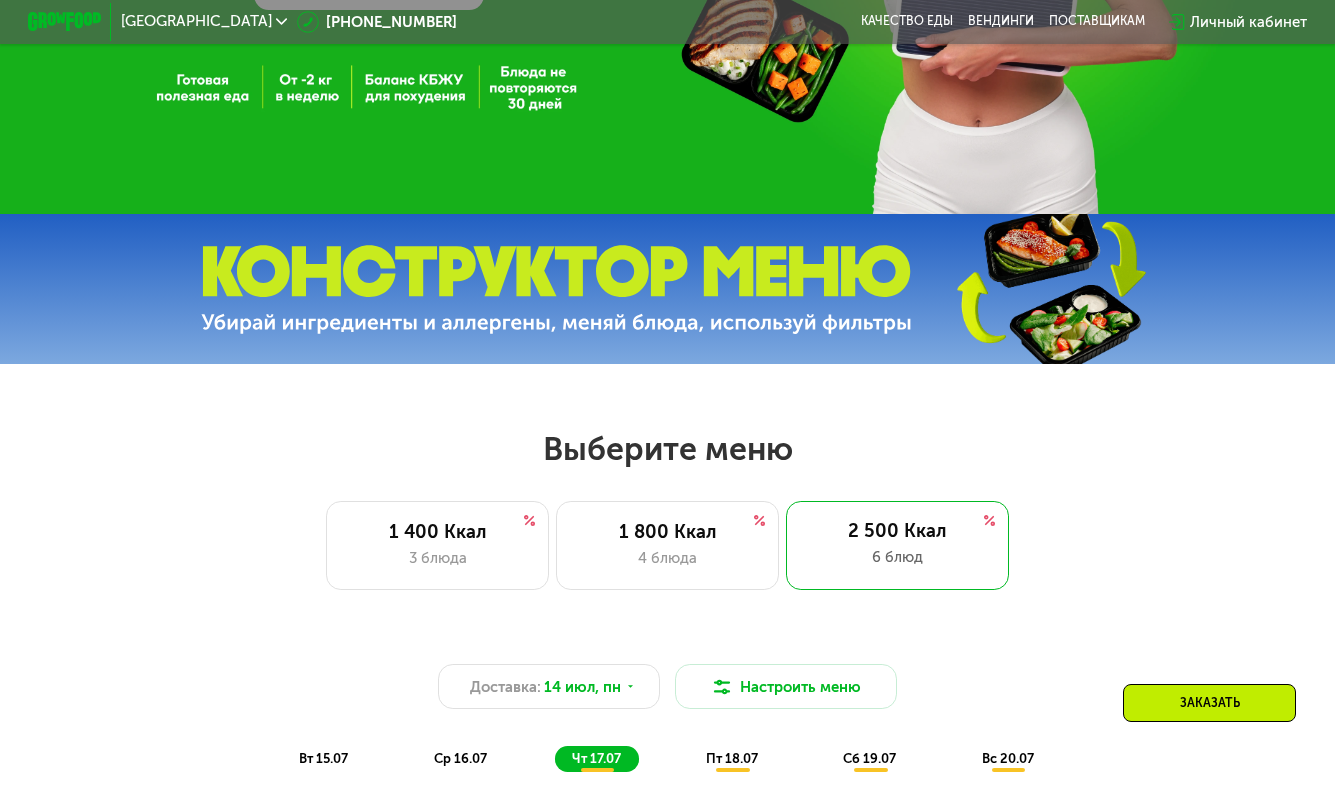 scroll, scrollTop: 416, scrollLeft: 0, axis: vertical 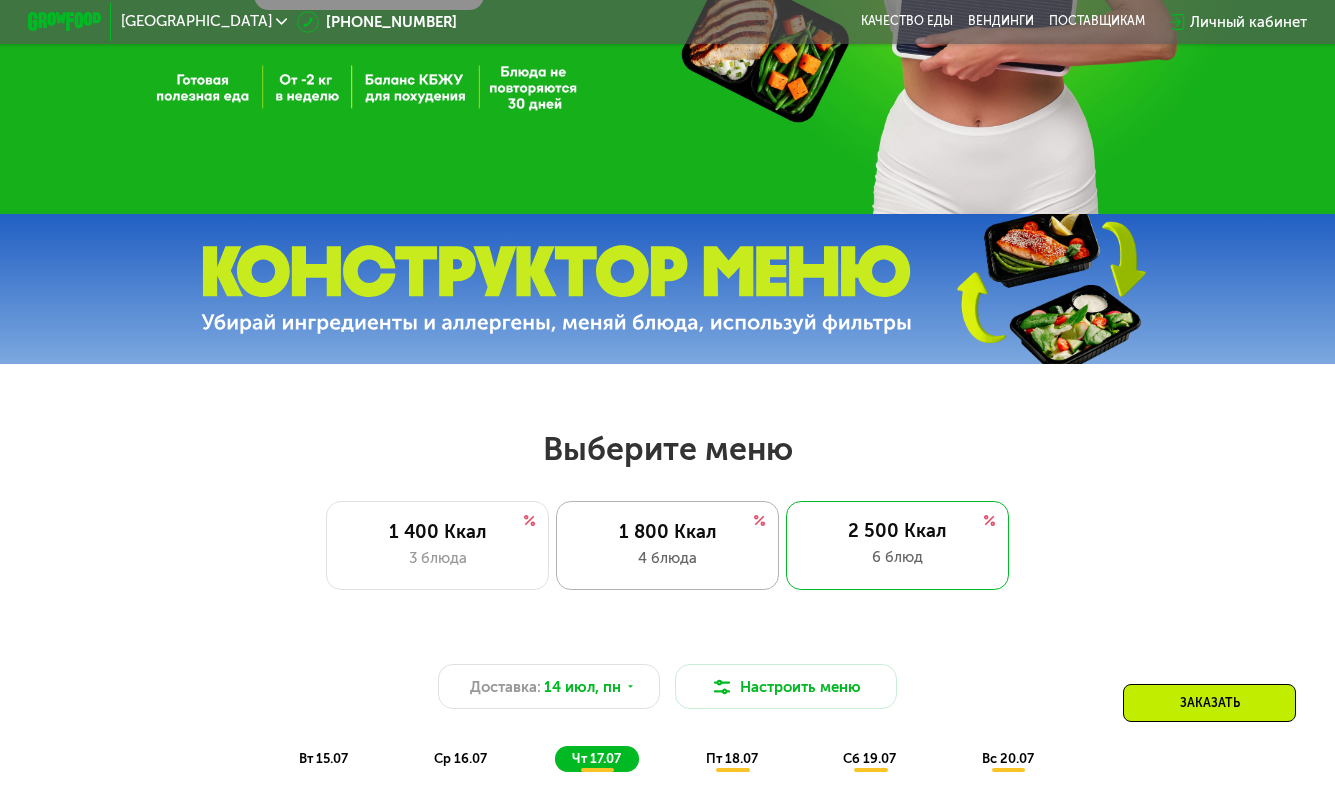 click on "4 блюда" at bounding box center (667, 558) 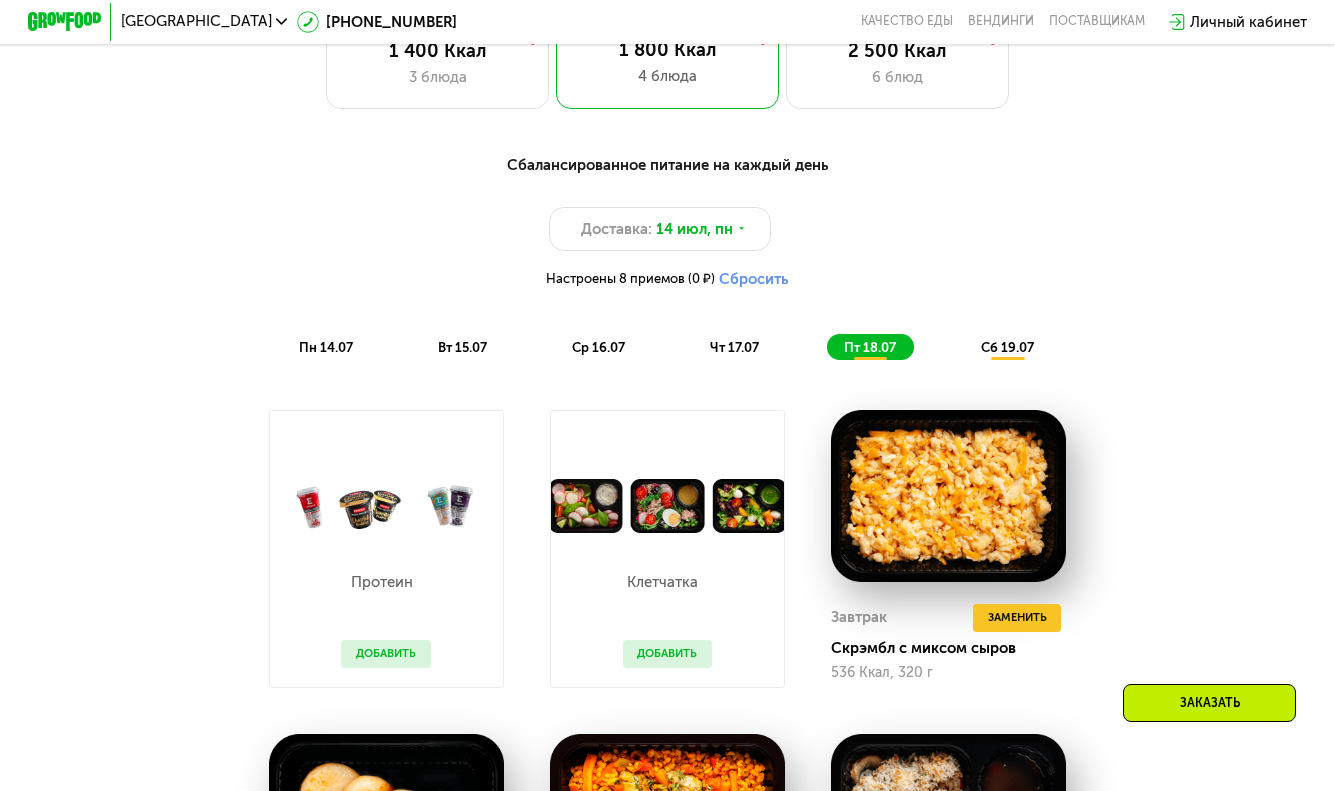 scroll, scrollTop: 897, scrollLeft: 0, axis: vertical 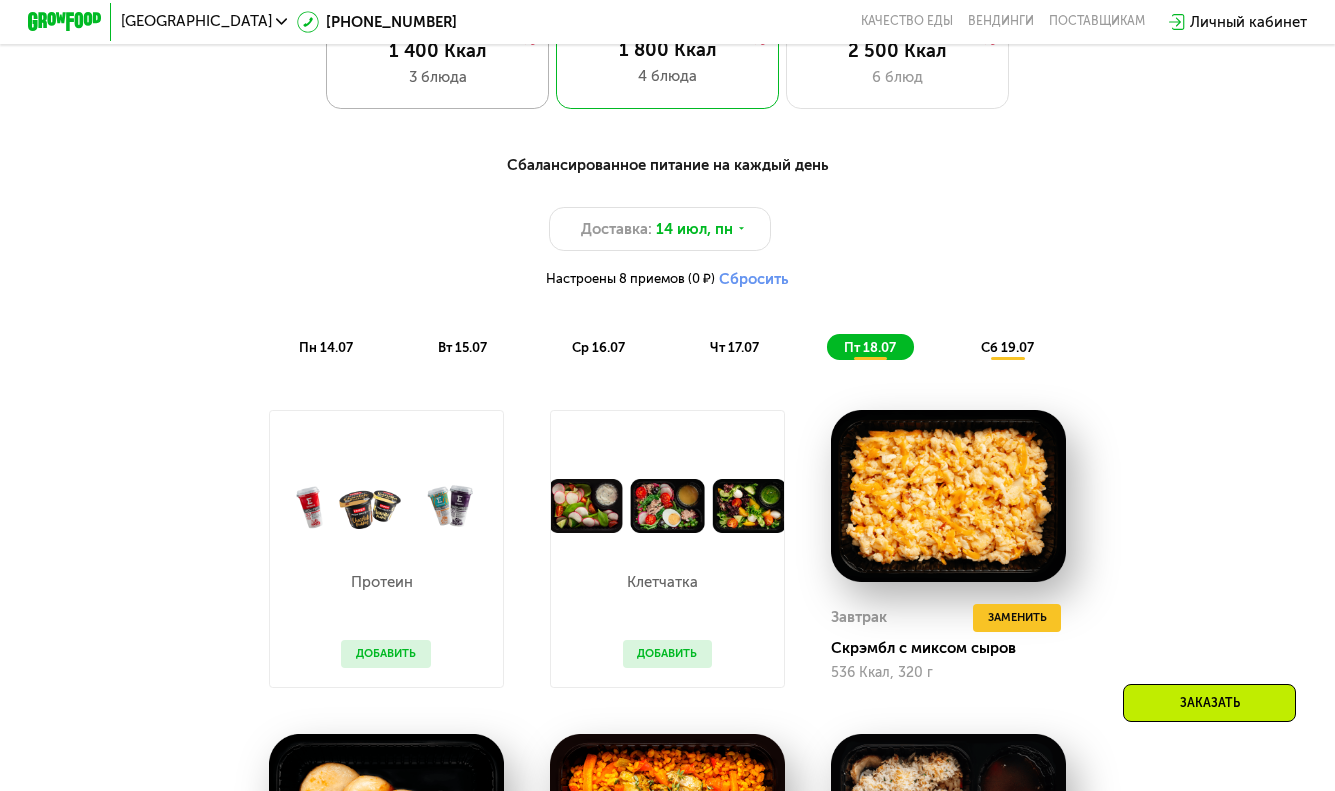 click on "1 400 Ккал 3 блюда" 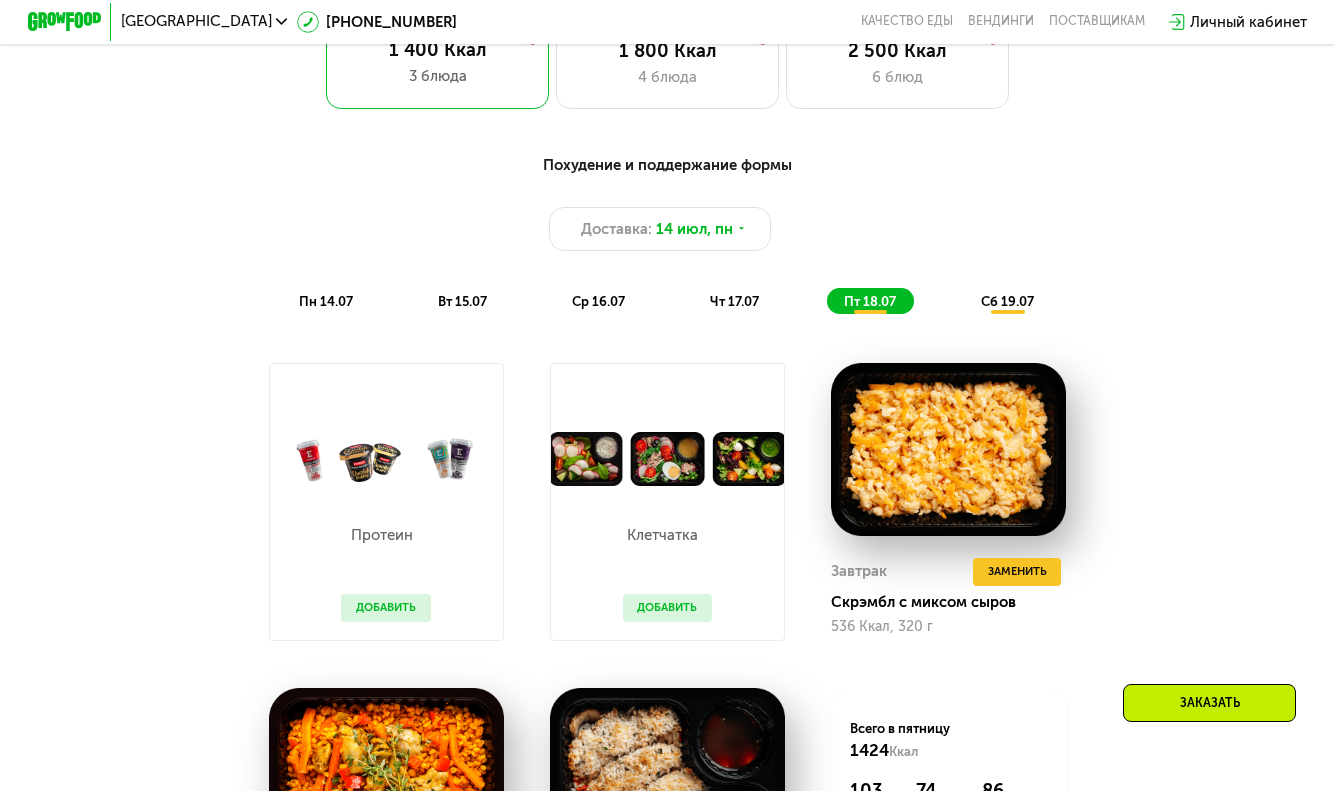 click on "пн 14.07" at bounding box center [326, 301] 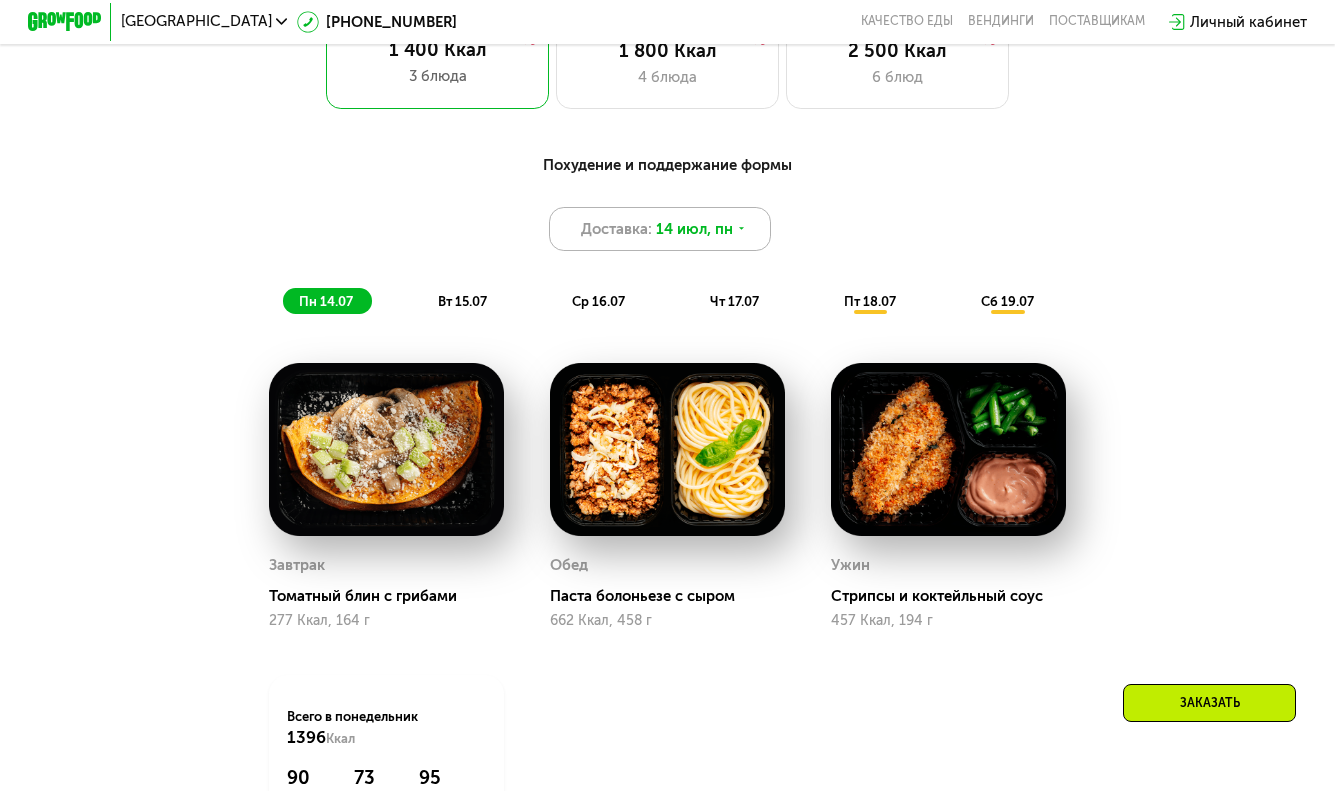 click on "14 июл, пн" at bounding box center (694, 229) 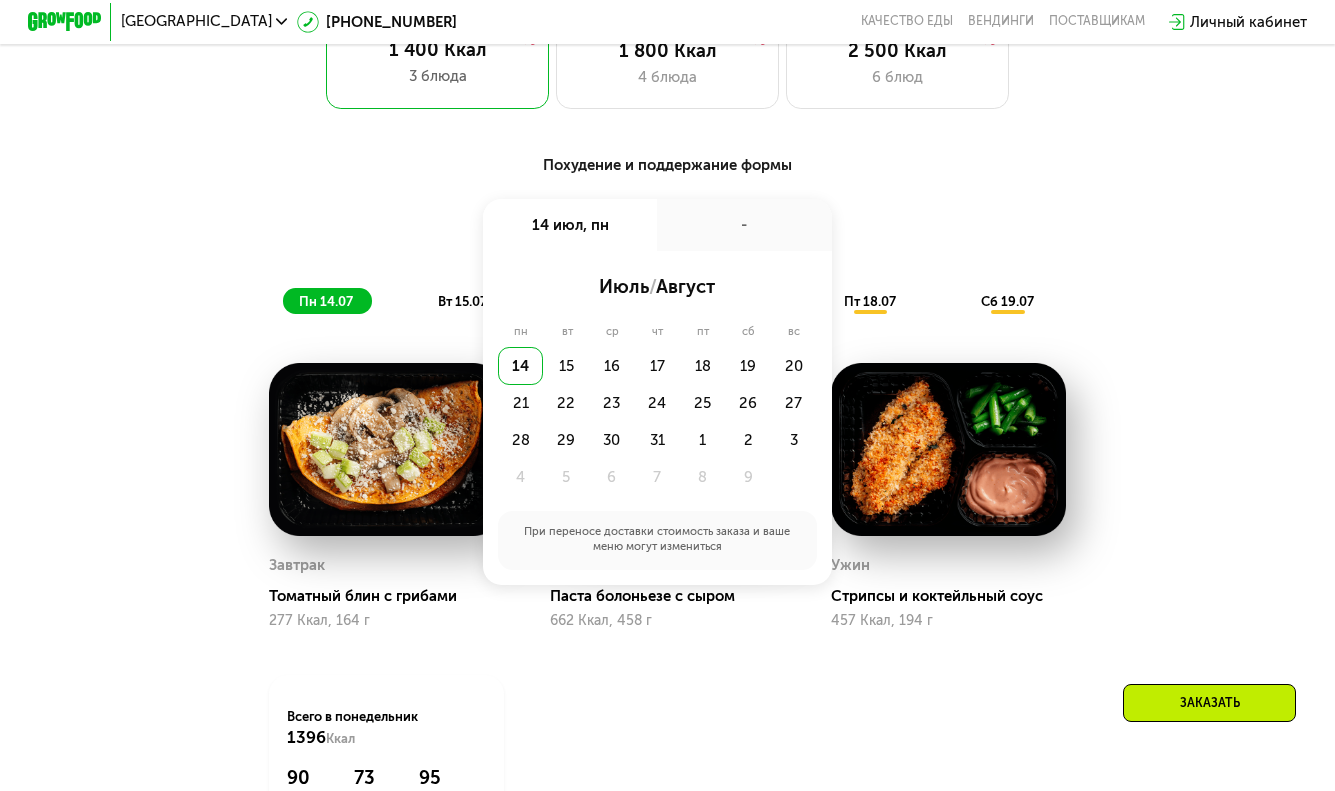 click on "Похудение и поддержание формы Доставка: [DATE] июл, пн - июль  /  август пн вт ср чт пт сб вс 14 15 16 17 18 19 20 21 22 23 24 25 26 27 28 29 30 31 1 2 3 4 5 6 7 8 9  При переносе доставки стоимость заказа и ваше меню могут измениться  пн 14.07 вт 15.07 ср 16.07 чт 17.07 пт 18.07 сб 19.07" at bounding box center (668, 234) 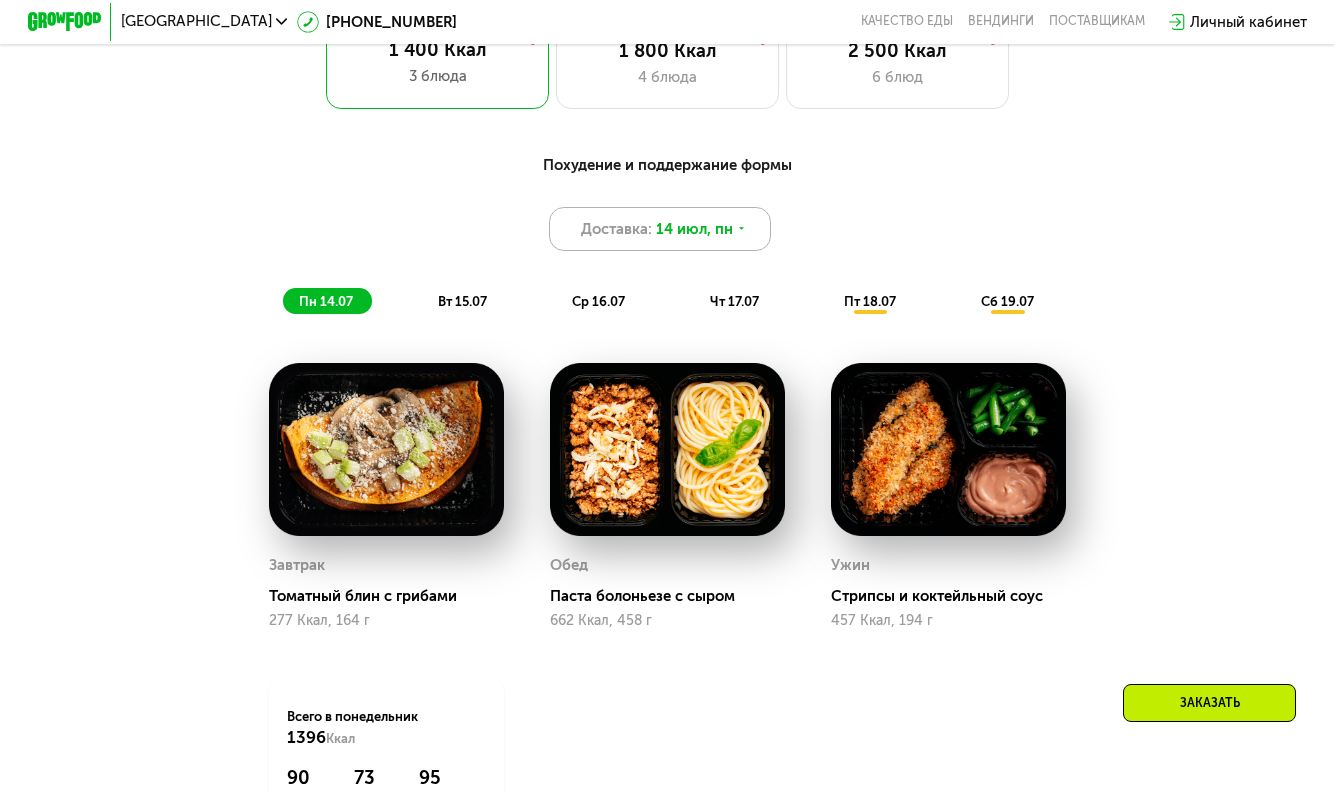 click on "14 июл, пн" at bounding box center [694, 229] 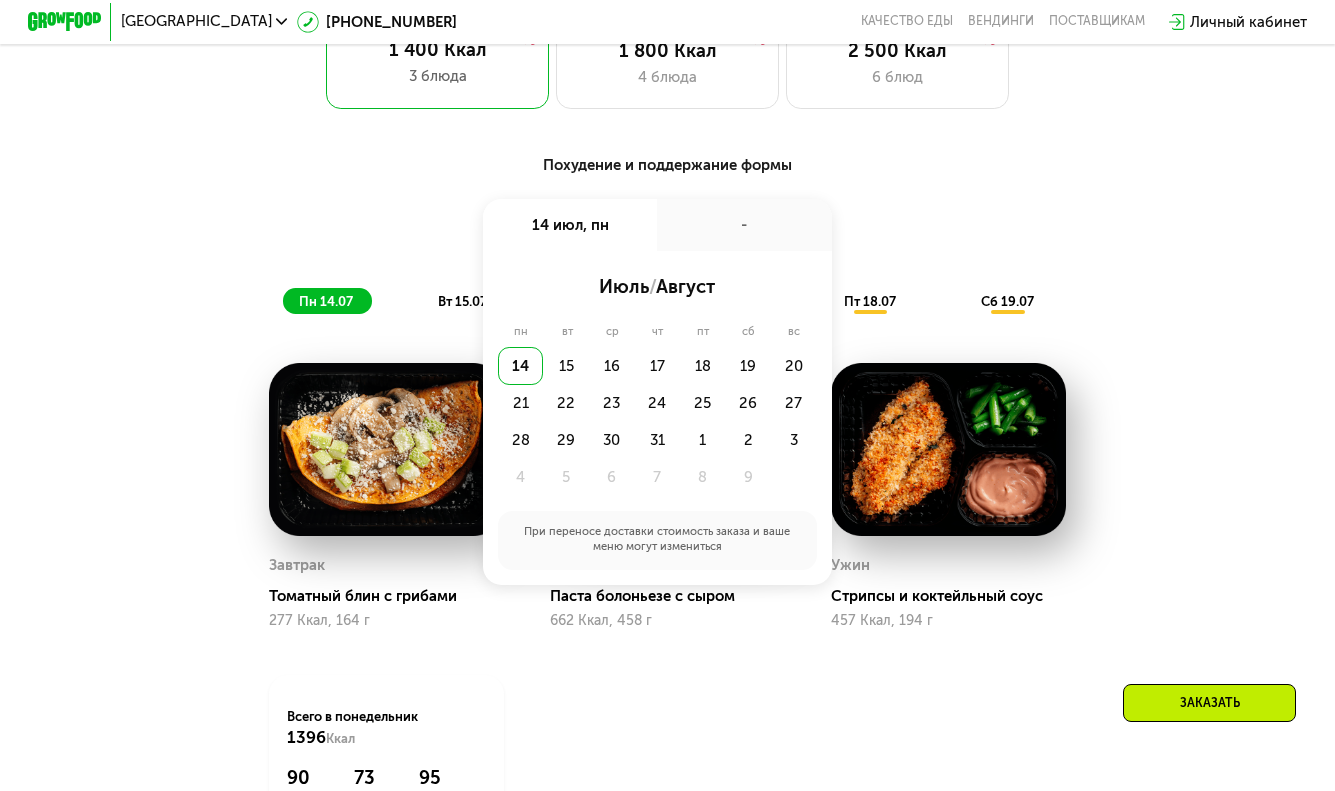 click on "Доставка: [DATE] июл, пн - июль  /  август пн вт ср чт пт сб вс 14 15 16 17 18 19 20 21 22 23 24 25 26 27 28 29 30 31 1 2 3 4 5 6 7 8 9  При переносе доставки стоимость заказа и ваше меню могут измениться" at bounding box center (668, 229) 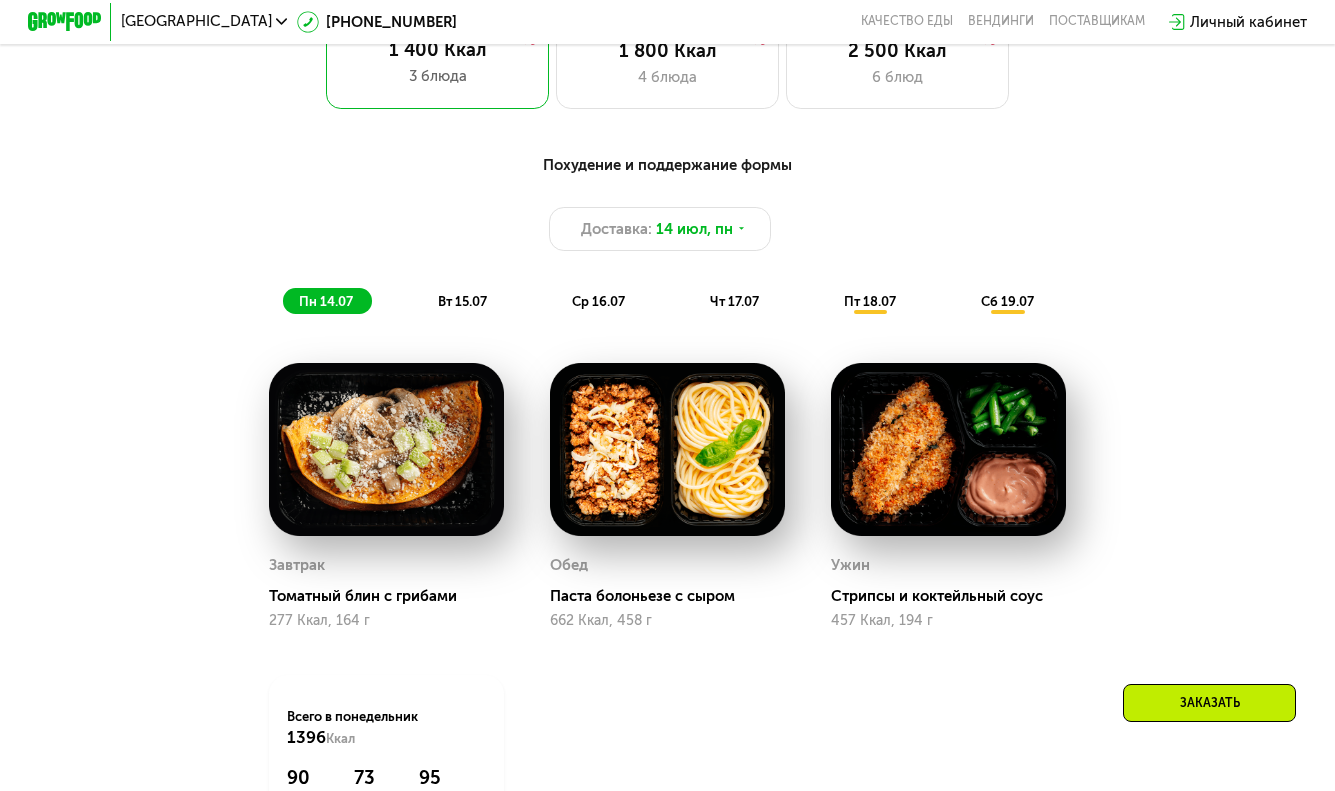 click on "вт 15.07" at bounding box center [462, 301] 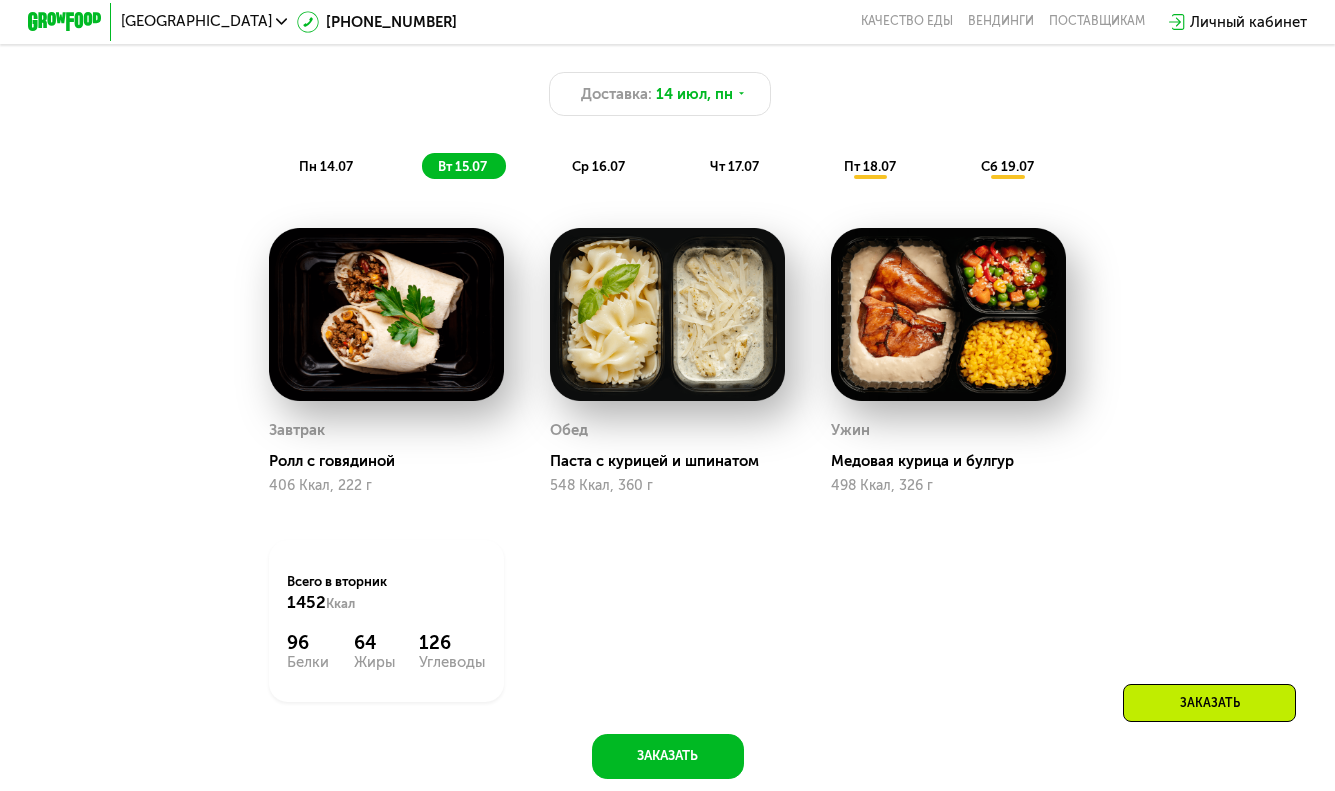 scroll, scrollTop: 1032, scrollLeft: 0, axis: vertical 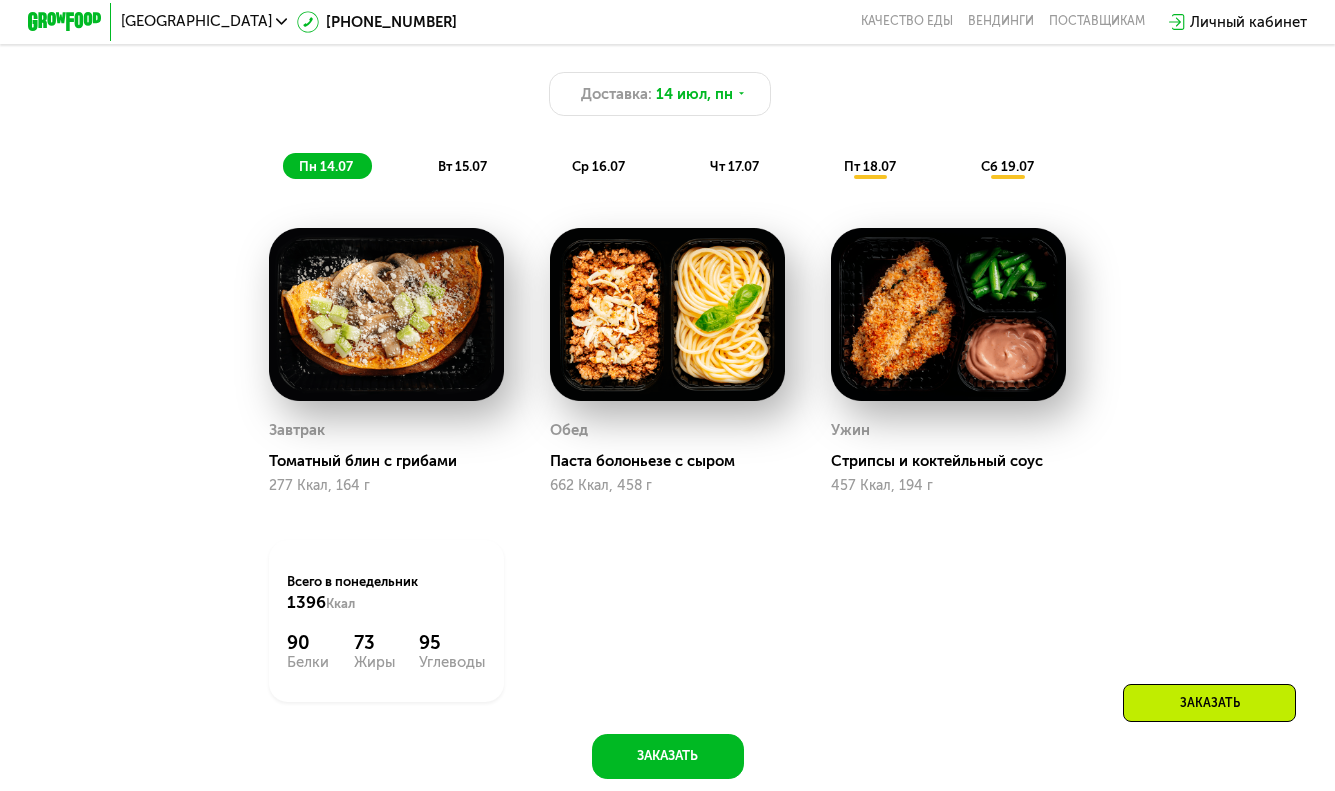 click on "вт 15.07" at bounding box center [462, 166] 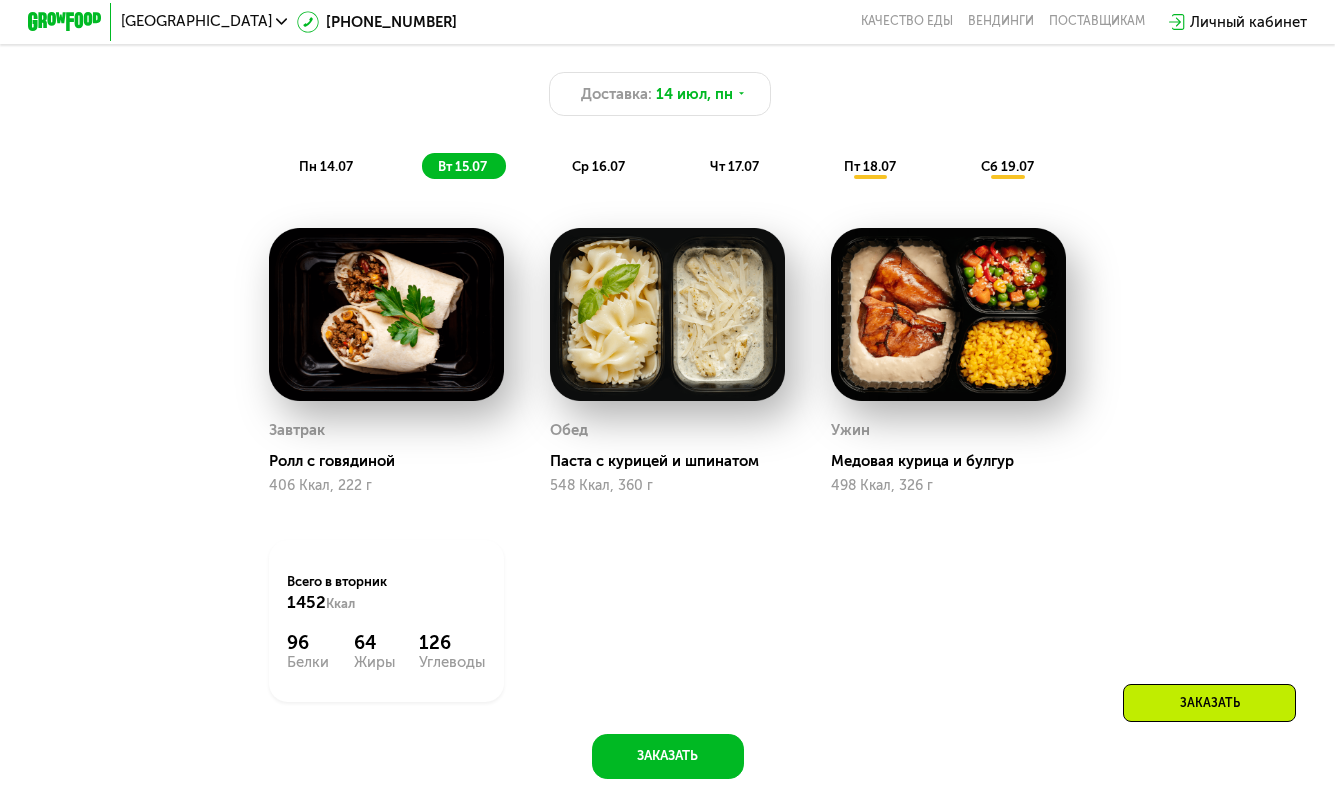 click on "Похудение и поддержание формы Доставка: [DATE] пн 14.07 вт 15.07 ср 16.07 чт 17.07 пт 18.07 сб 19.07" at bounding box center [668, 99] 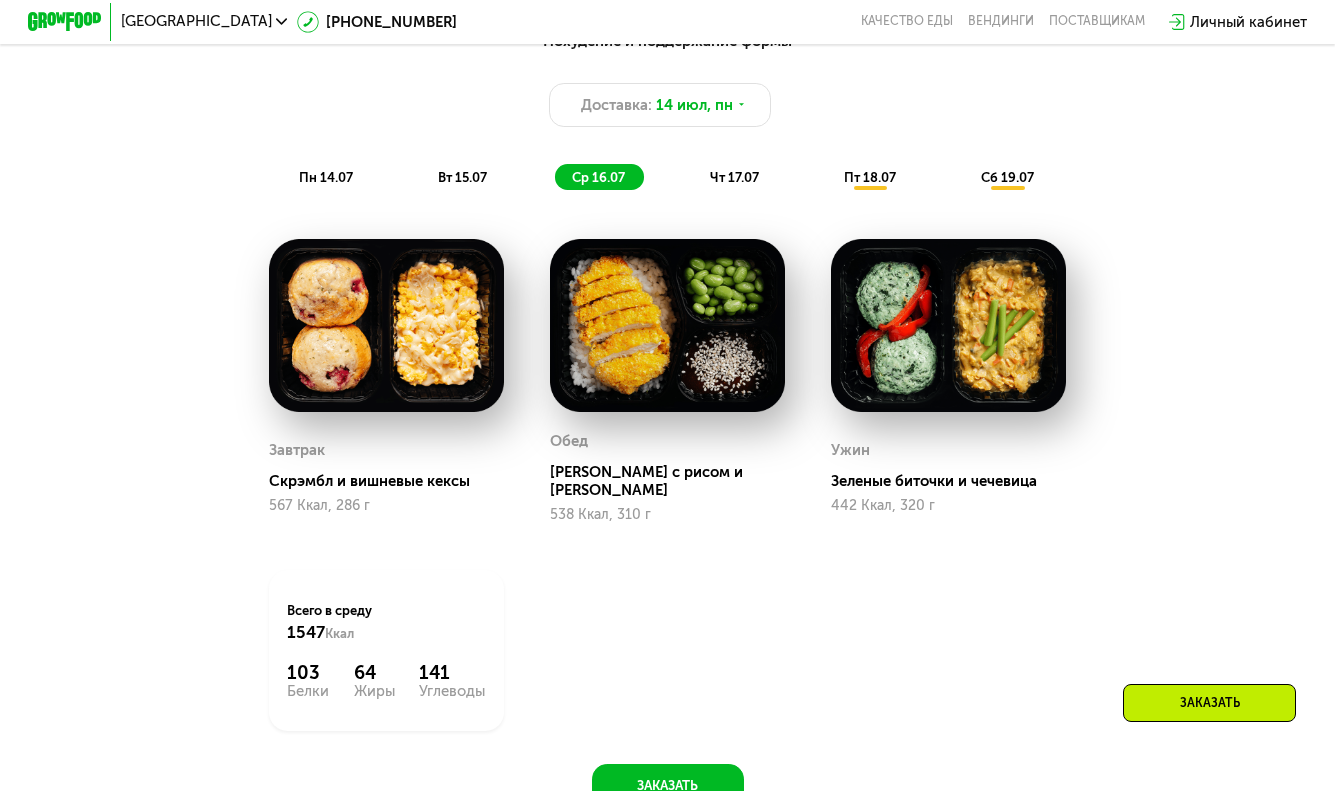 scroll, scrollTop: 1019, scrollLeft: 0, axis: vertical 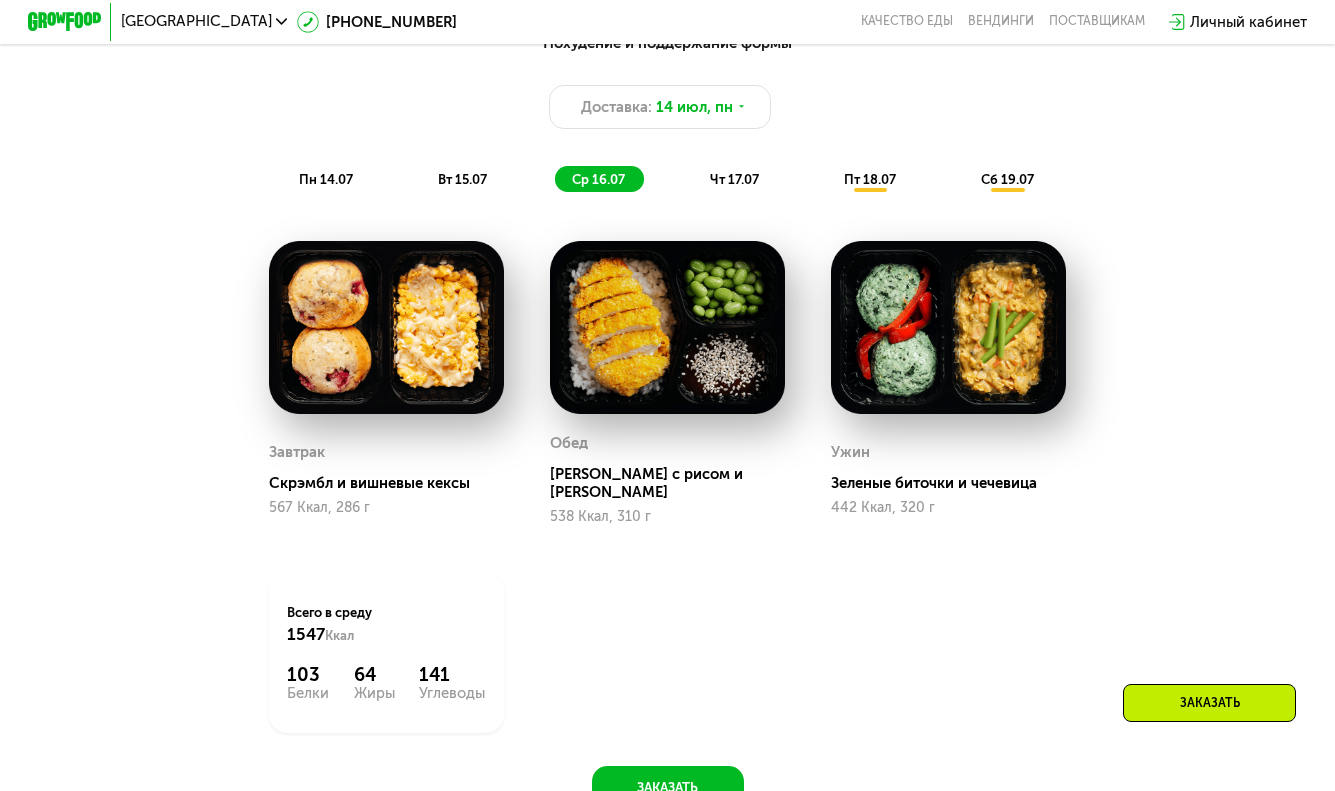 click on "чт 17.07" at bounding box center [734, 179] 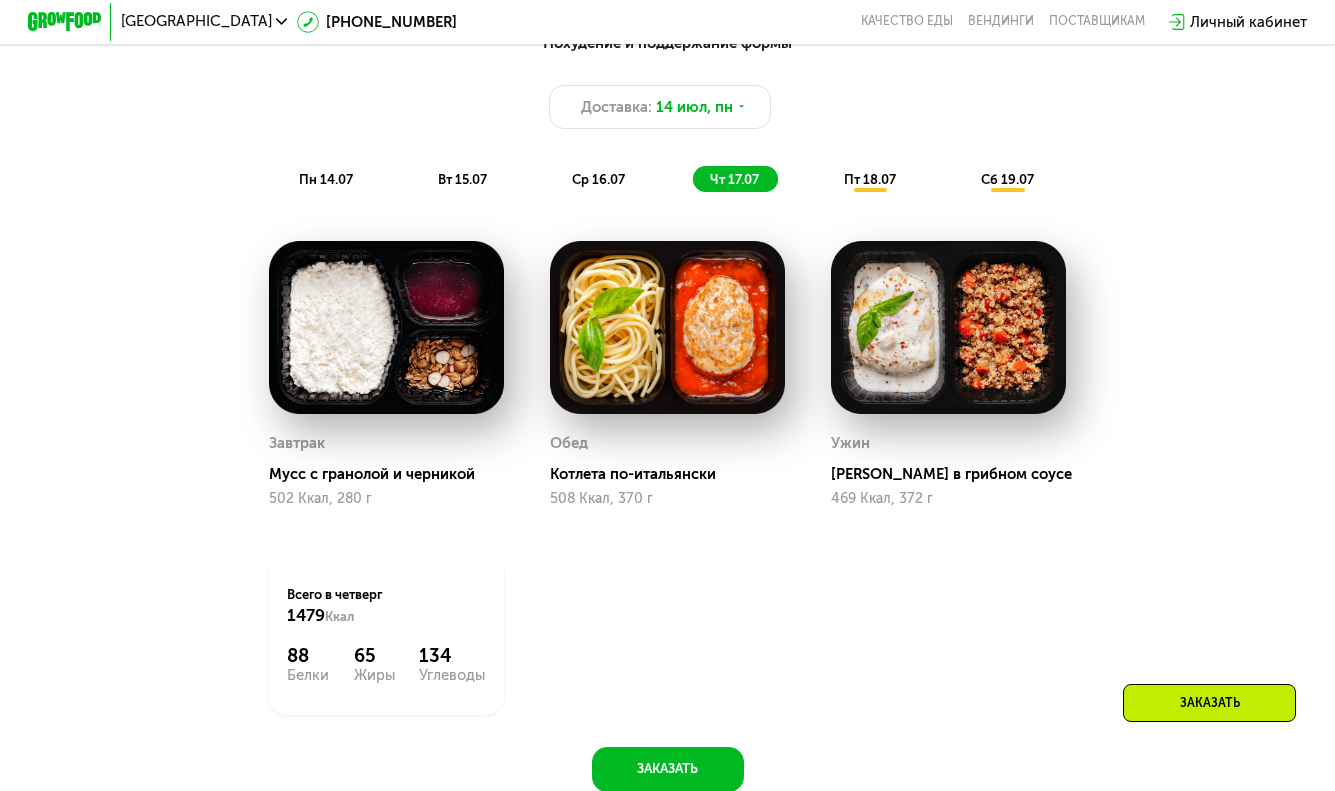 click on "ср 16.07" at bounding box center [598, 179] 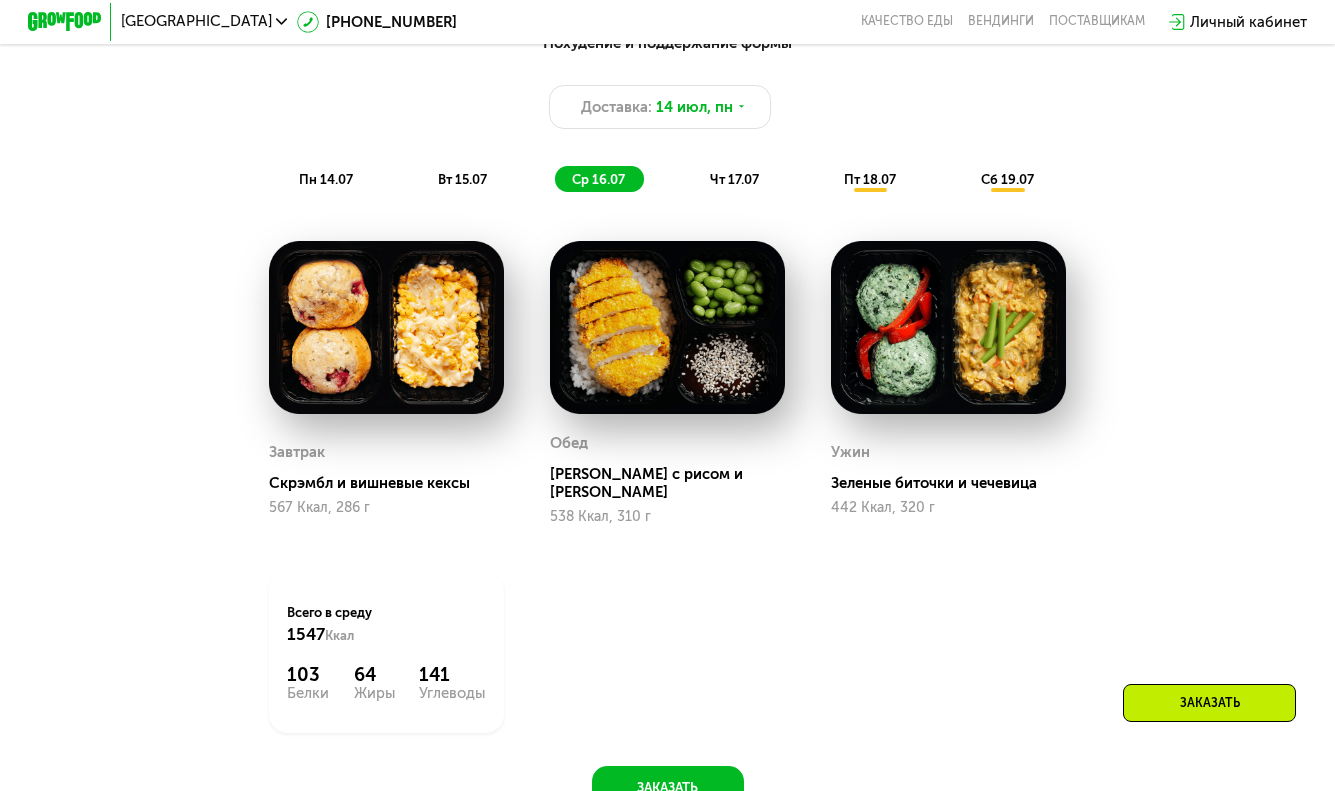 click on "чт 17.07" at bounding box center (734, 179) 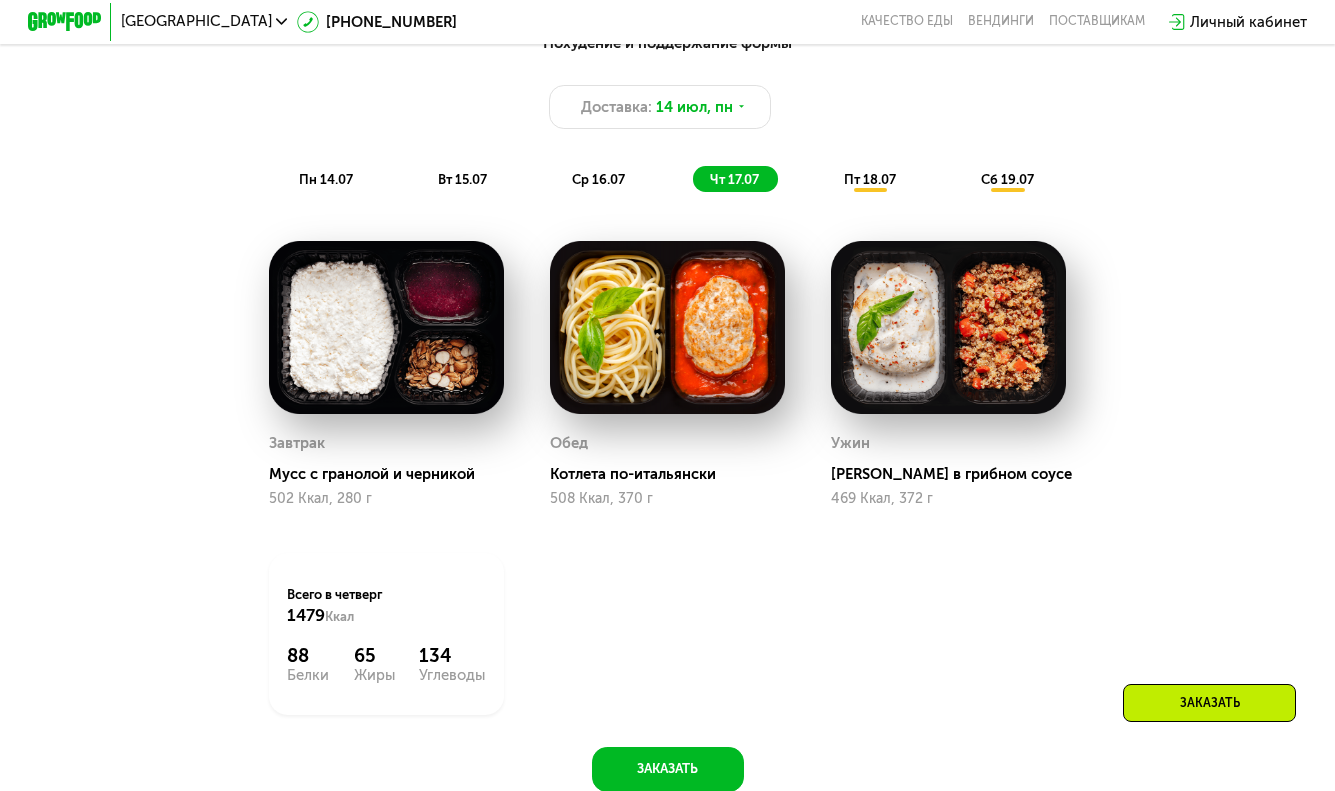 click on "пт 18.07" at bounding box center (870, 179) 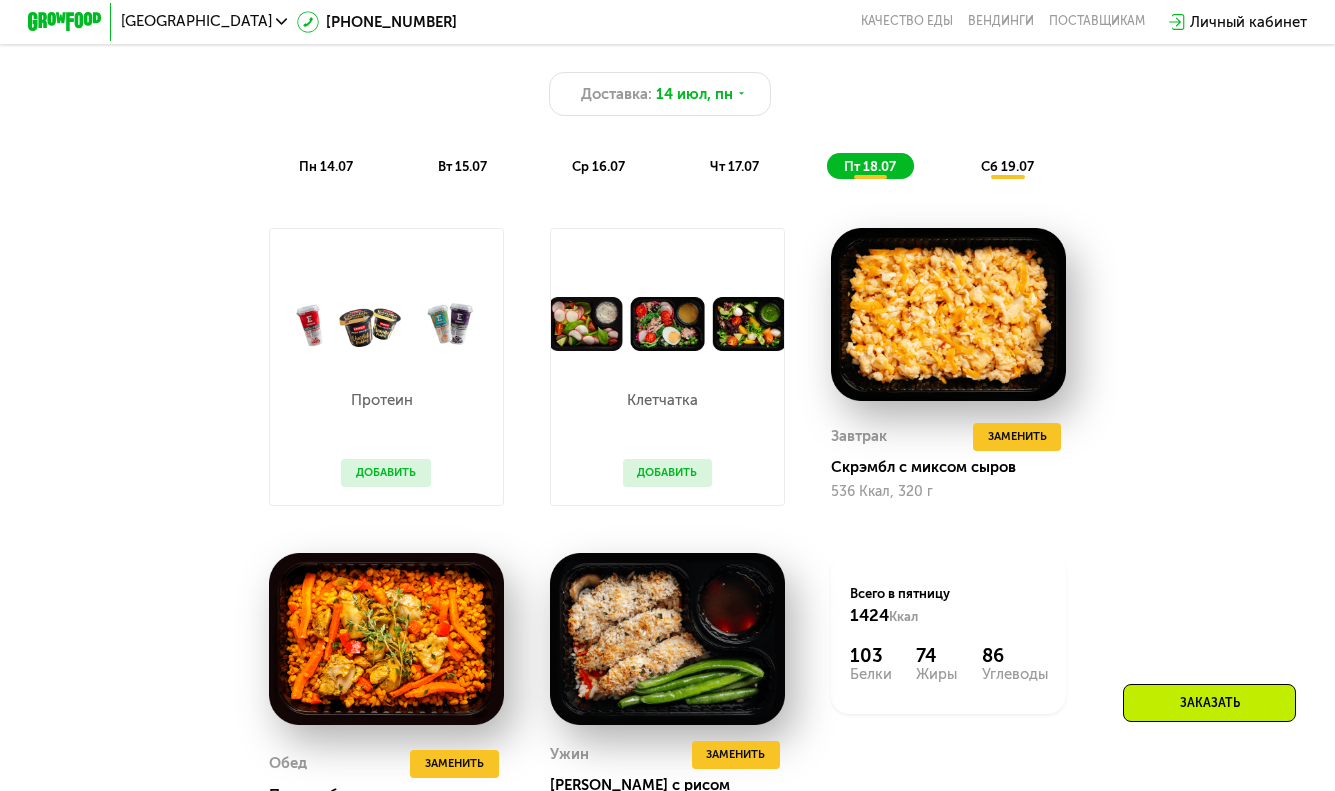 scroll, scrollTop: 990, scrollLeft: 0, axis: vertical 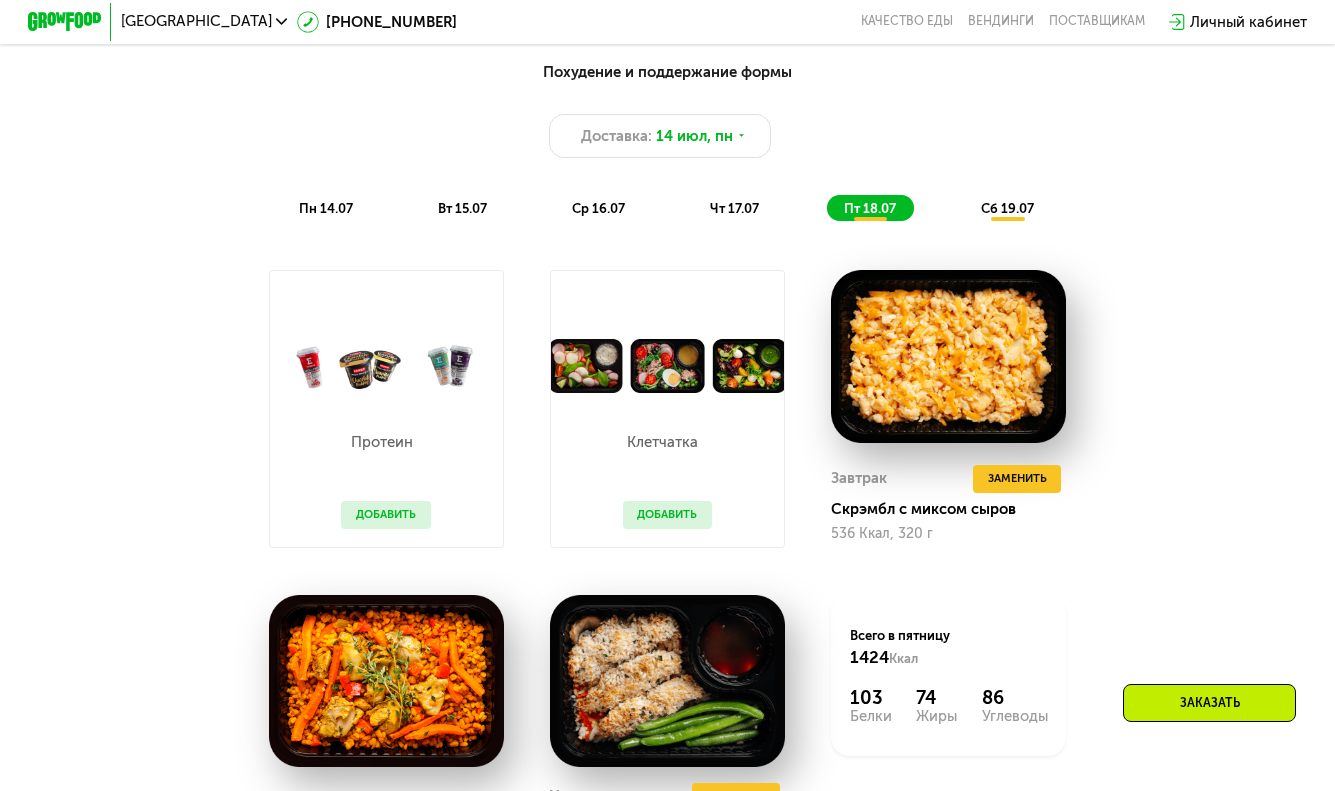 click on "сб 19.07" at bounding box center [1007, 208] 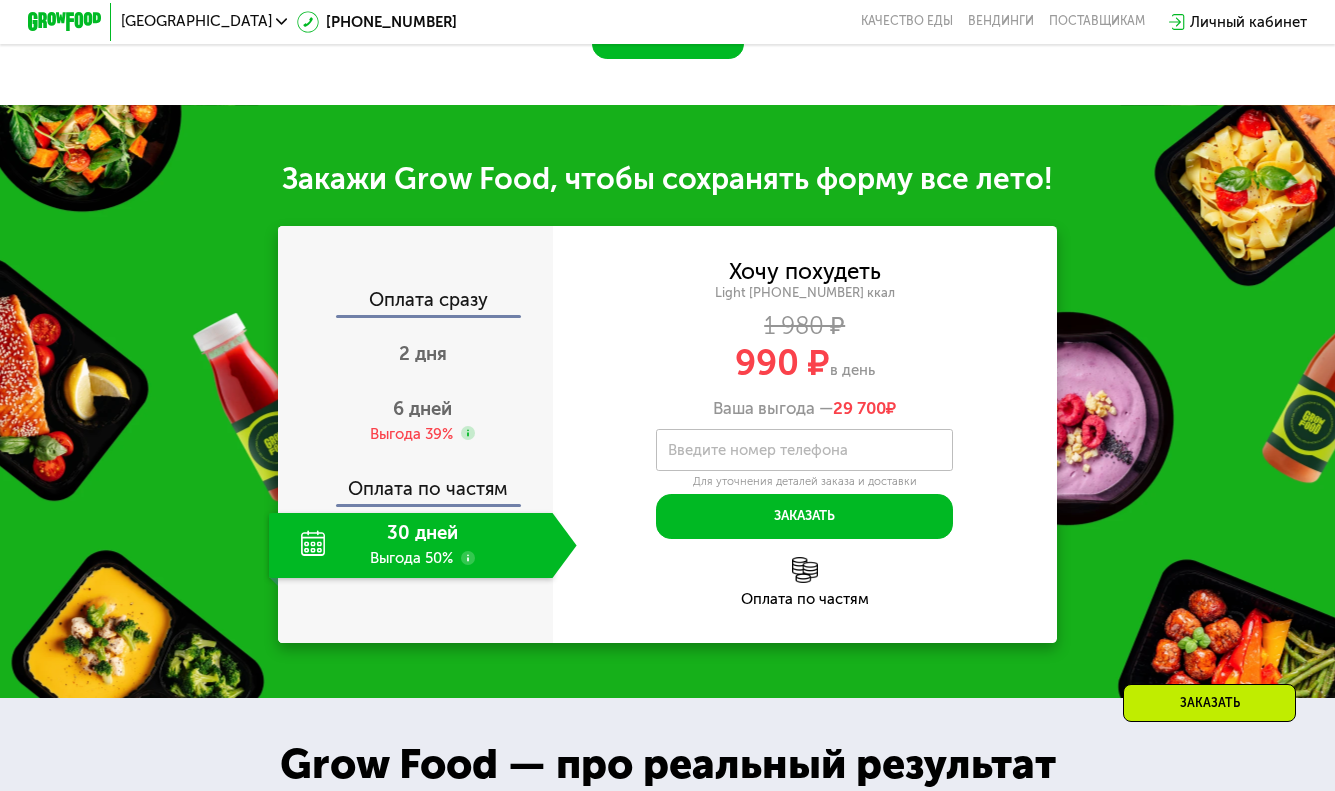 scroll, scrollTop: 1927, scrollLeft: 0, axis: vertical 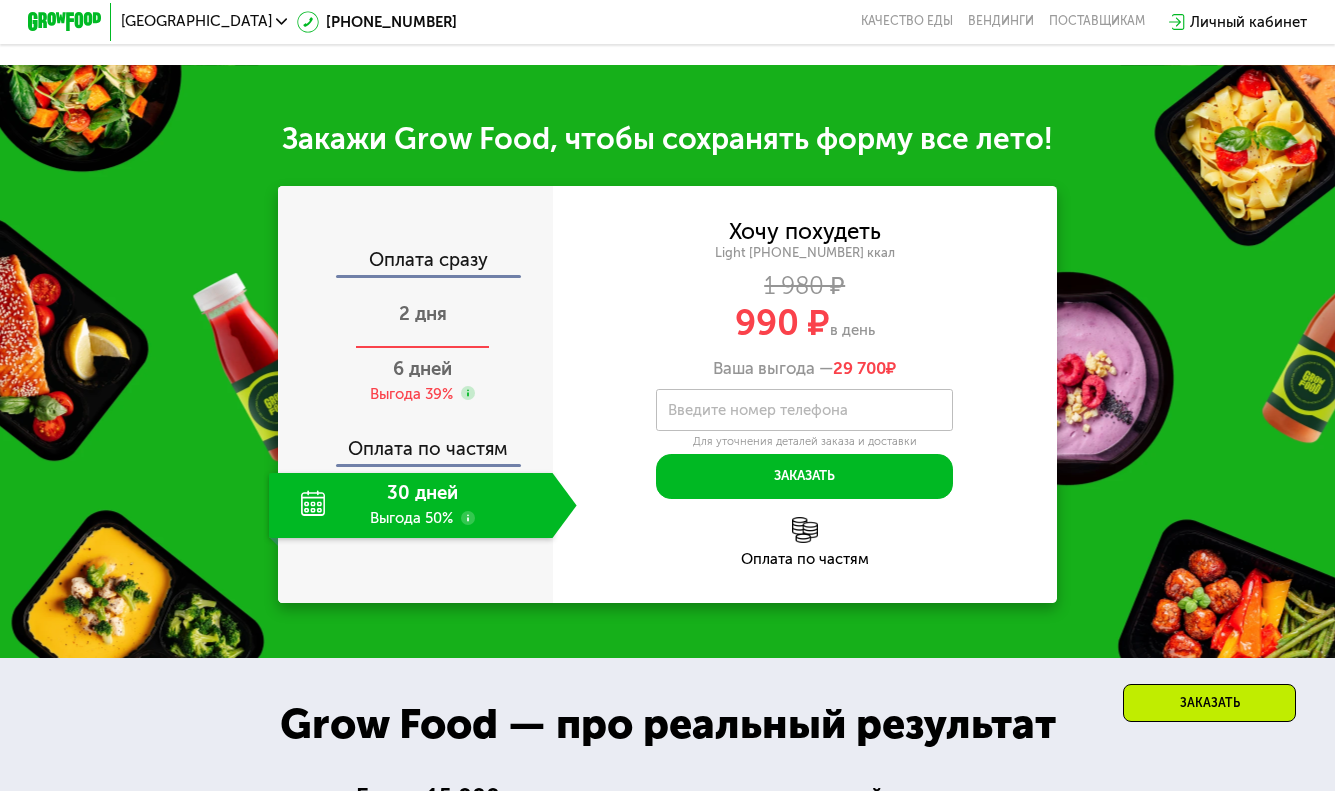 click on "2 дня" at bounding box center (423, 314) 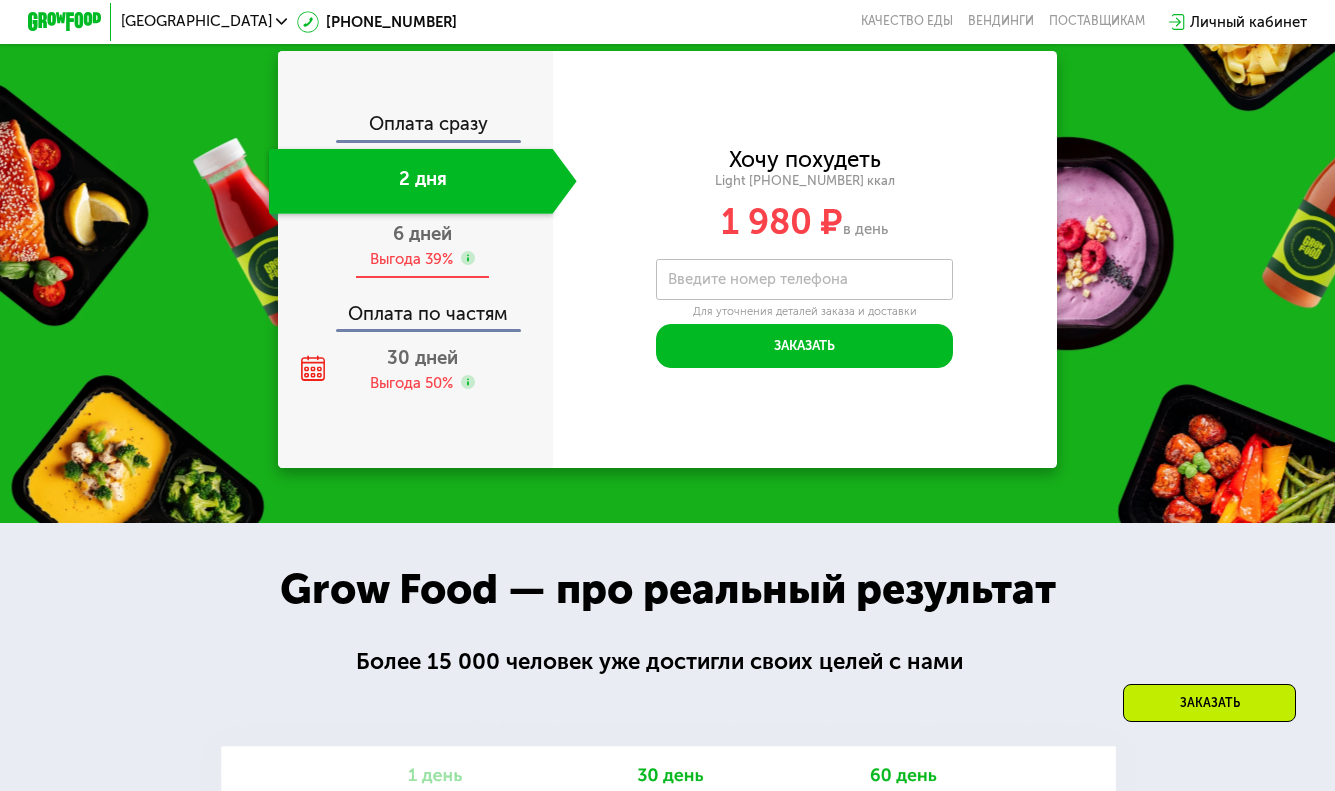 click on "Выгода 39%" at bounding box center (411, 259) 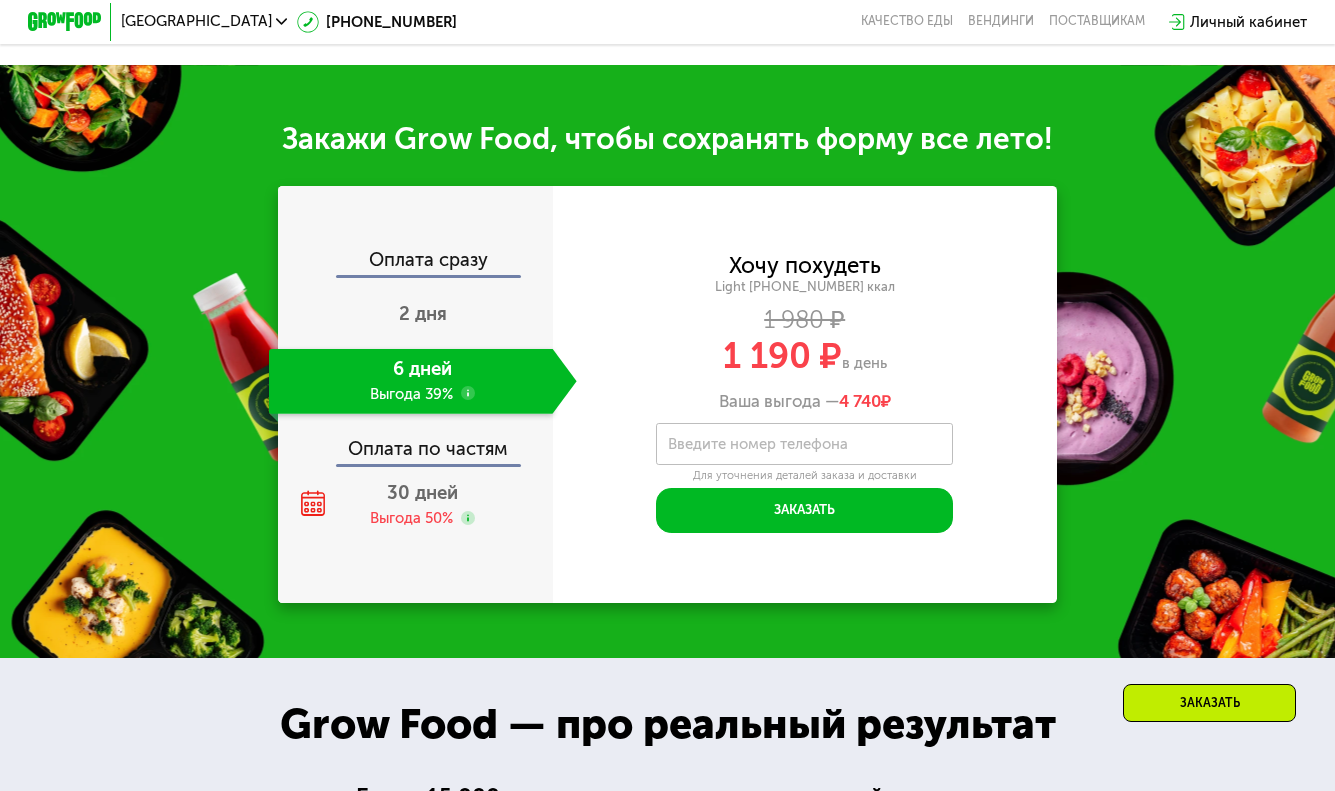 click on "Введите номер телефона" at bounding box center (758, 444) 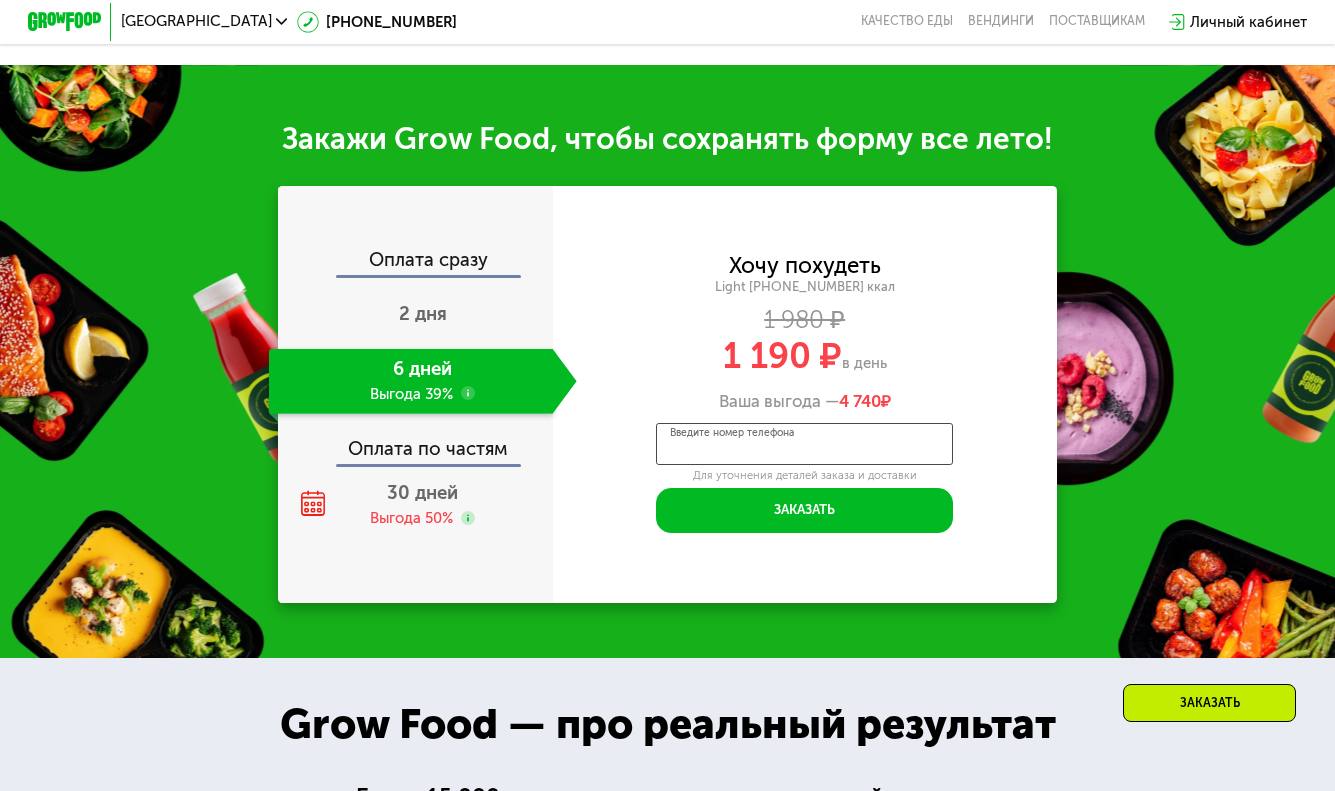 click on "Введите номер телефона" at bounding box center (804, 444) 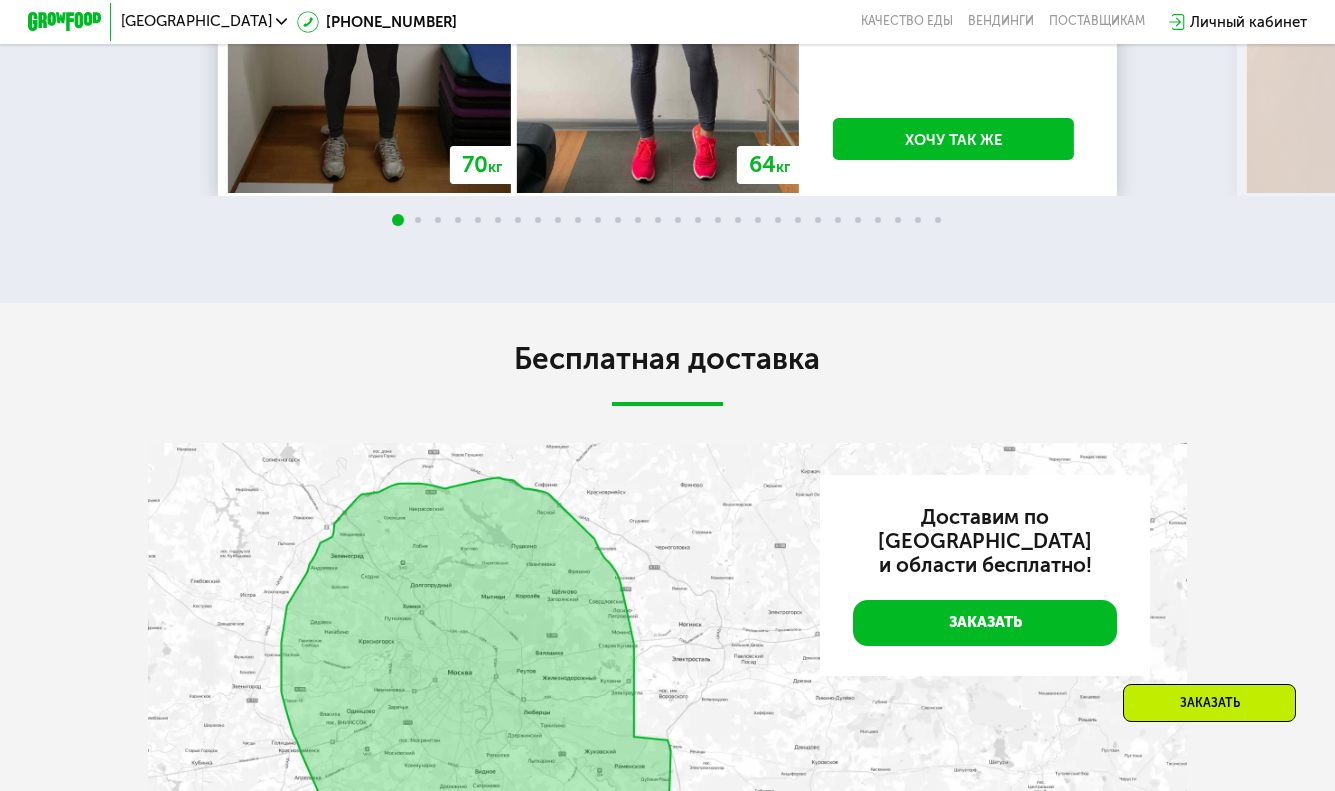 scroll, scrollTop: 3746, scrollLeft: 0, axis: vertical 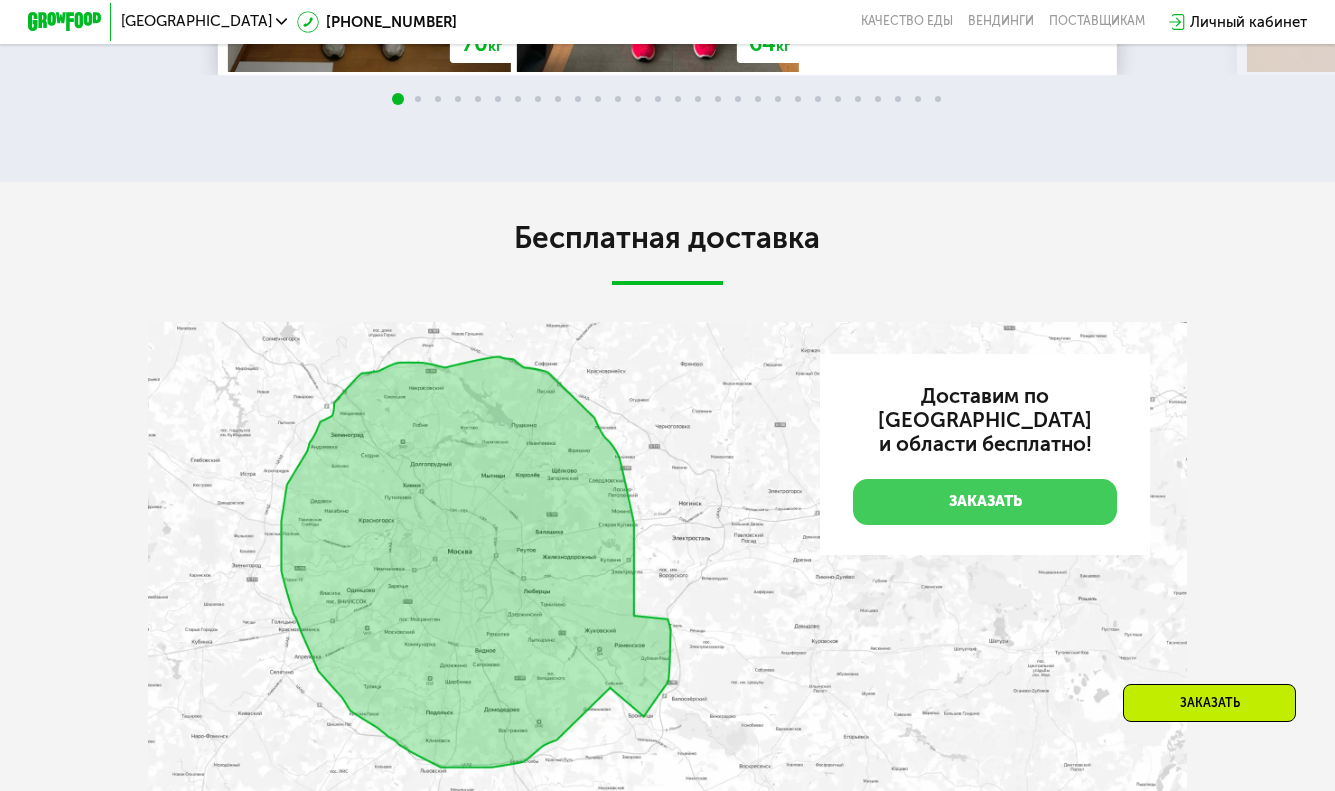 click on "Заказать" 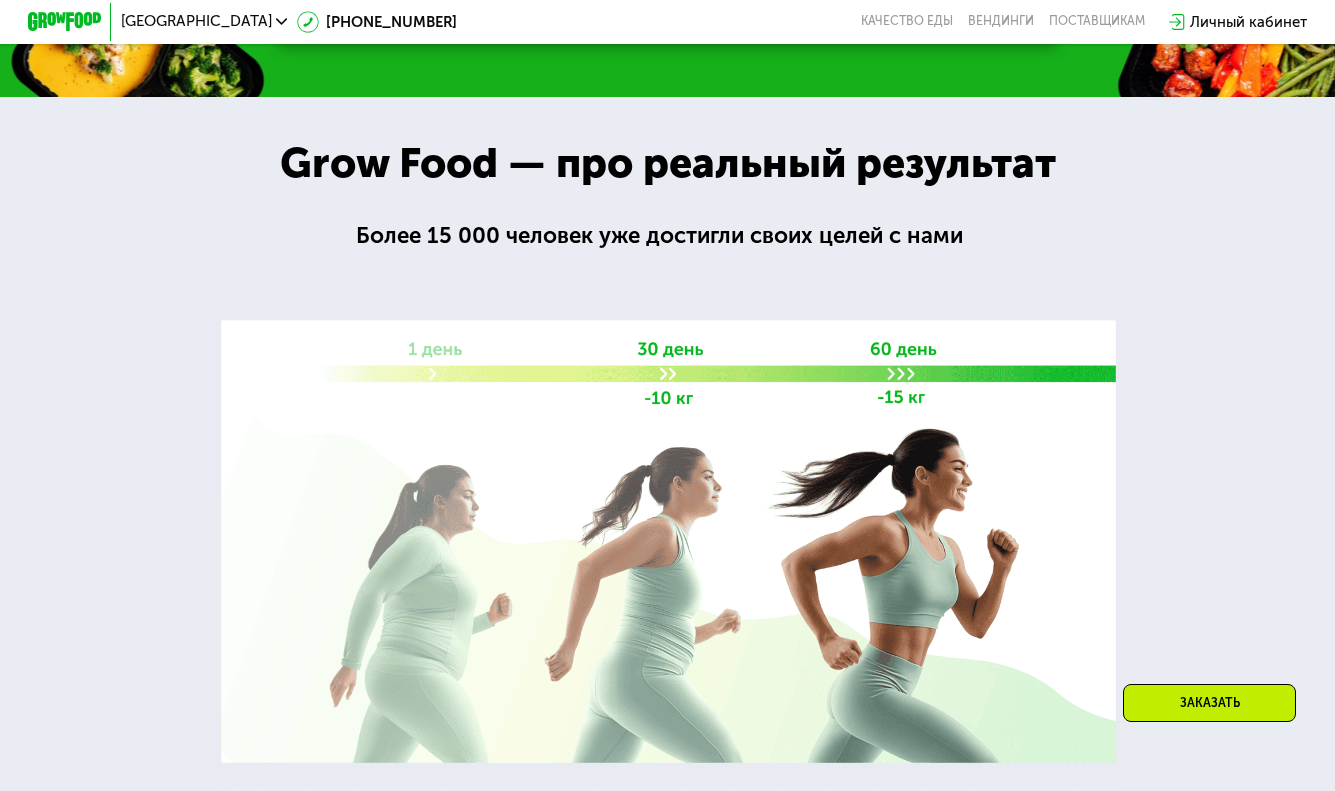 scroll, scrollTop: 1929, scrollLeft: 0, axis: vertical 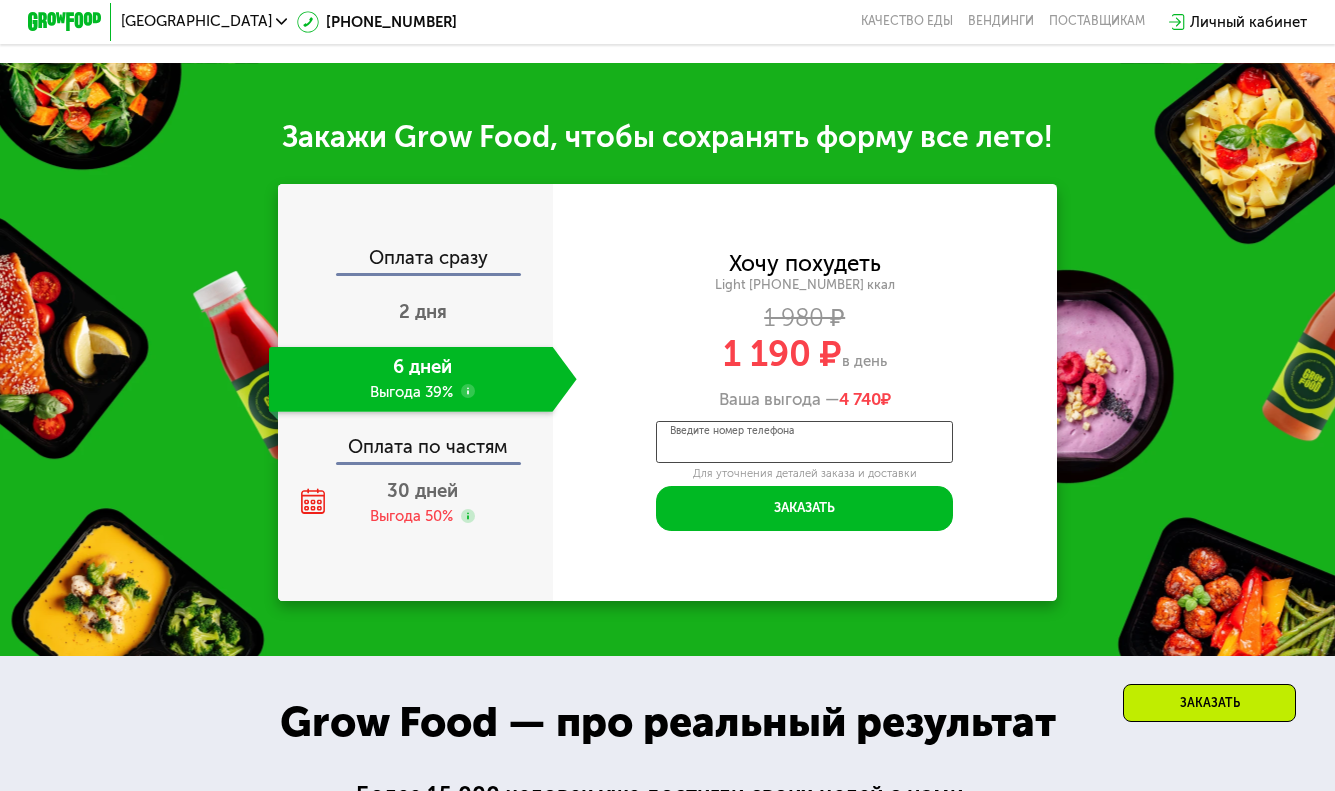 click on "Введите номер телефона" at bounding box center (804, 442) 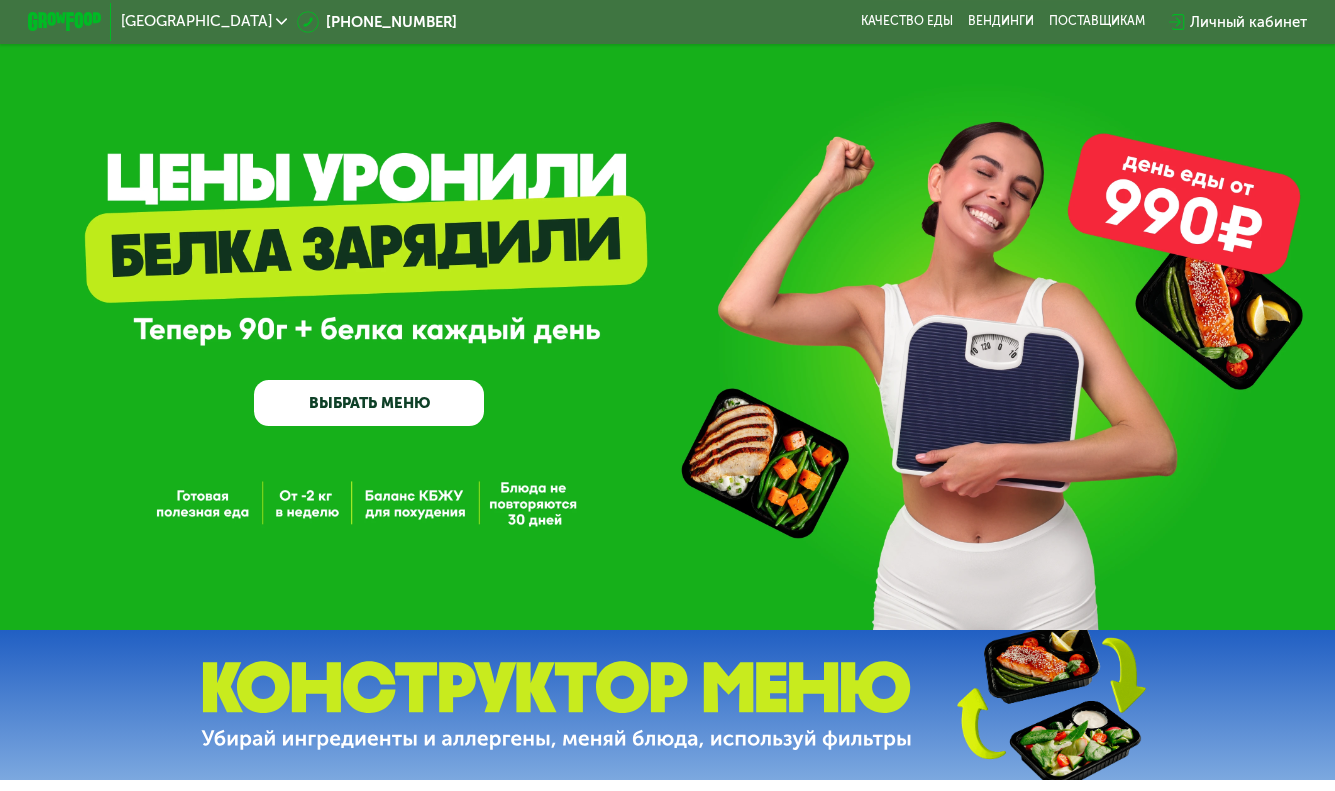 scroll, scrollTop: 0, scrollLeft: 0, axis: both 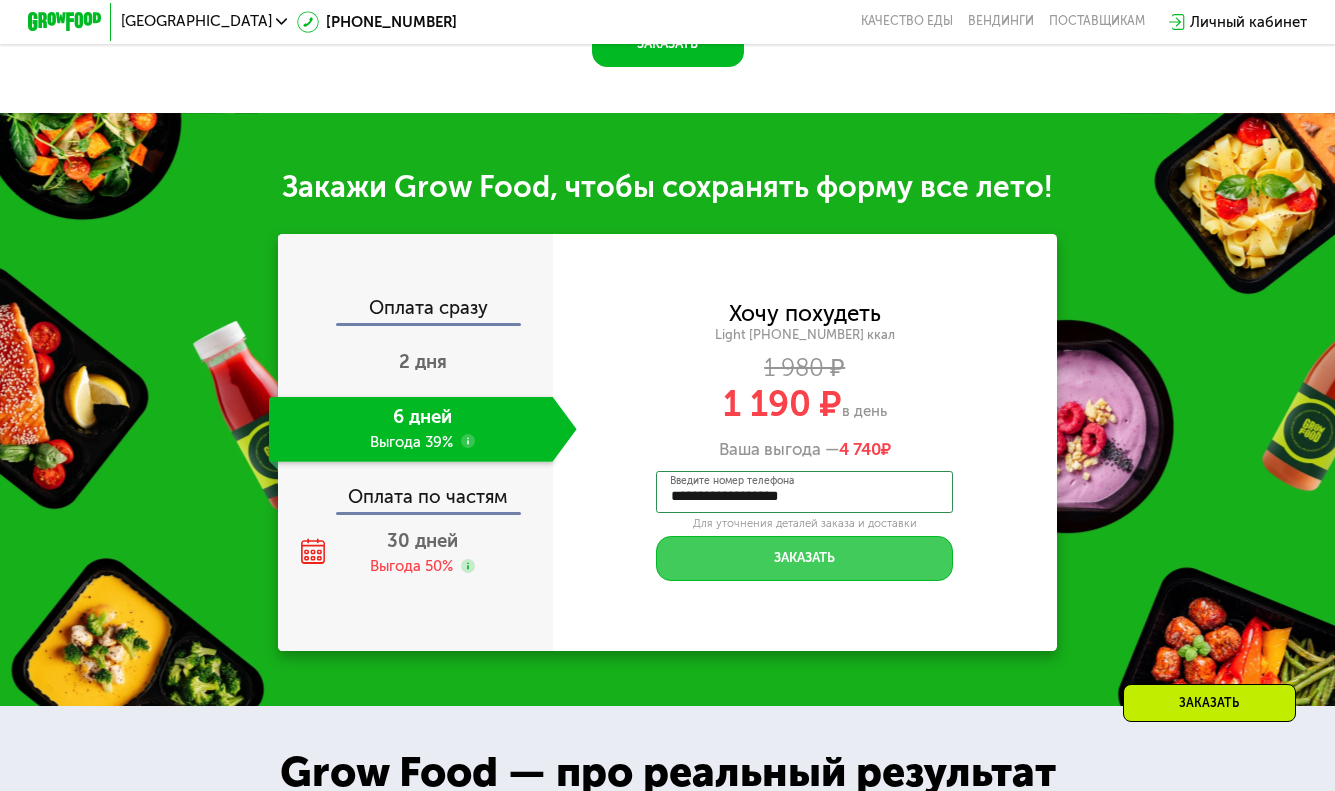 click on "Заказать" at bounding box center (804, 558) 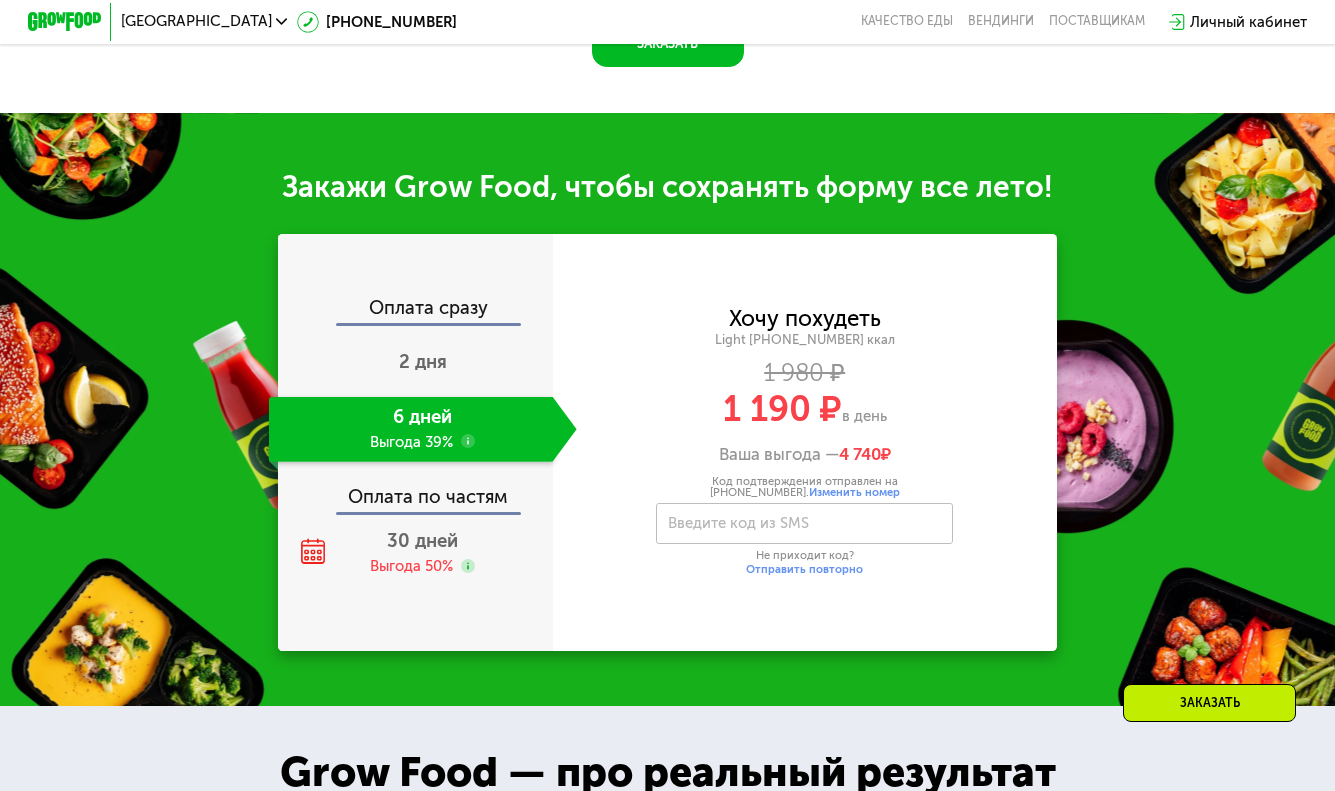click on "Отправить повторно" at bounding box center (804, 569) 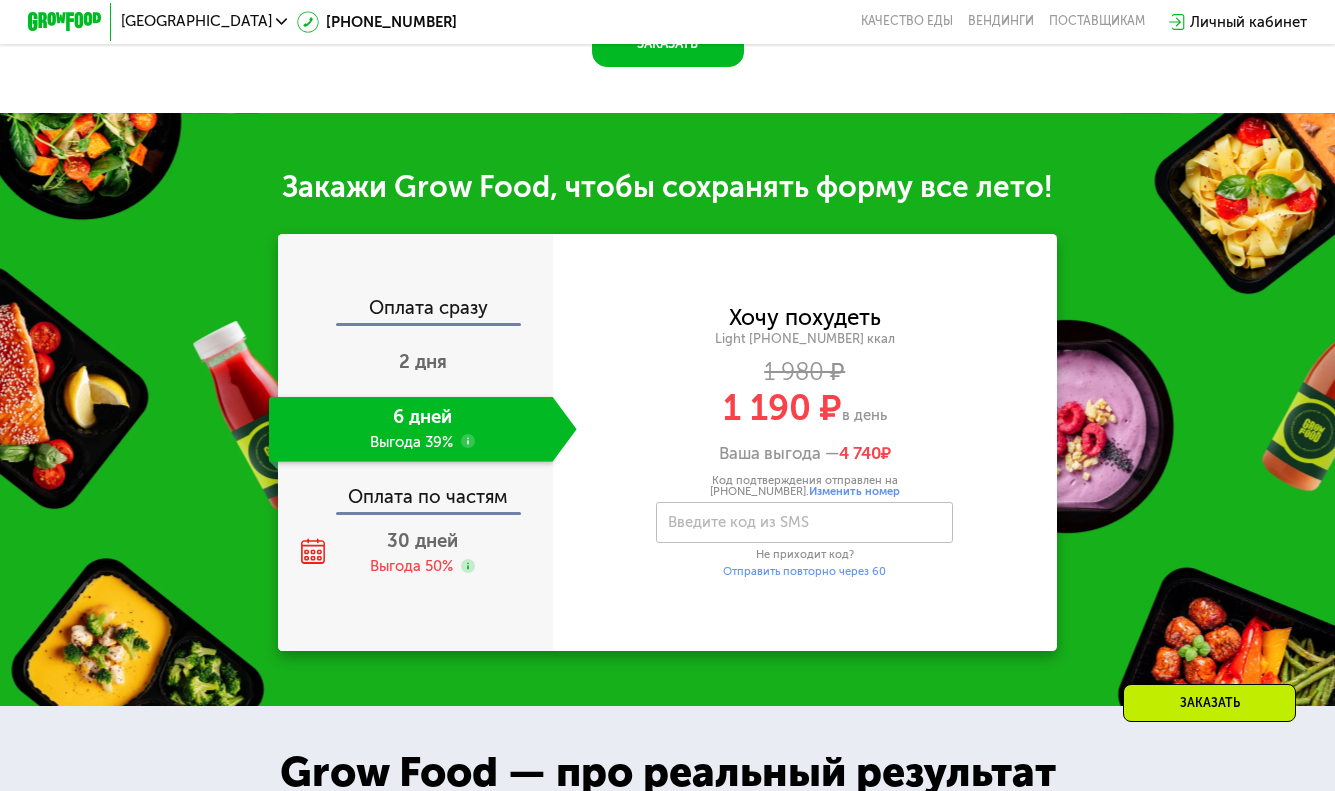 click on "**********" at bounding box center (804, 526) 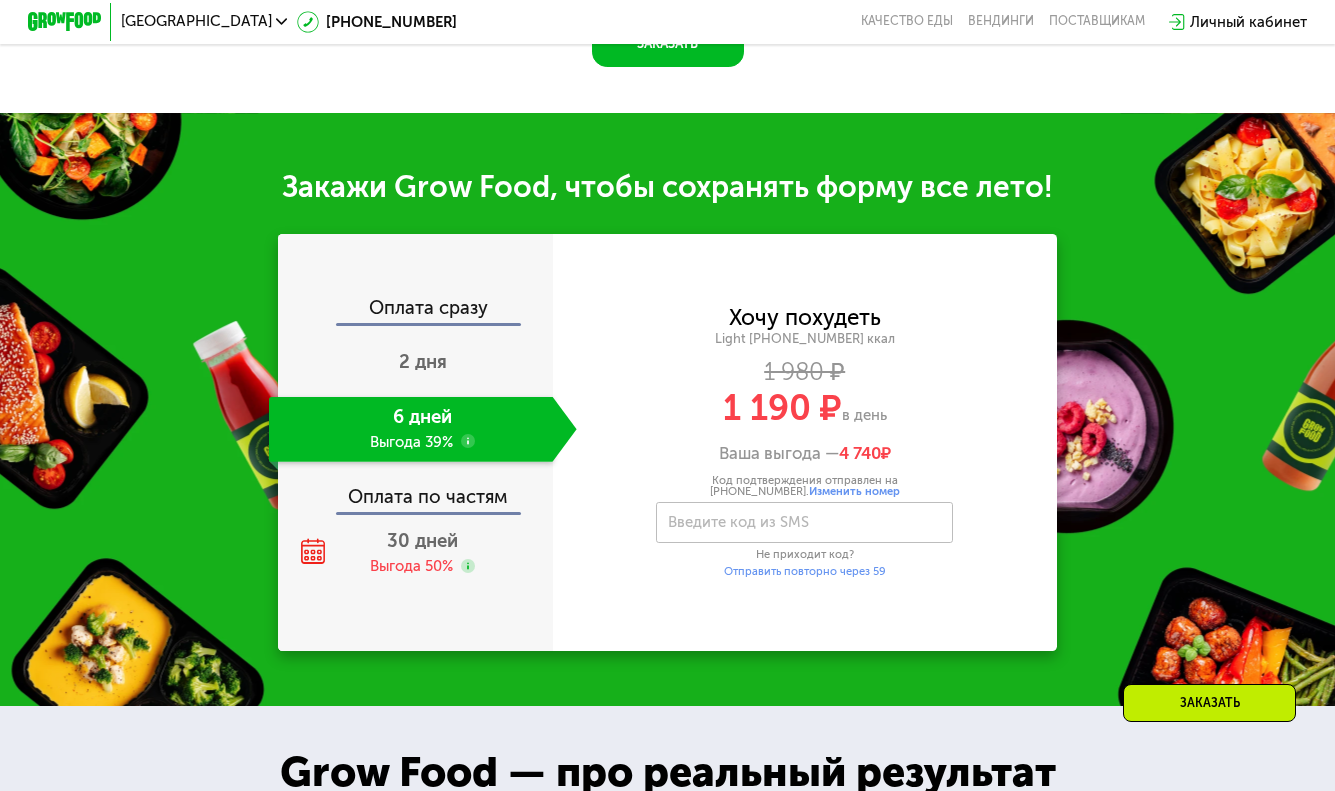 click on "Введите код из SMS" at bounding box center (738, 522) 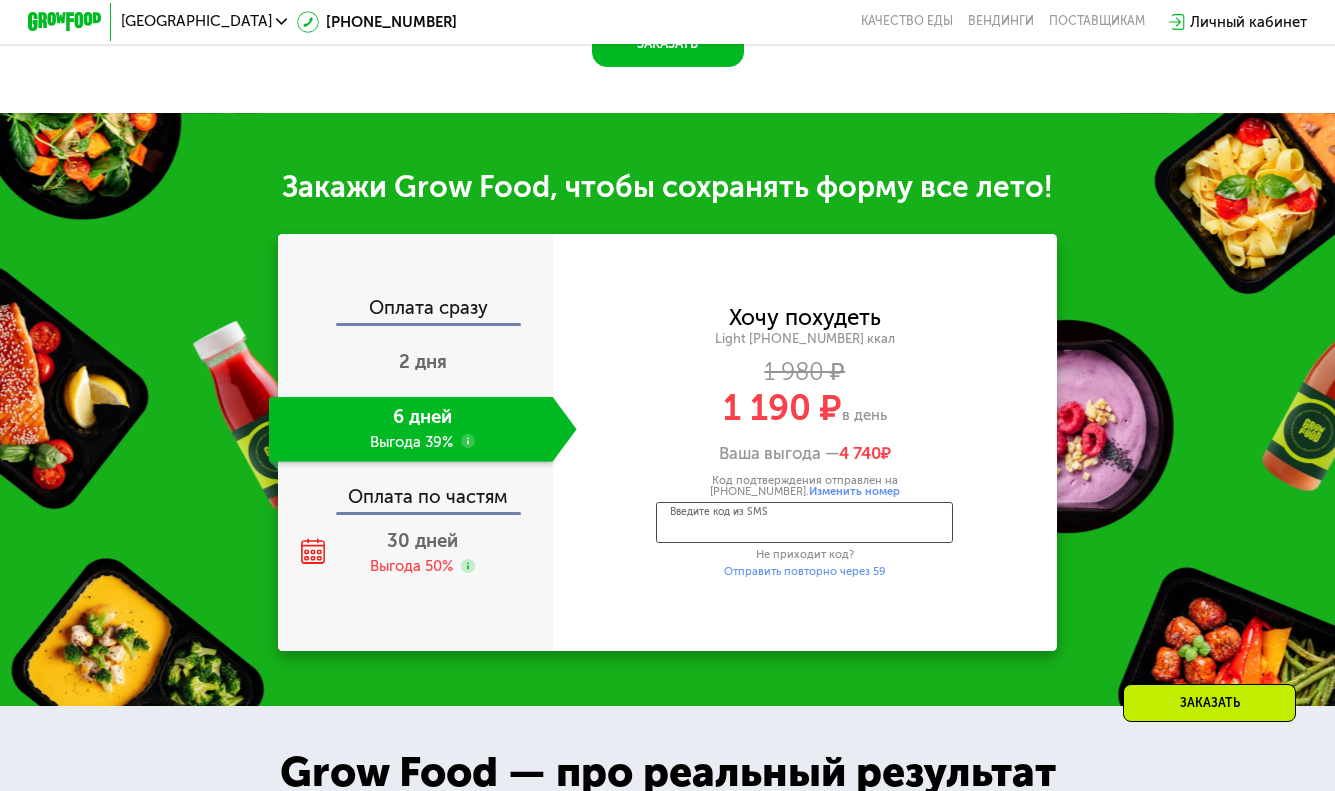 click on "Введите код из SMS" at bounding box center (804, 523) 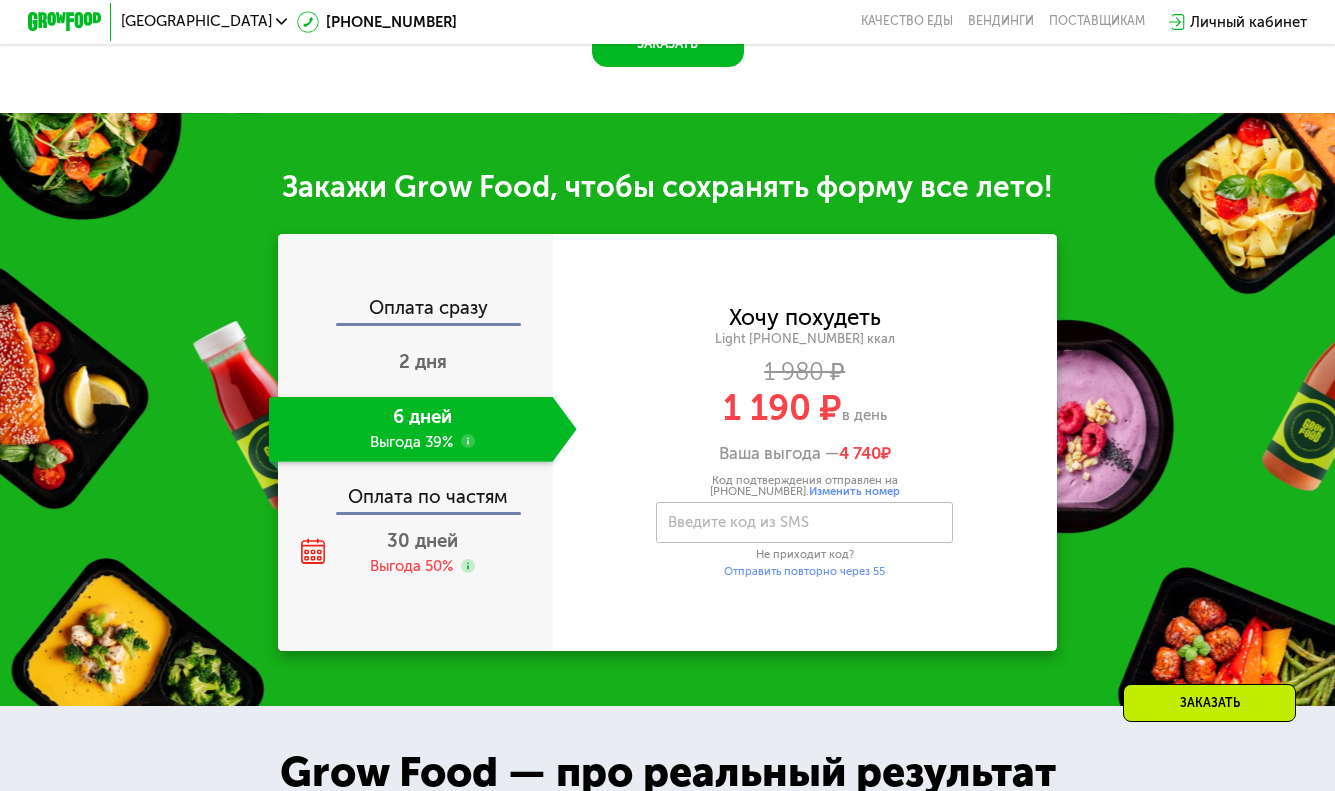 click on "Код подтверждения отправлен на [PHONE_NUMBER].  Изменить номер" at bounding box center (804, 486) 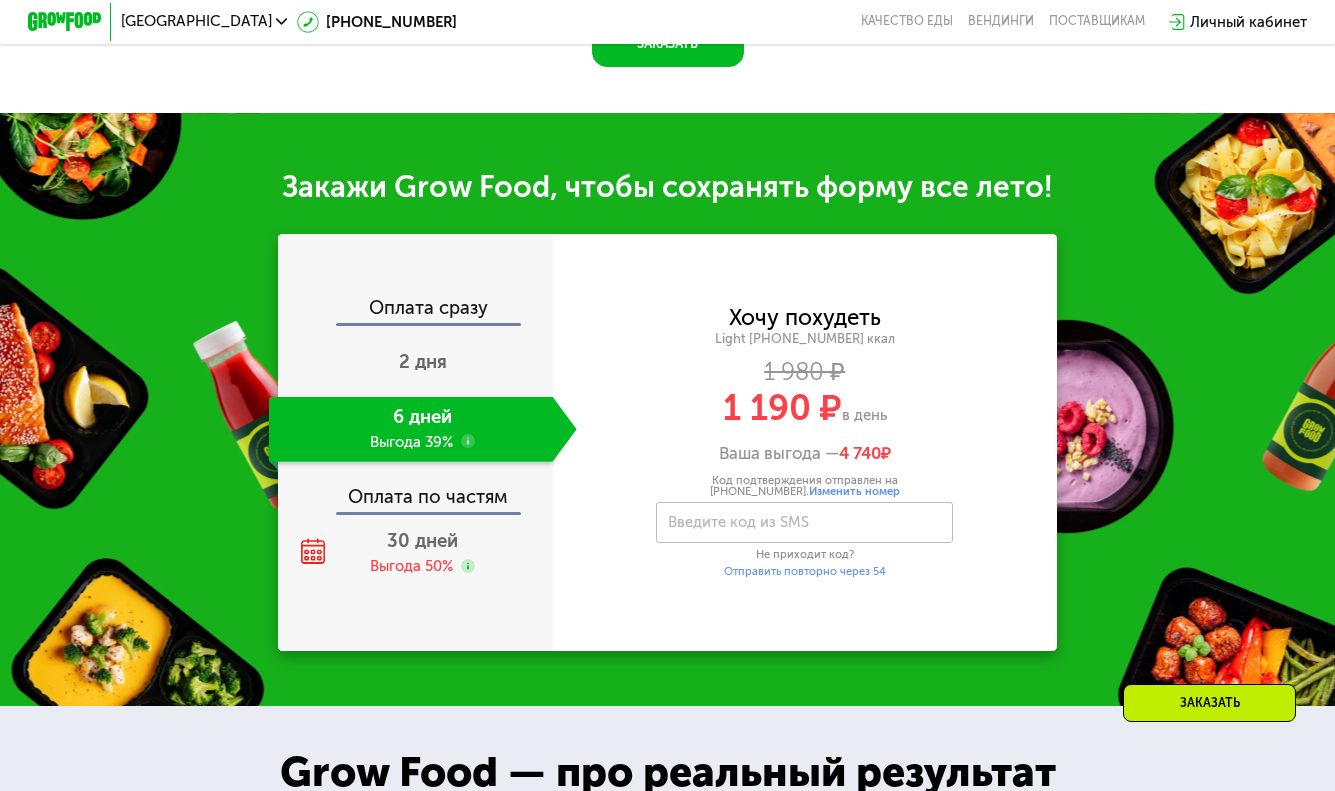 click on "Изменить номер" at bounding box center (854, 491) 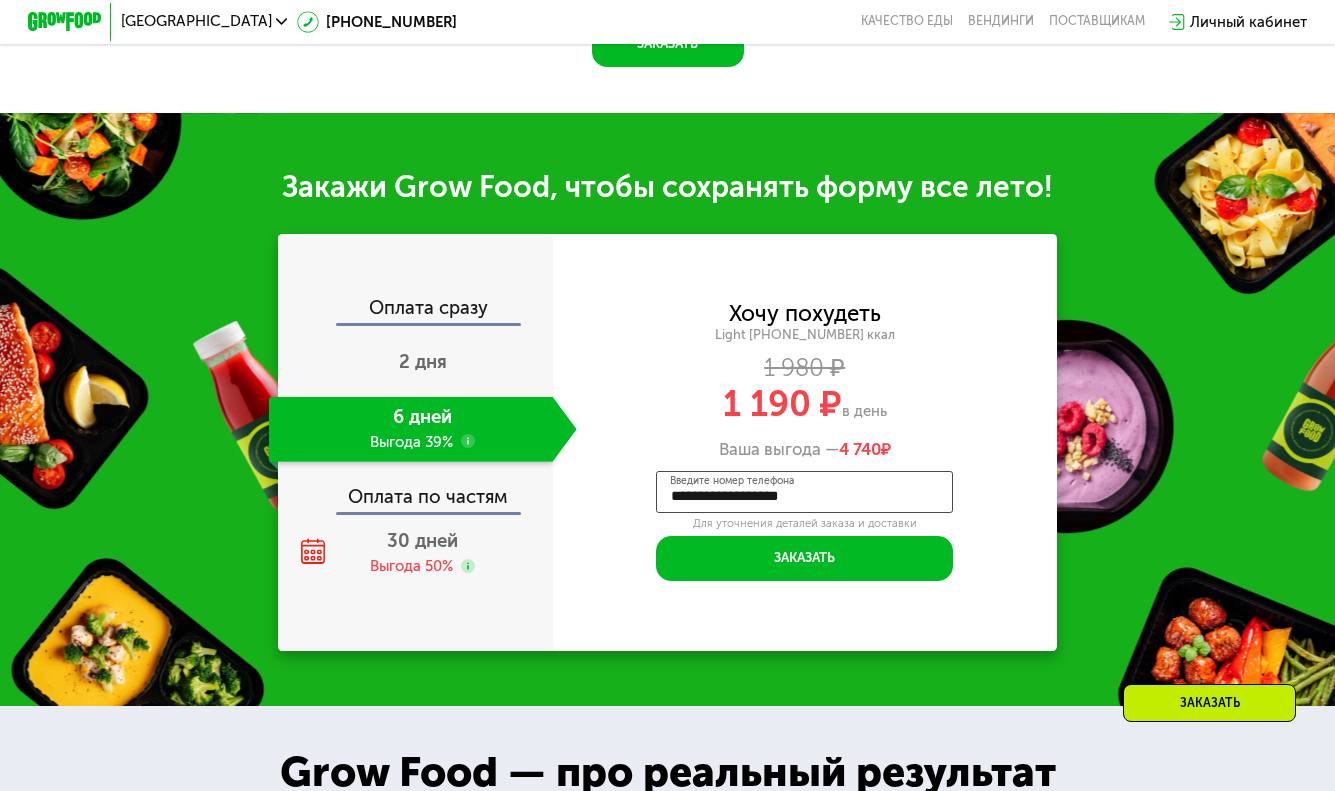 click on "**********" at bounding box center [804, 492] 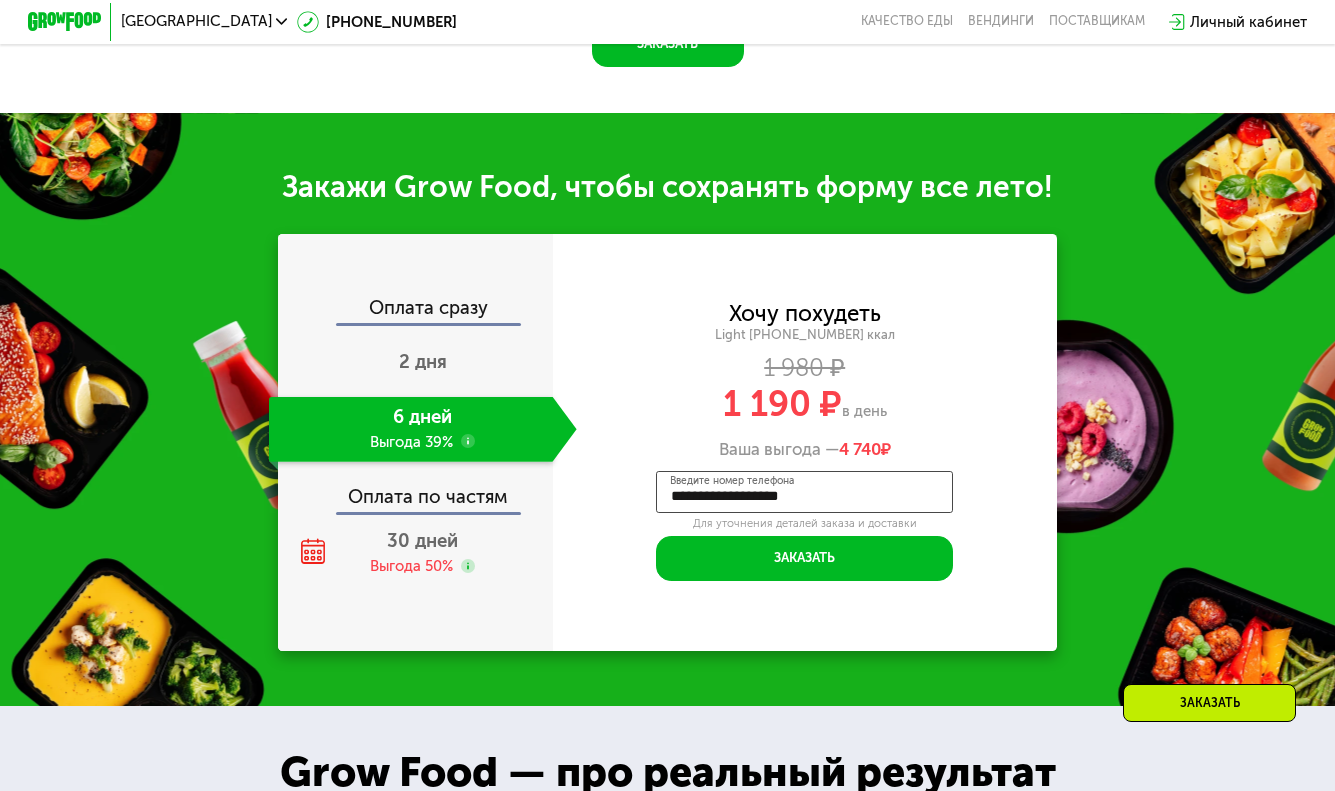 type on "**********" 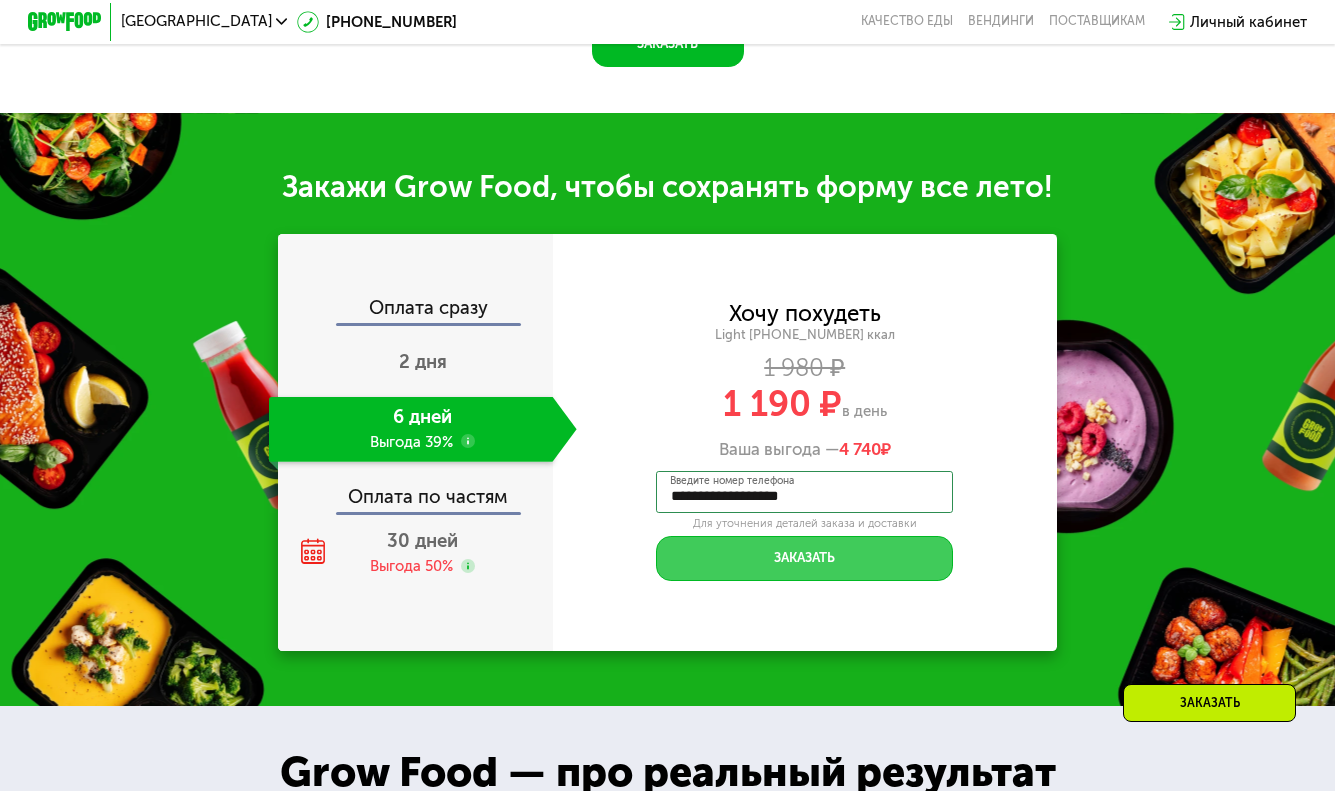 click on "Заказать" at bounding box center [804, 558] 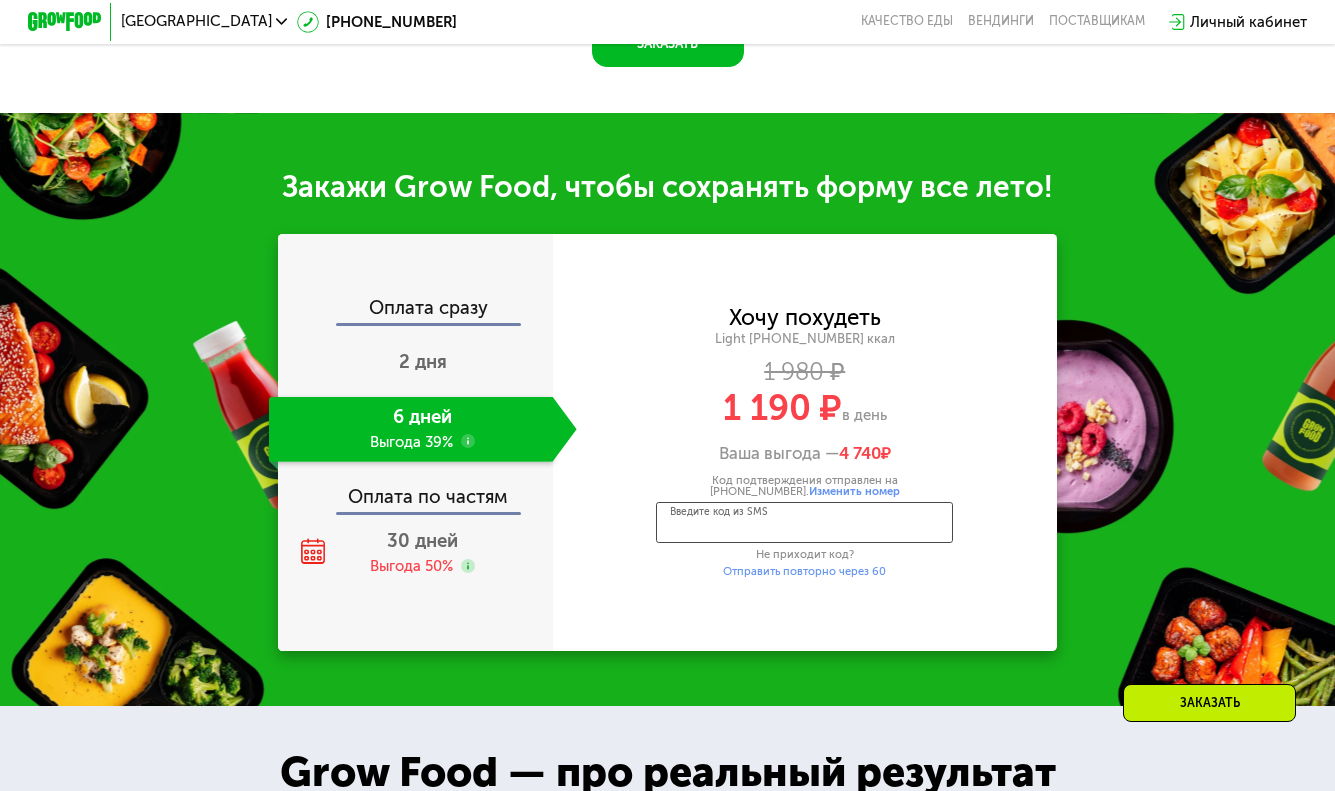 click on "Введите код из SMS" at bounding box center [804, 523] 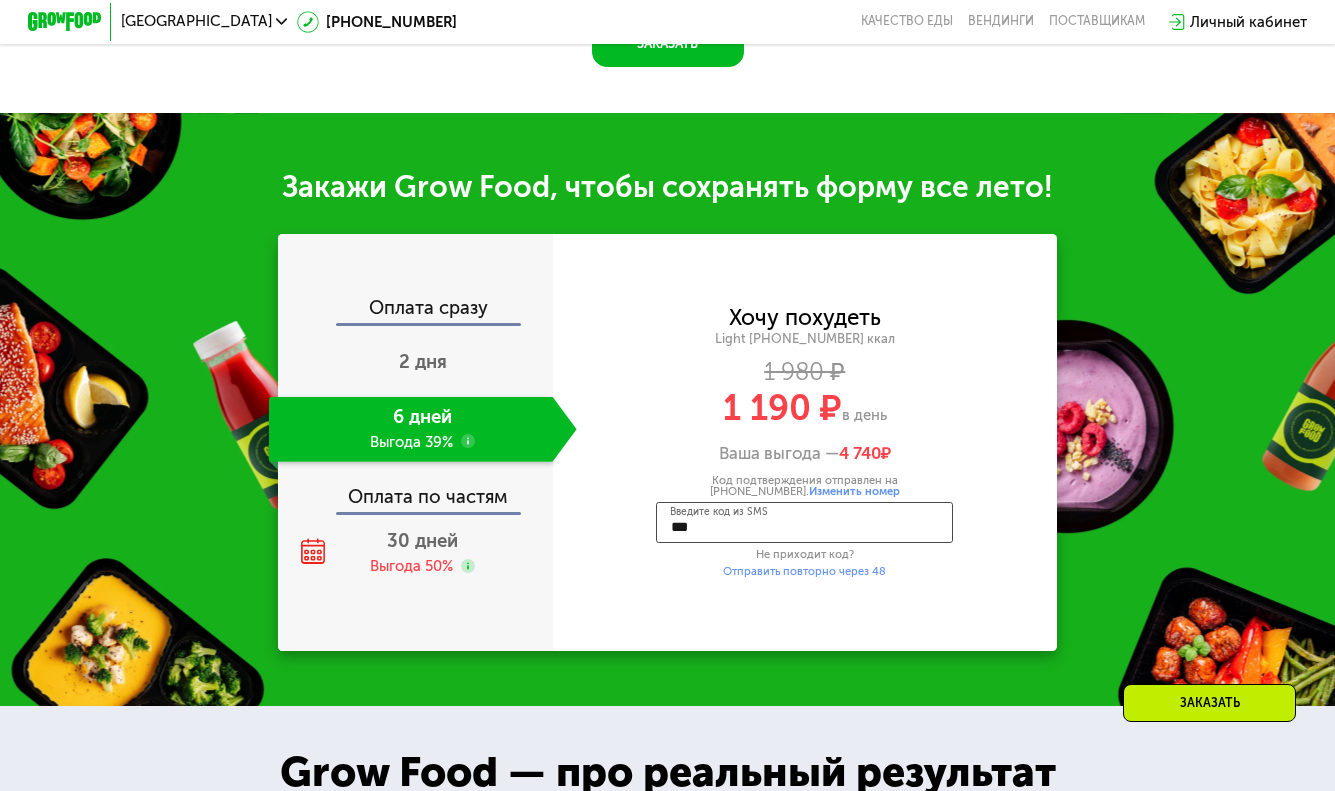 type on "****" 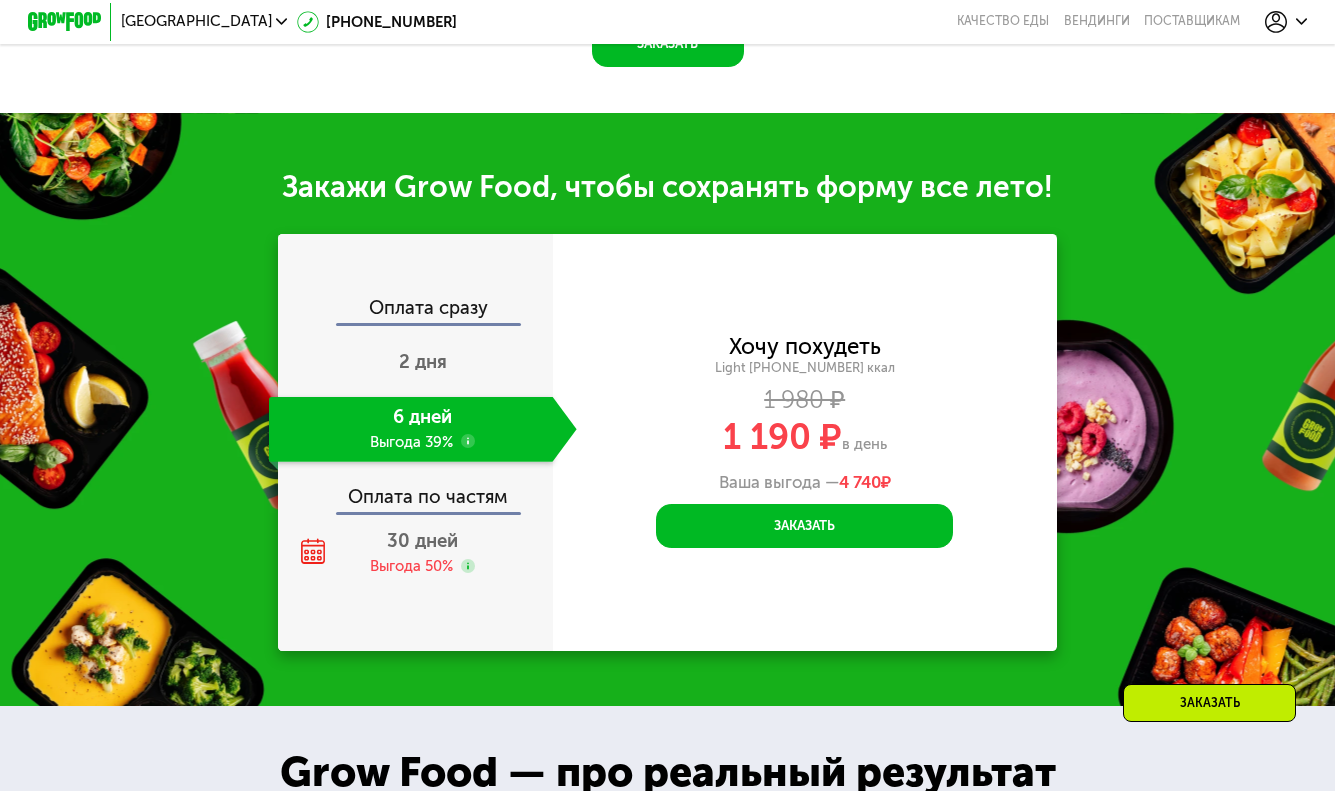 scroll, scrollTop: 0, scrollLeft: 0, axis: both 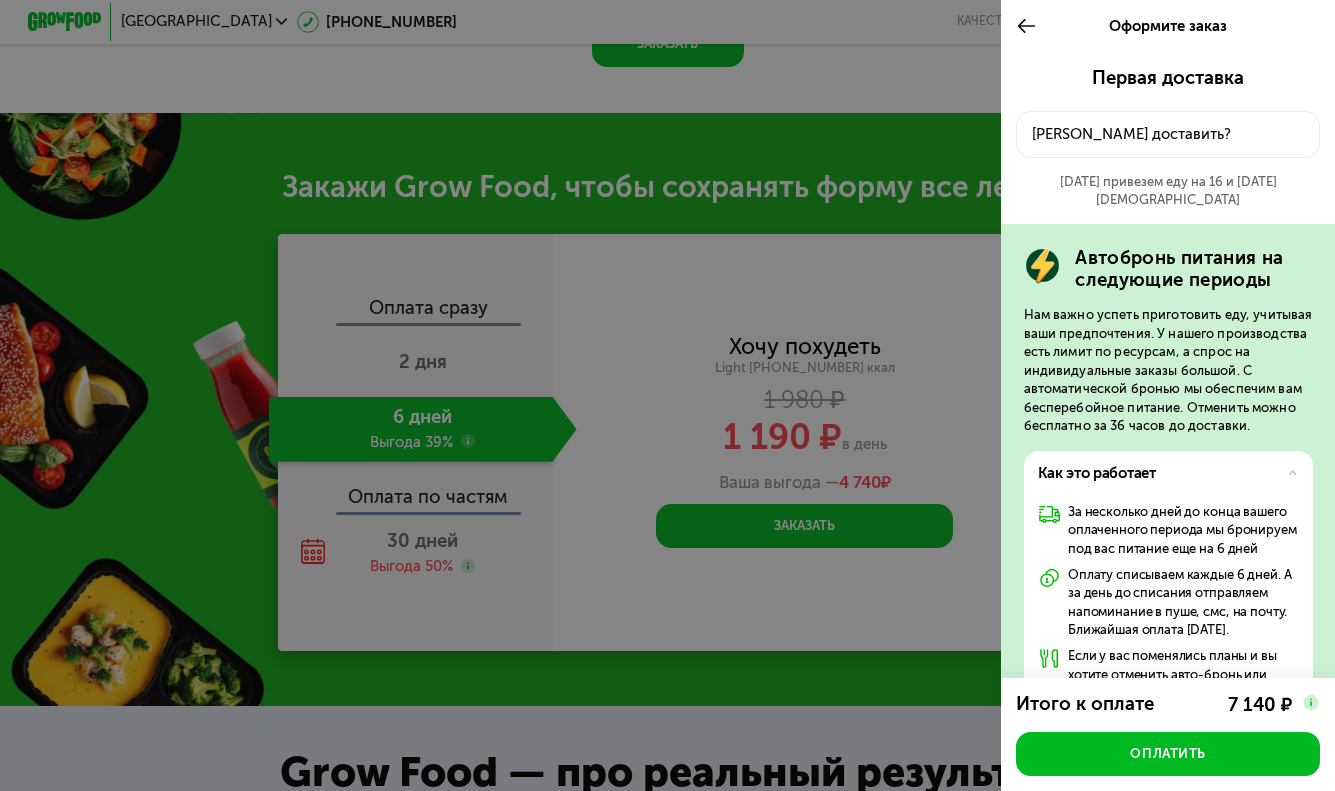 click at bounding box center [667, 395] 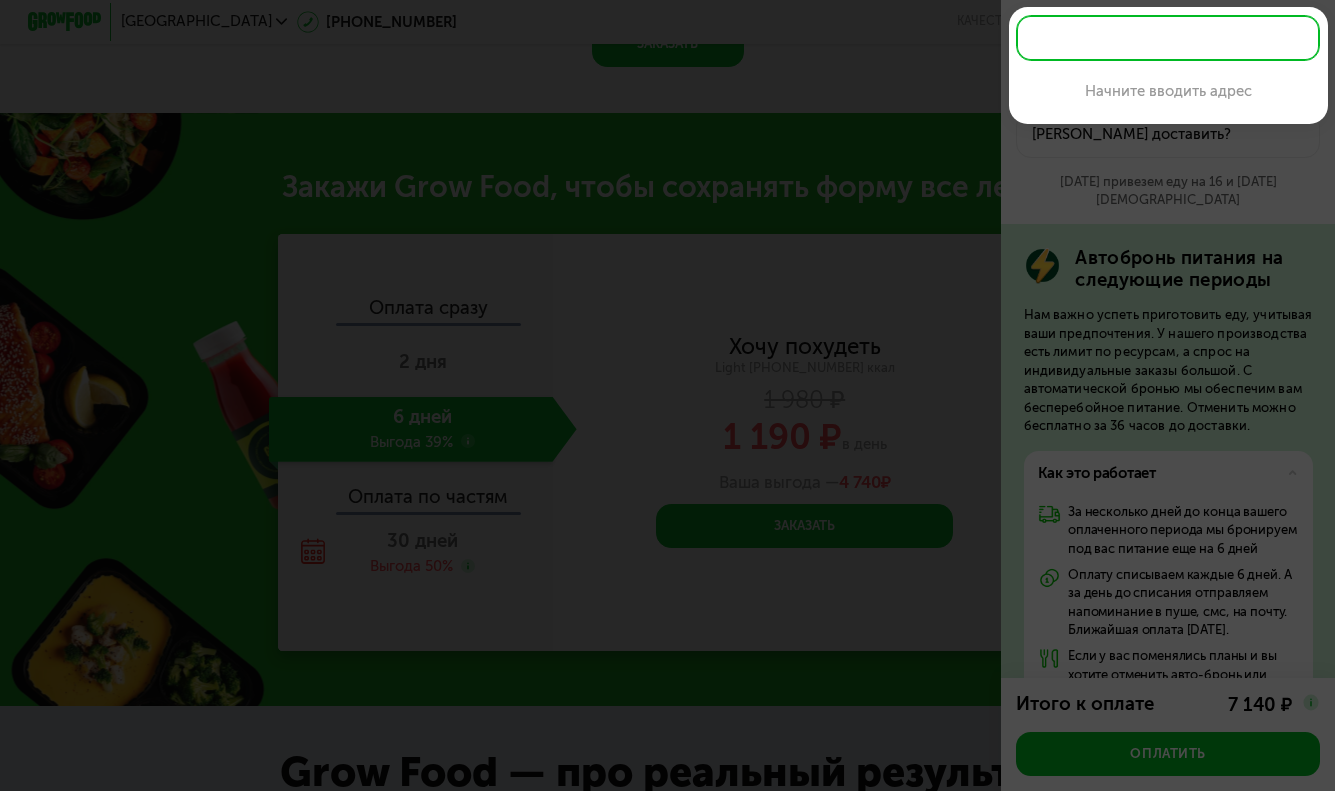 click at bounding box center (667, 395) 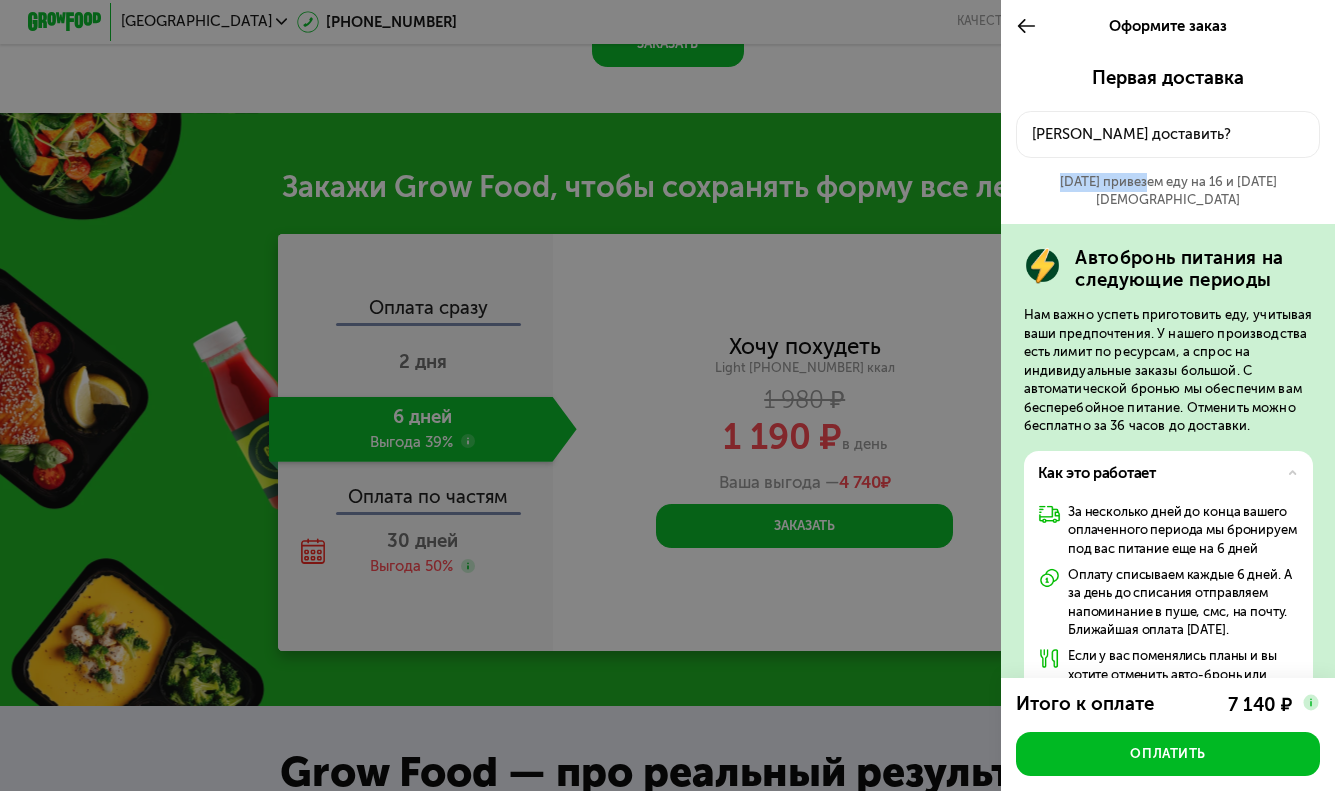drag, startPoint x: 1049, startPoint y: 179, endPoint x: 1147, endPoint y: 179, distance: 98 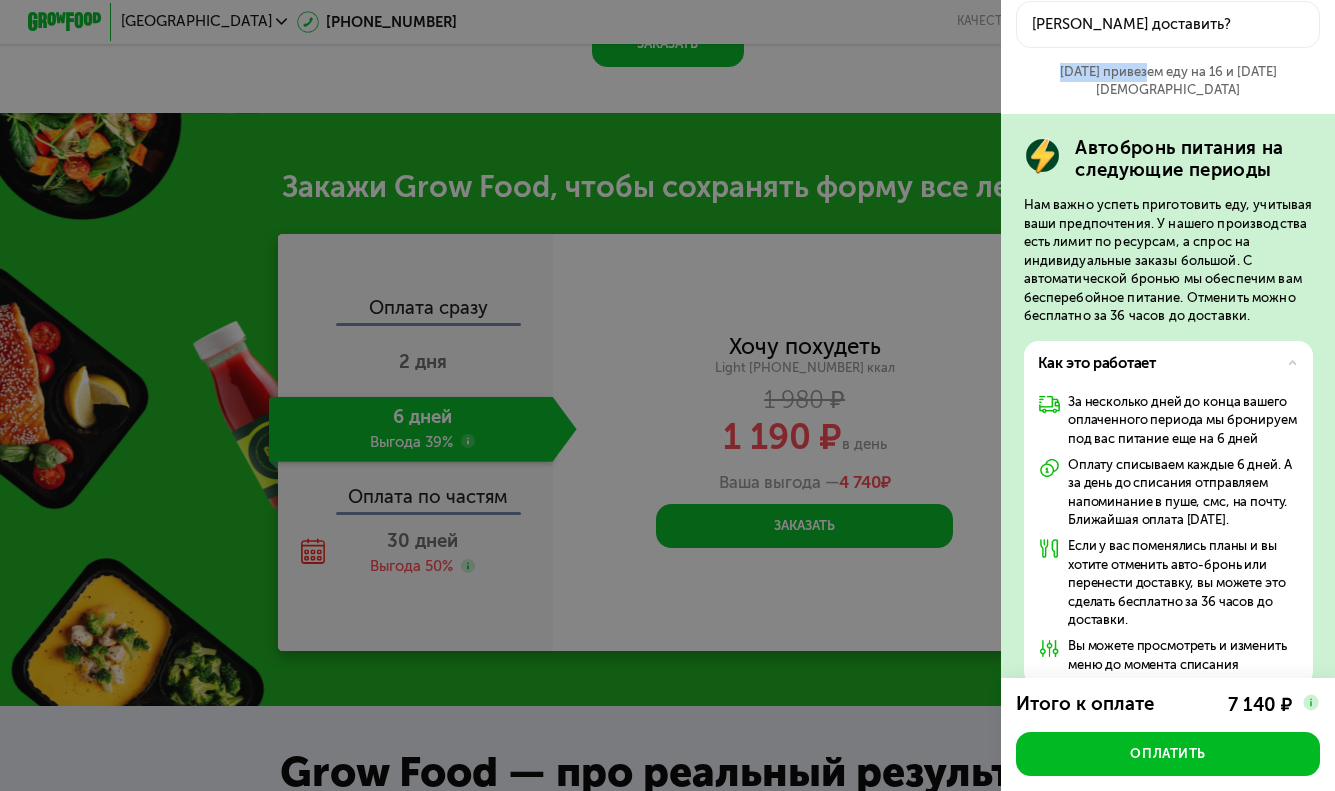 scroll, scrollTop: 128, scrollLeft: 0, axis: vertical 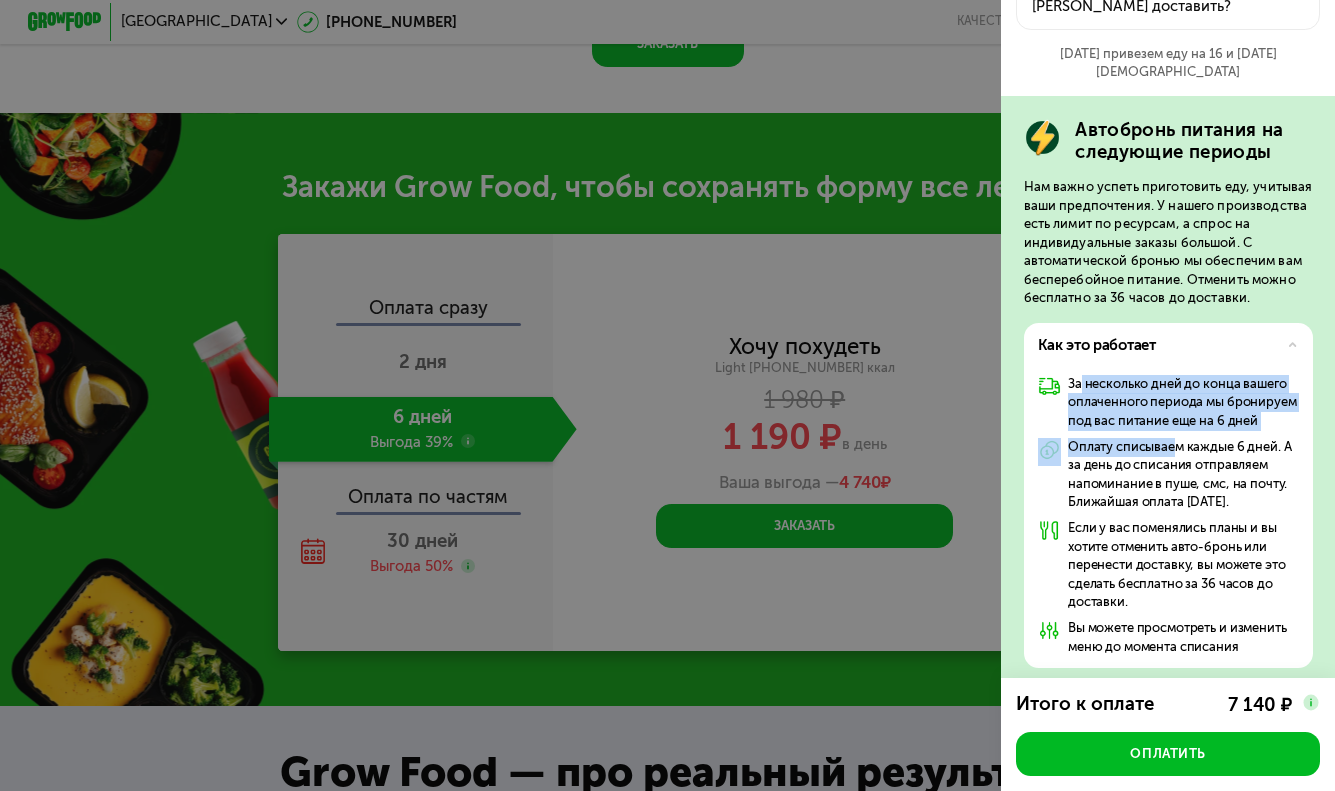drag, startPoint x: 1081, startPoint y: 355, endPoint x: 1176, endPoint y: 413, distance: 111.305885 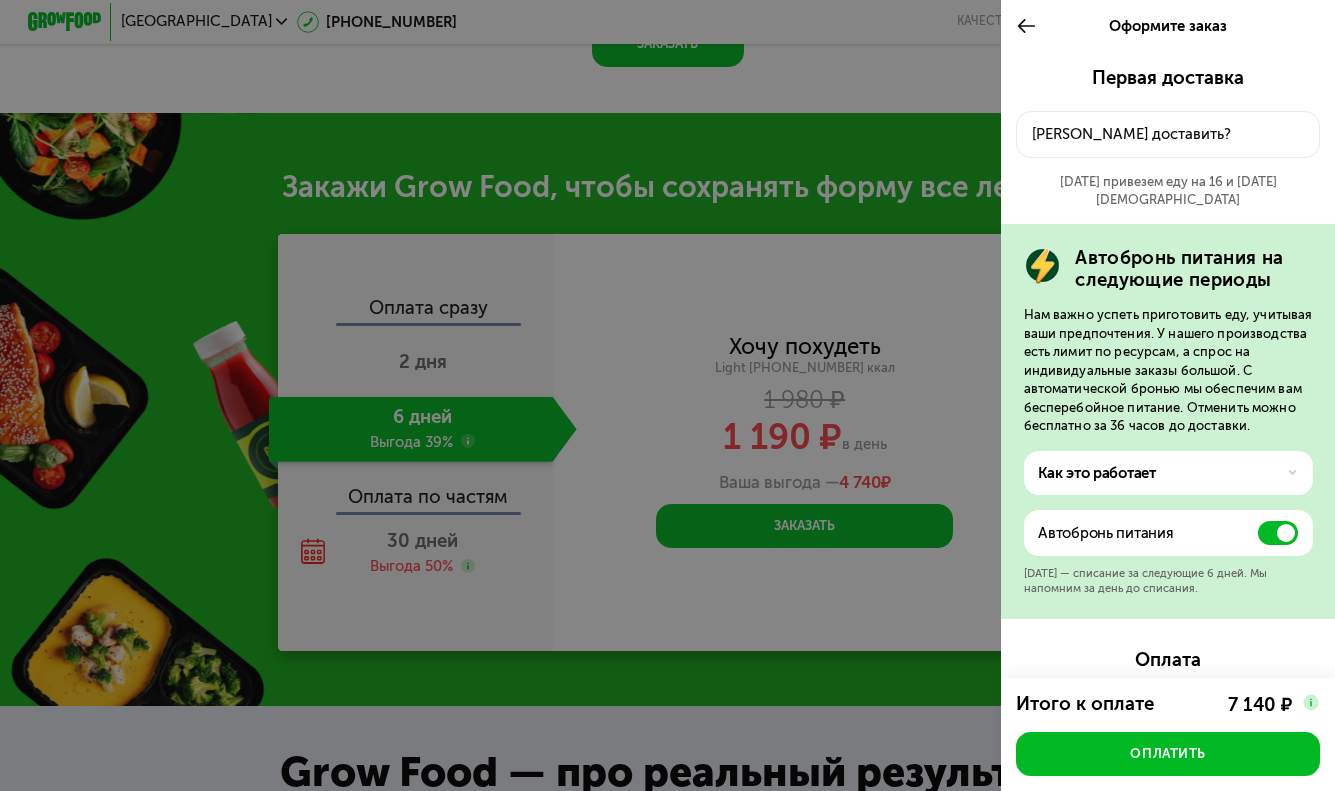 scroll, scrollTop: 0, scrollLeft: 0, axis: both 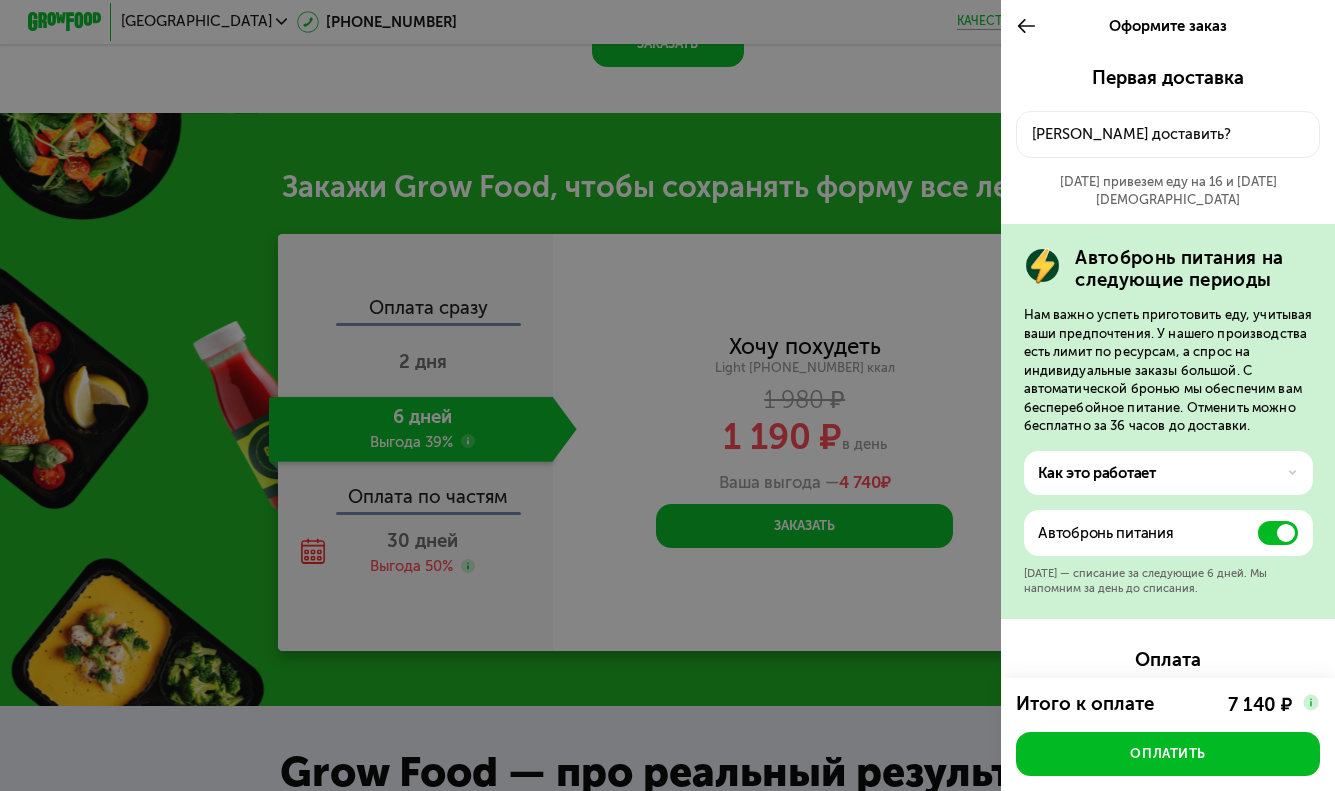 click 